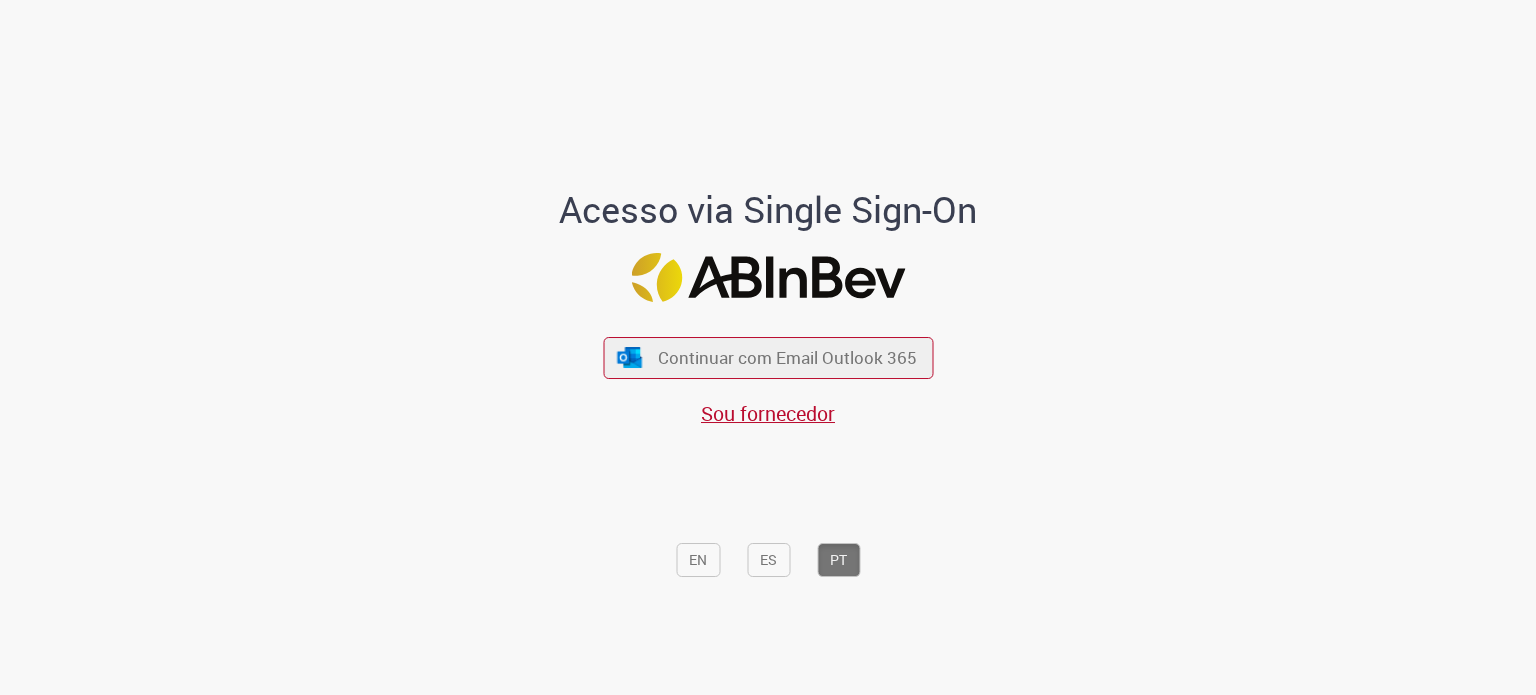 scroll, scrollTop: 0, scrollLeft: 0, axis: both 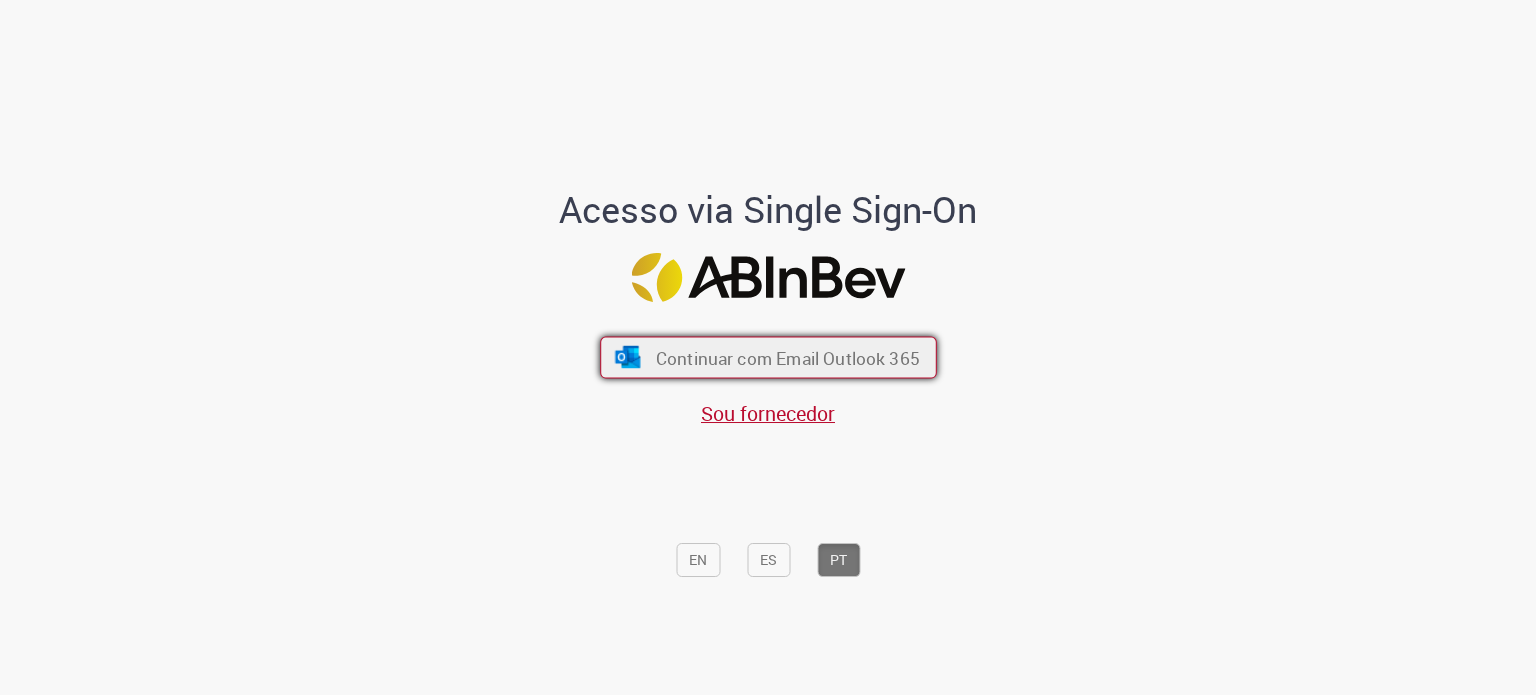 click on "Continuar com Email Outlook 365" at bounding box center (787, 357) 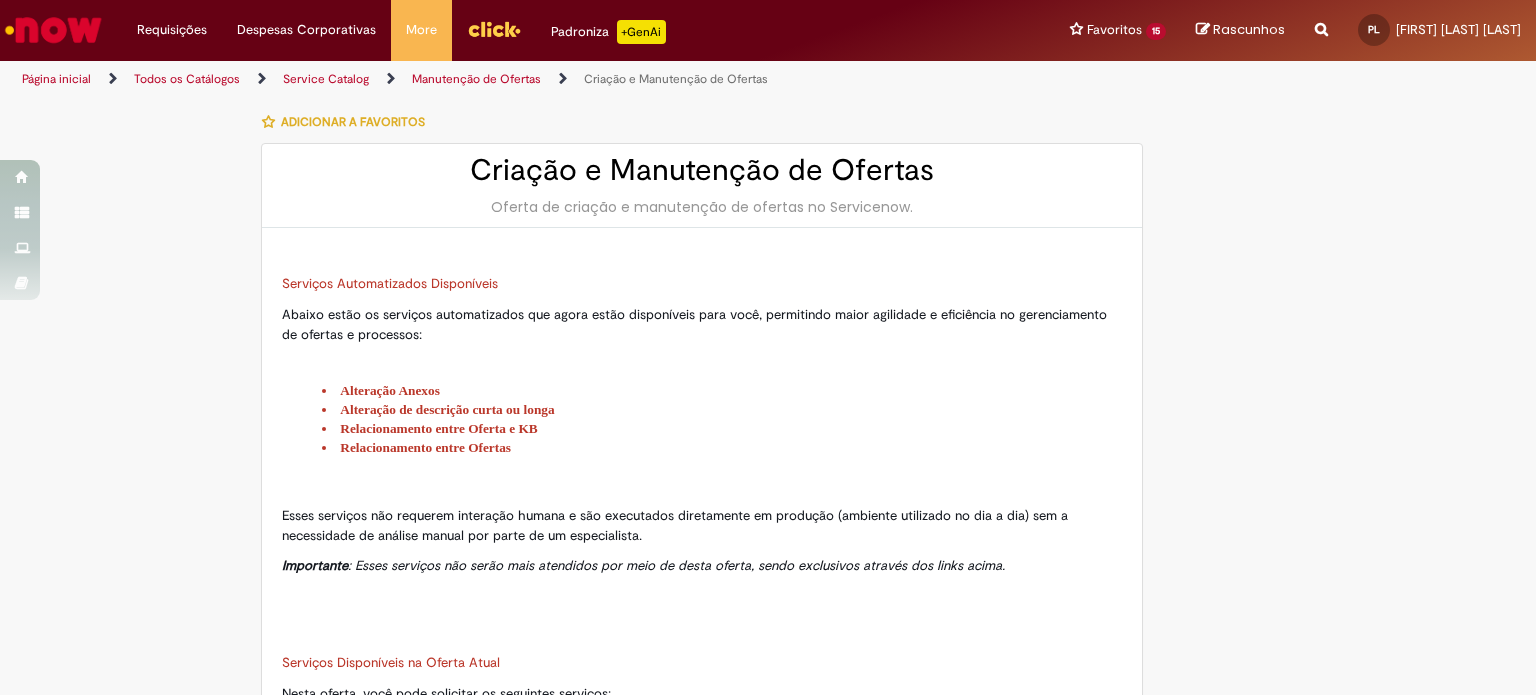 type on "**********" 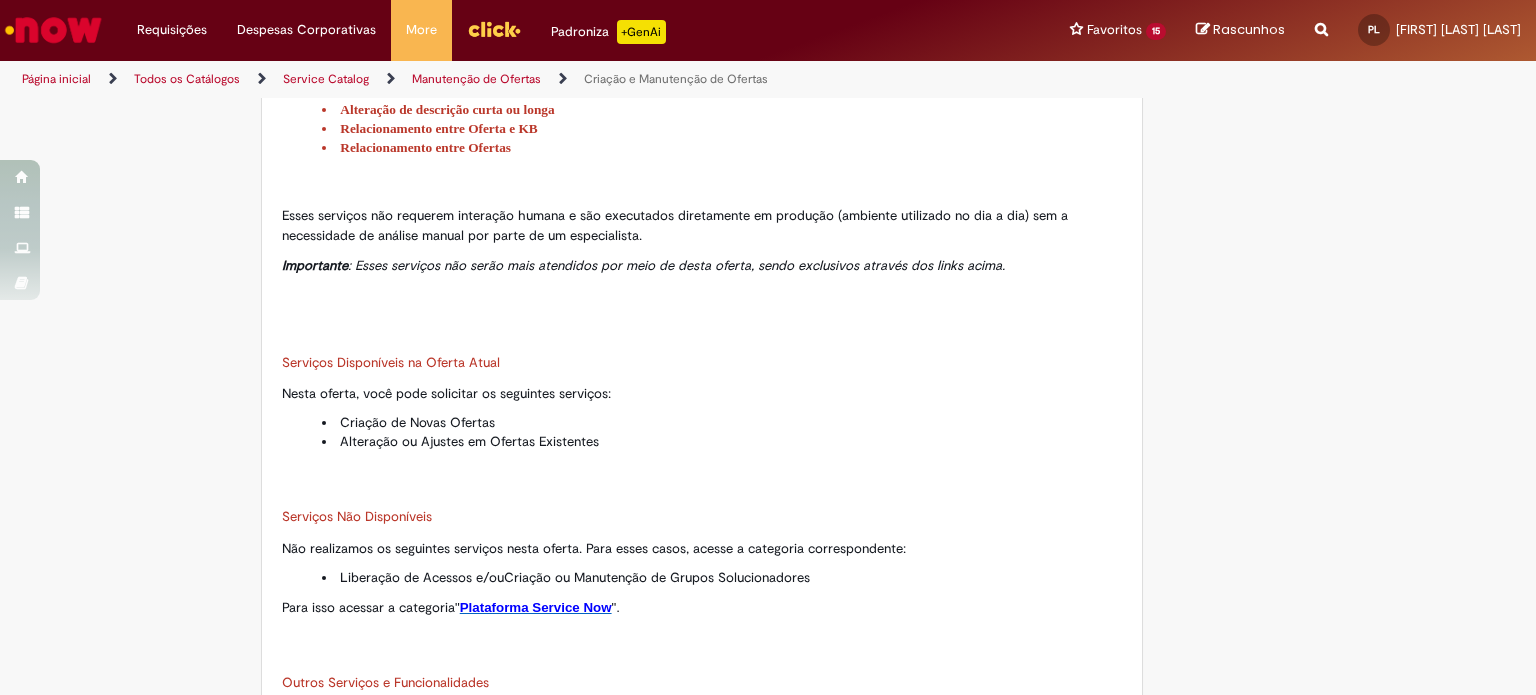 type on "**********" 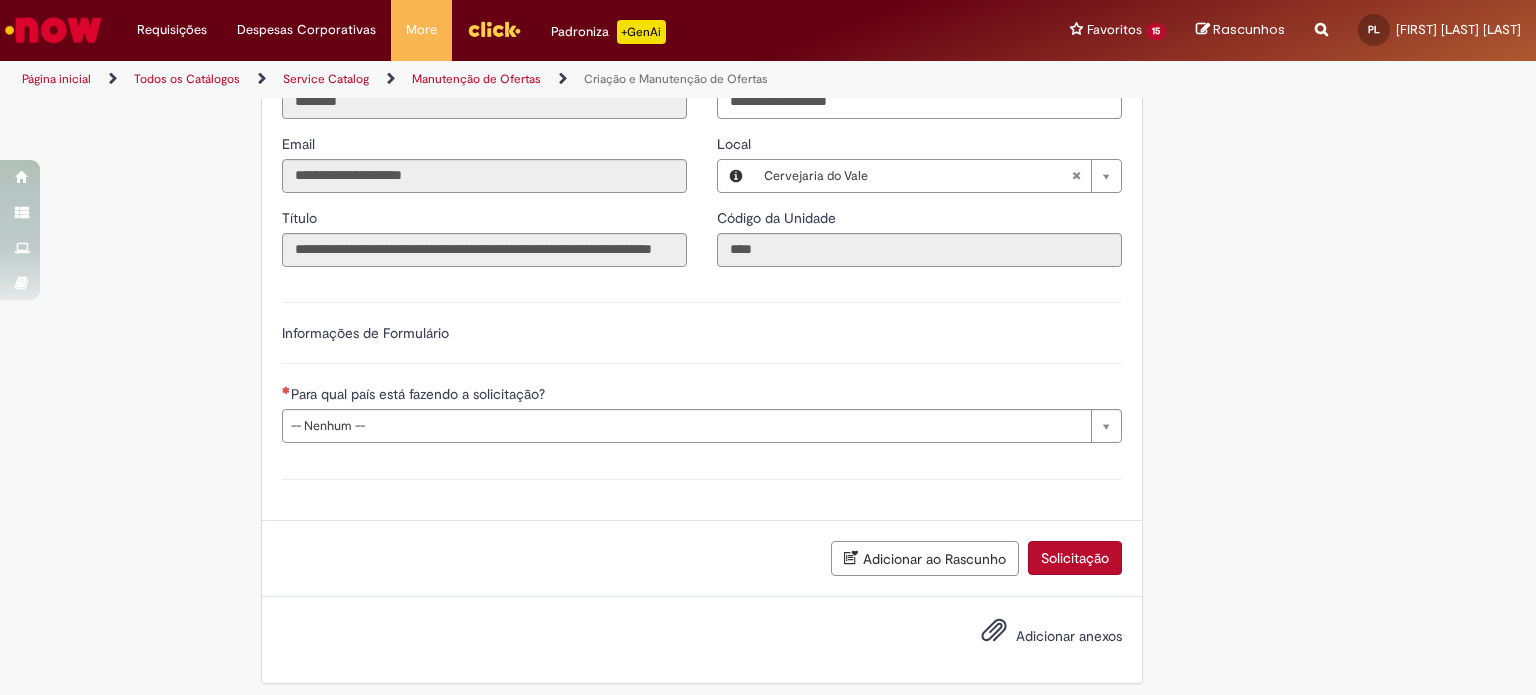 scroll, scrollTop: 1332, scrollLeft: 0, axis: vertical 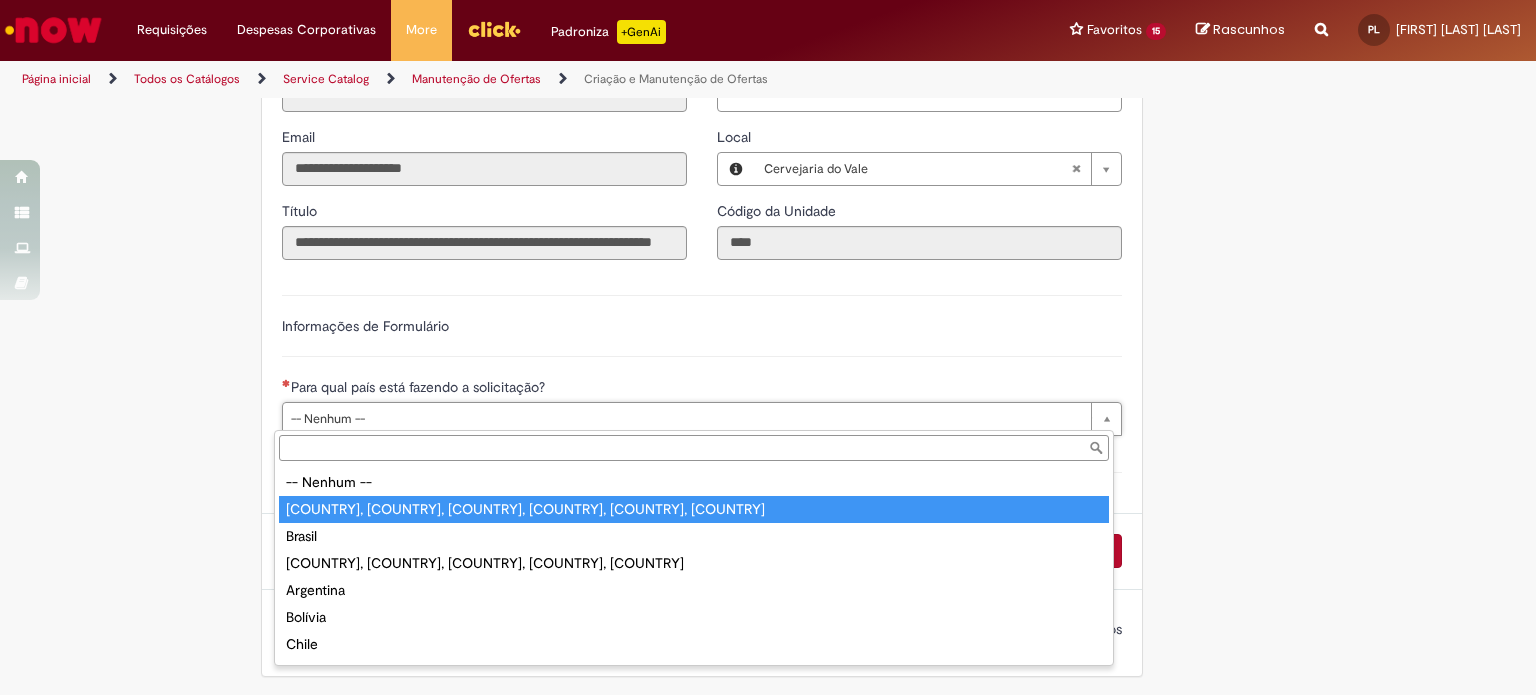 type on "**********" 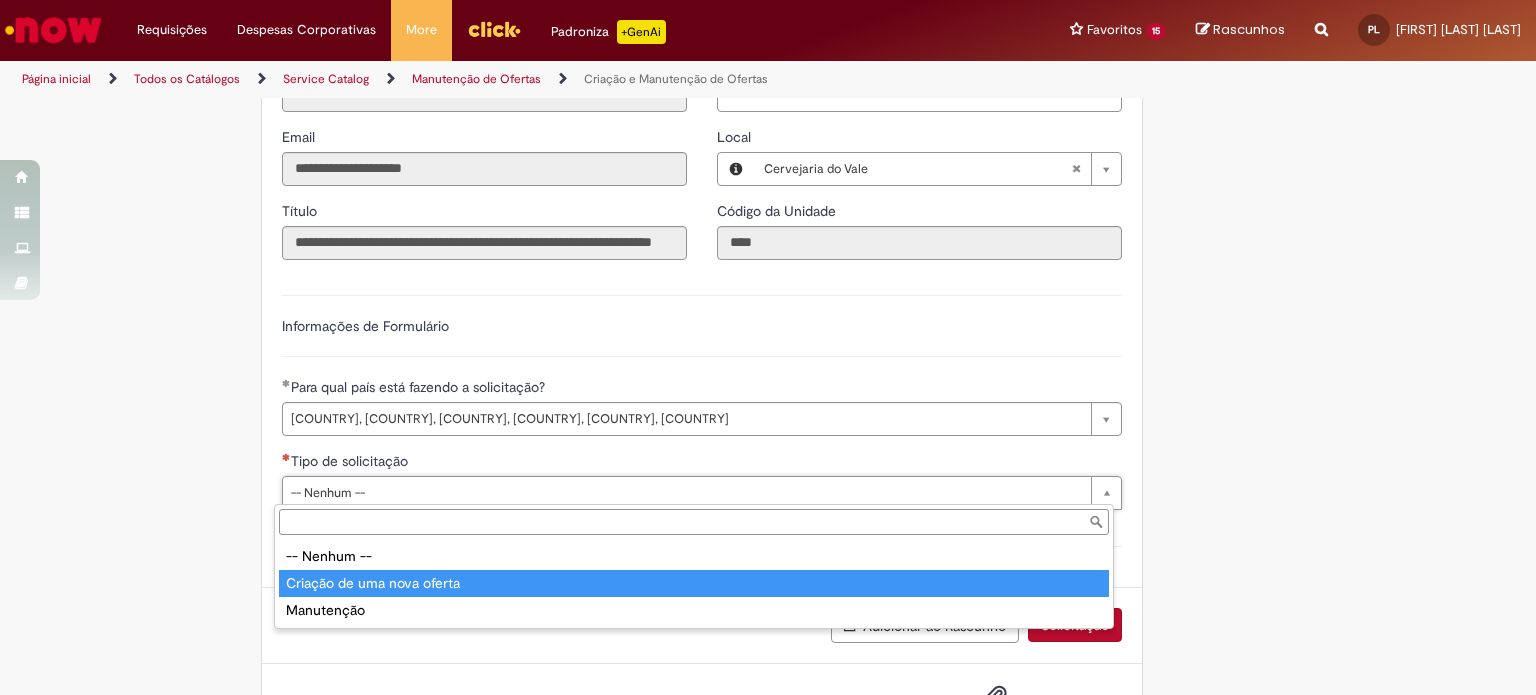 type on "**********" 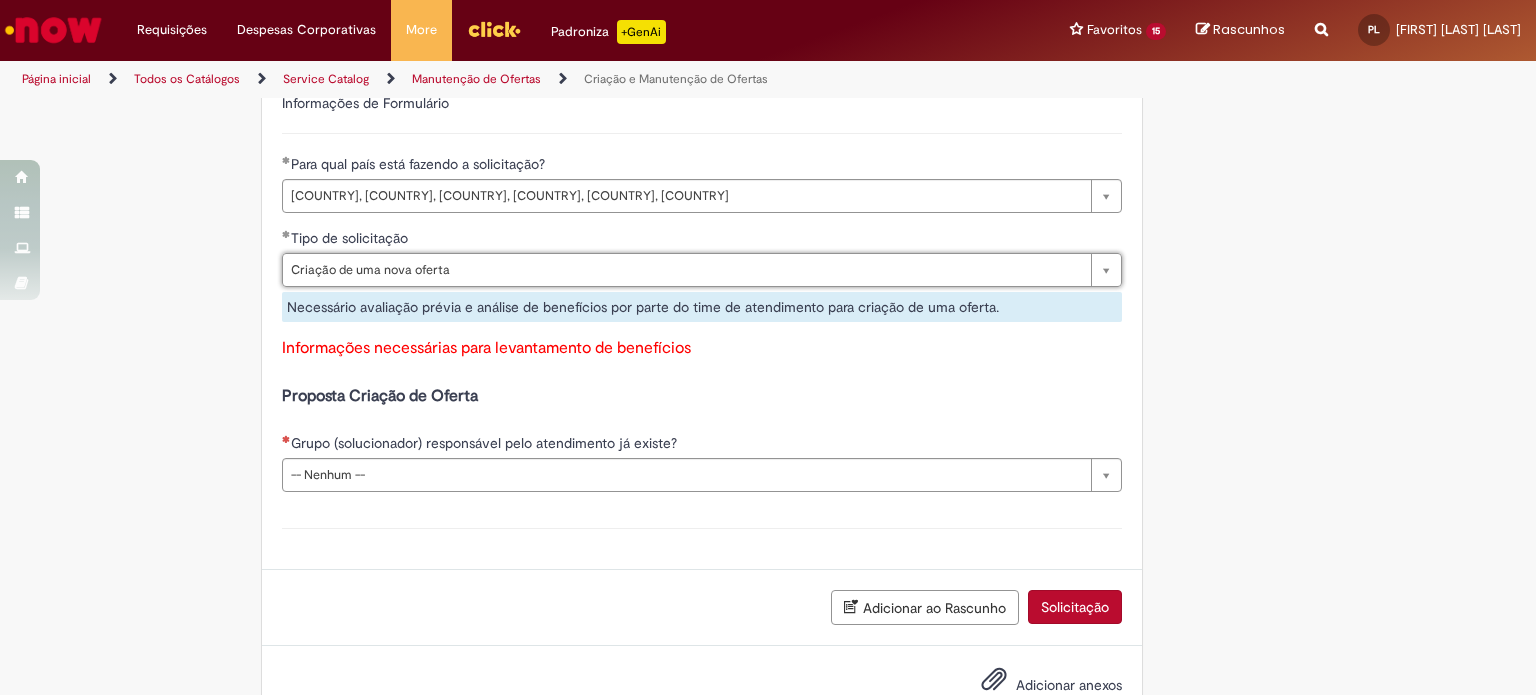 scroll, scrollTop: 1611, scrollLeft: 0, axis: vertical 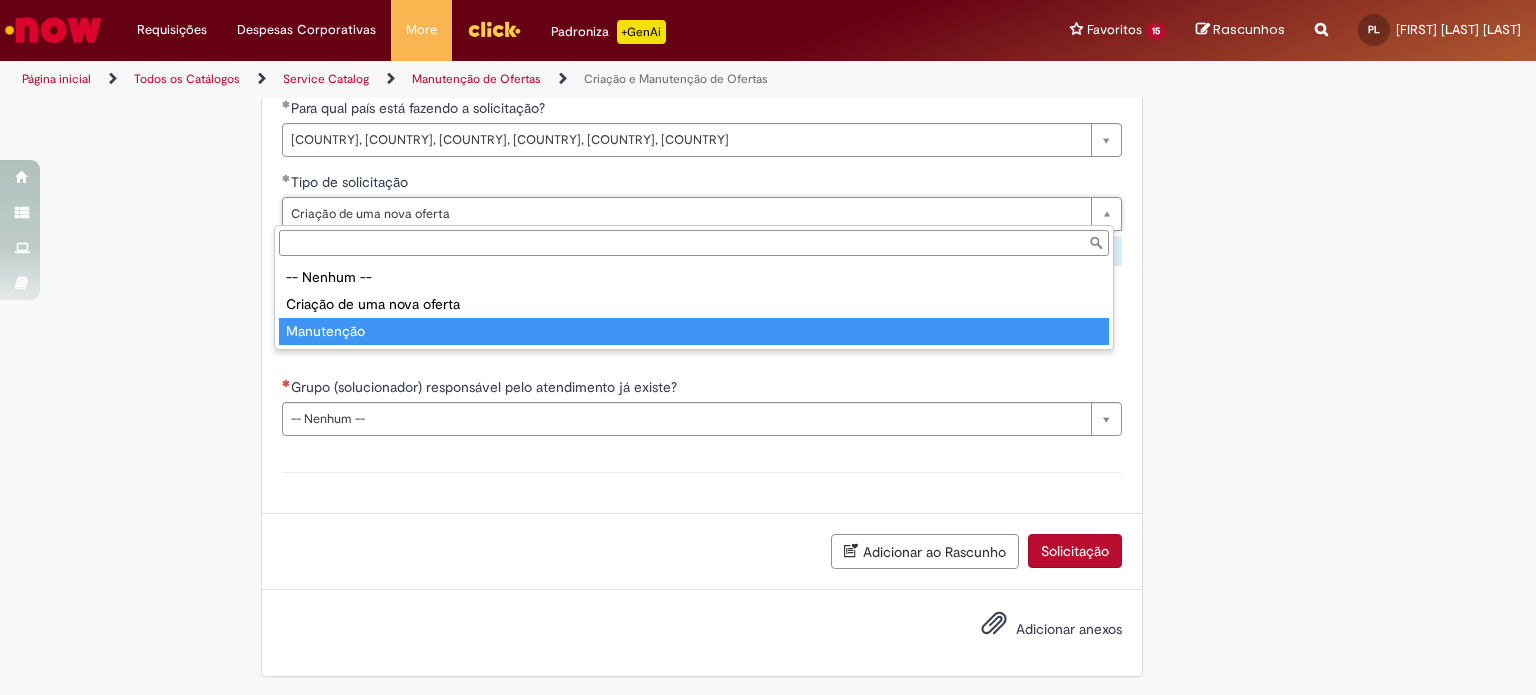 type on "**********" 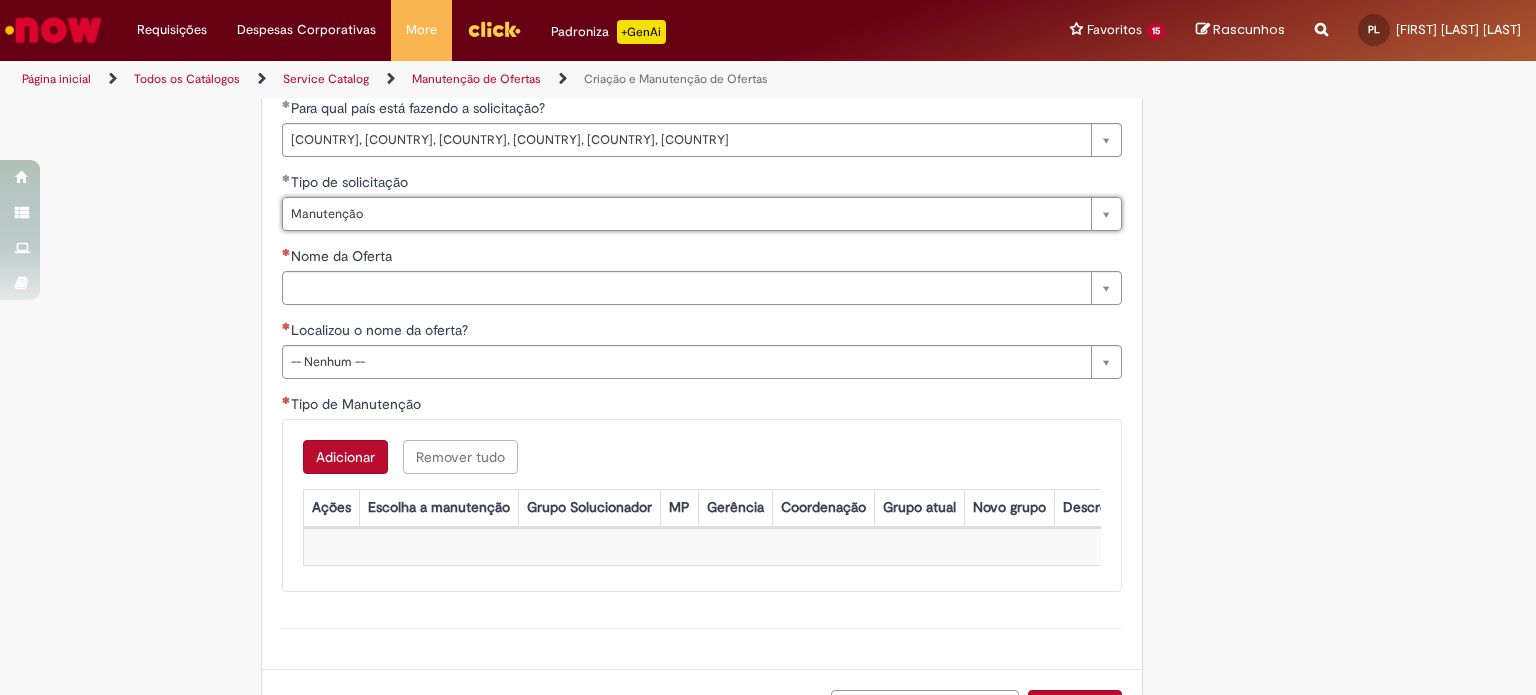 scroll, scrollTop: 0, scrollLeft: 77, axis: horizontal 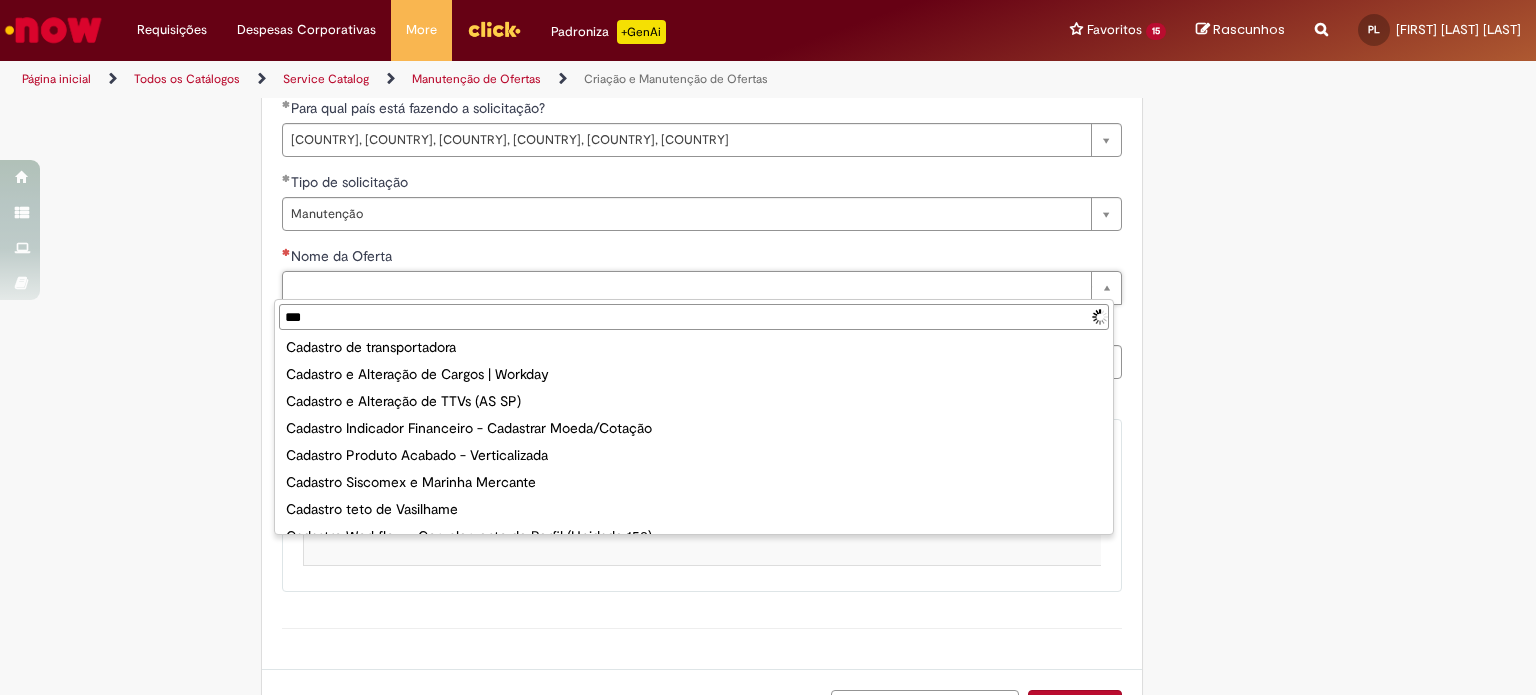 type on "****" 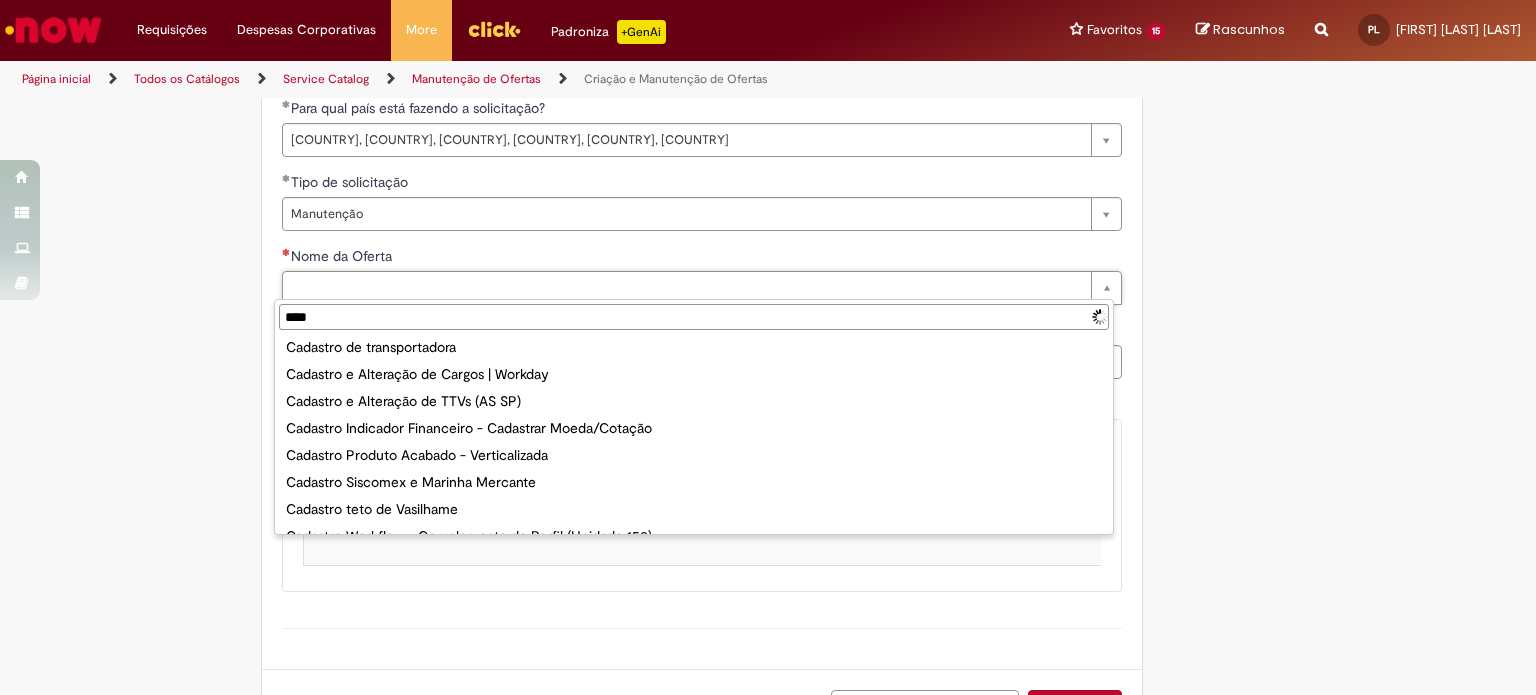 scroll, scrollTop: 0, scrollLeft: 0, axis: both 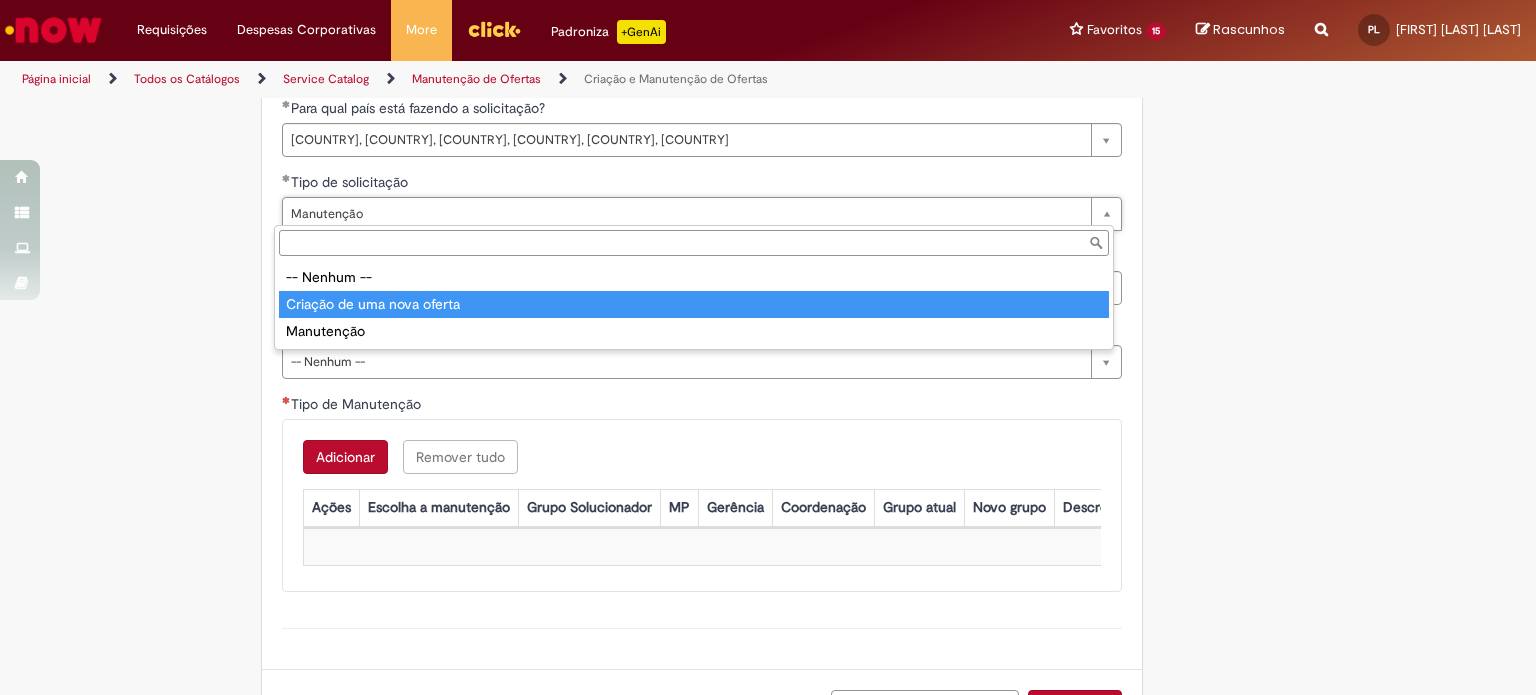 type on "**********" 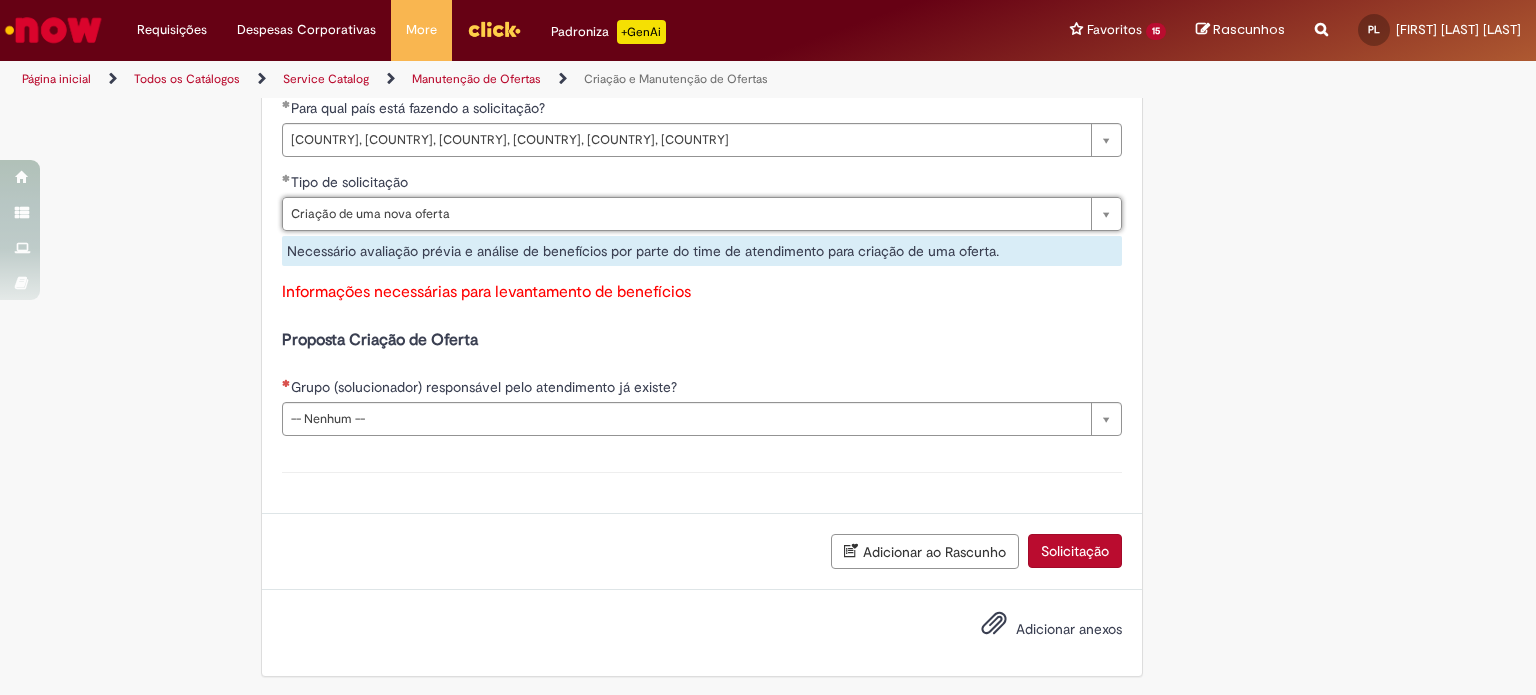scroll, scrollTop: 0, scrollLeft: 76, axis: horizontal 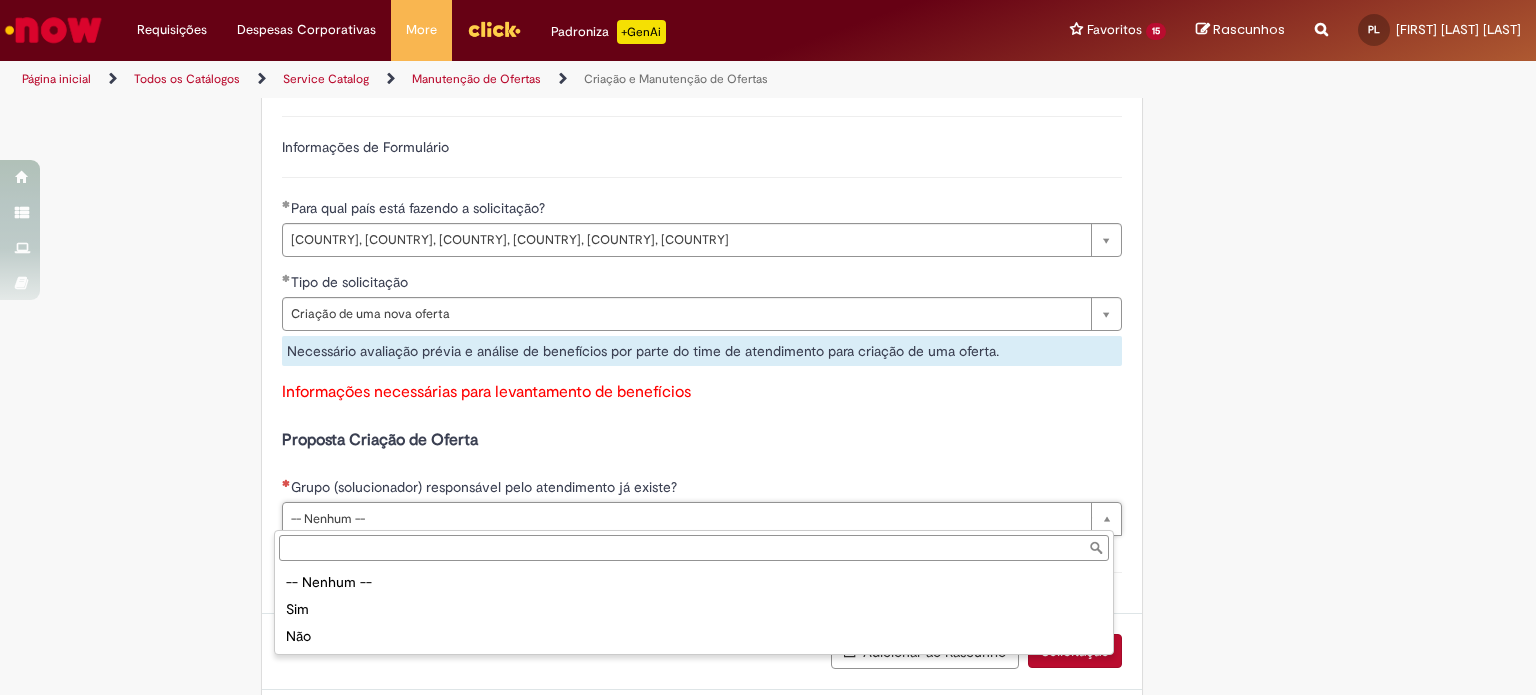 drag, startPoint x: 1232, startPoint y: 473, endPoint x: 1204, endPoint y: 471, distance: 28.071337 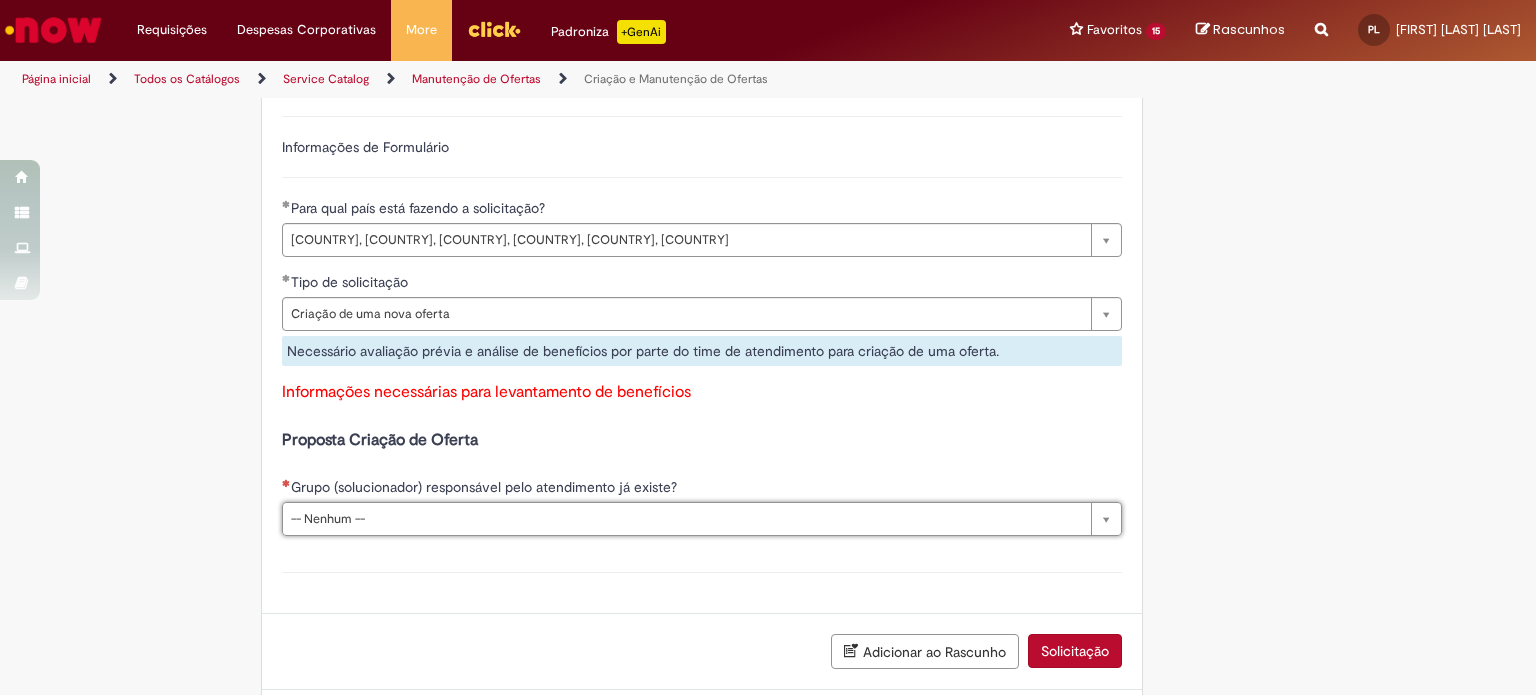 click on "Informações necessárias para levantamento de benefícios" at bounding box center (486, 392) 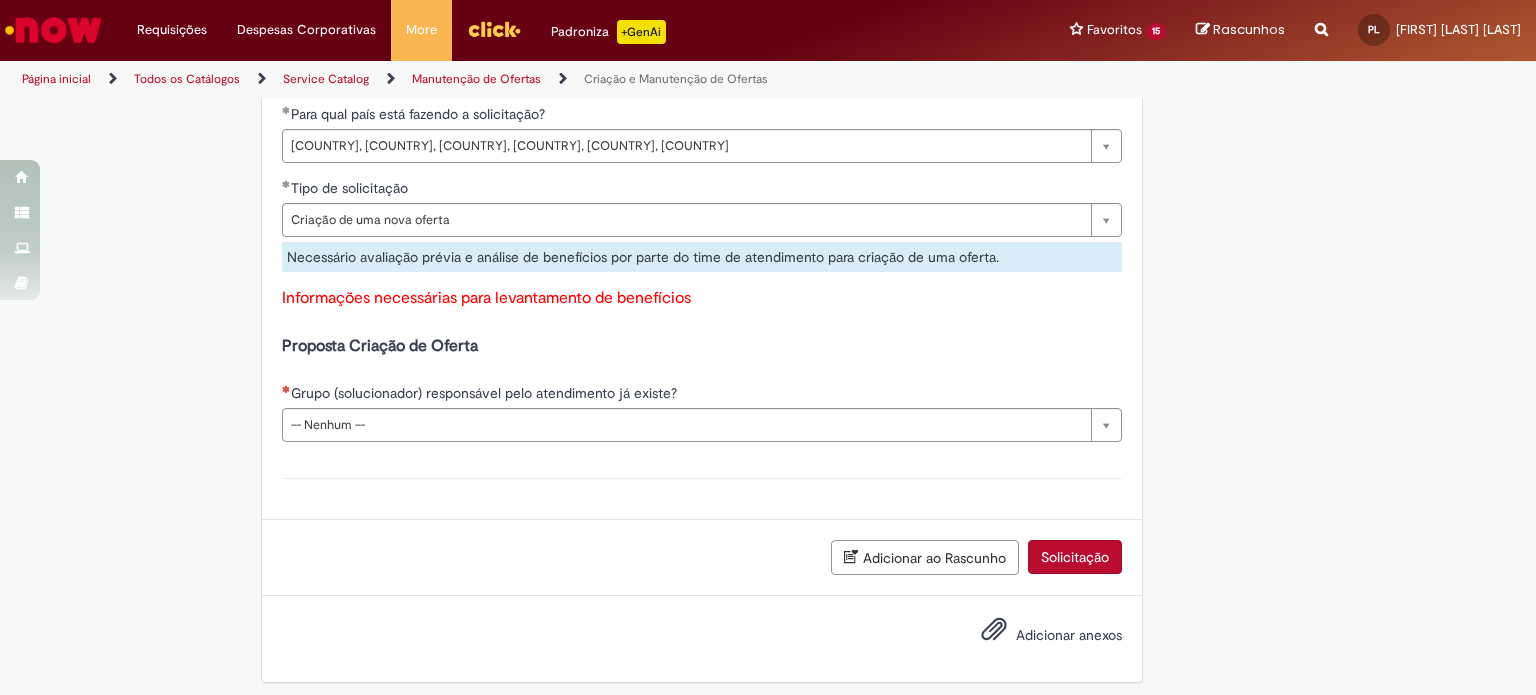 scroll, scrollTop: 1611, scrollLeft: 0, axis: vertical 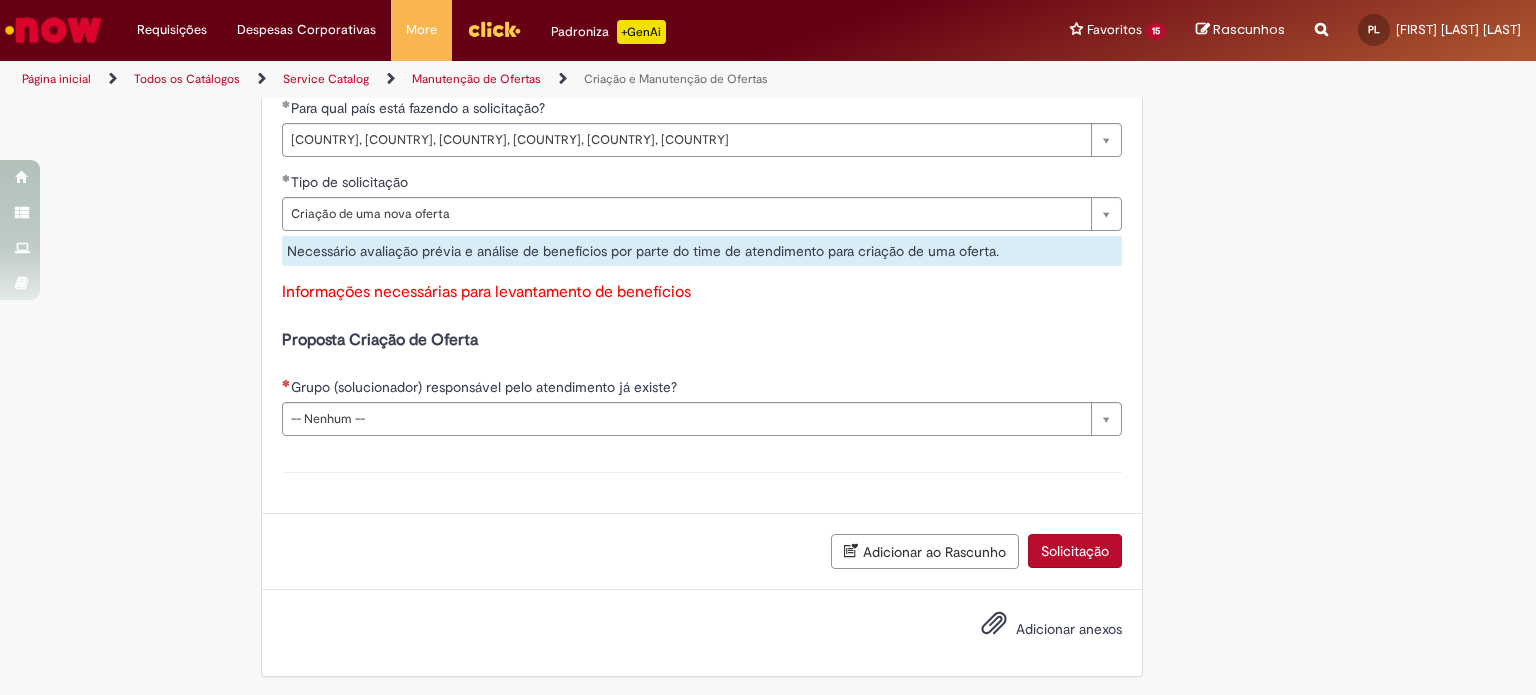 click on "Informações necessárias para levantamento de benefícios" at bounding box center [486, 292] 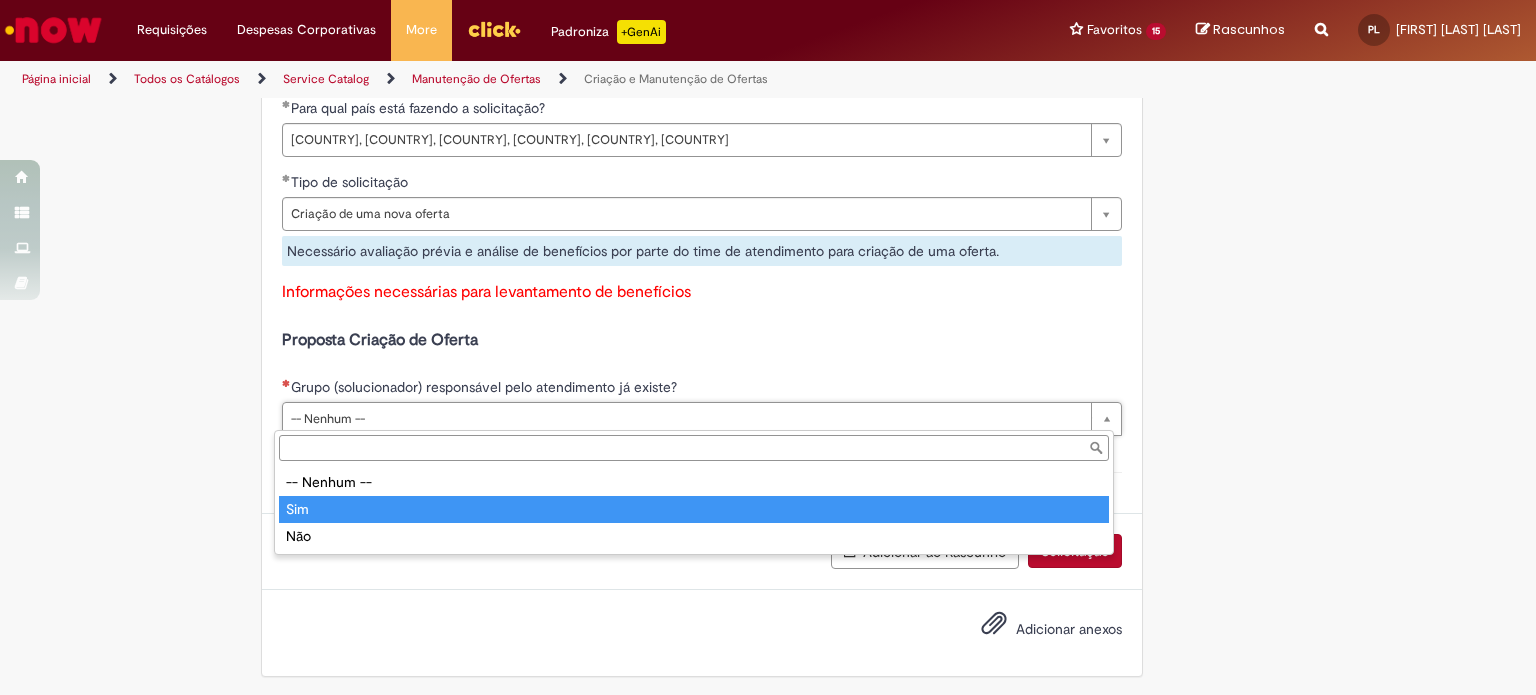 type on "***" 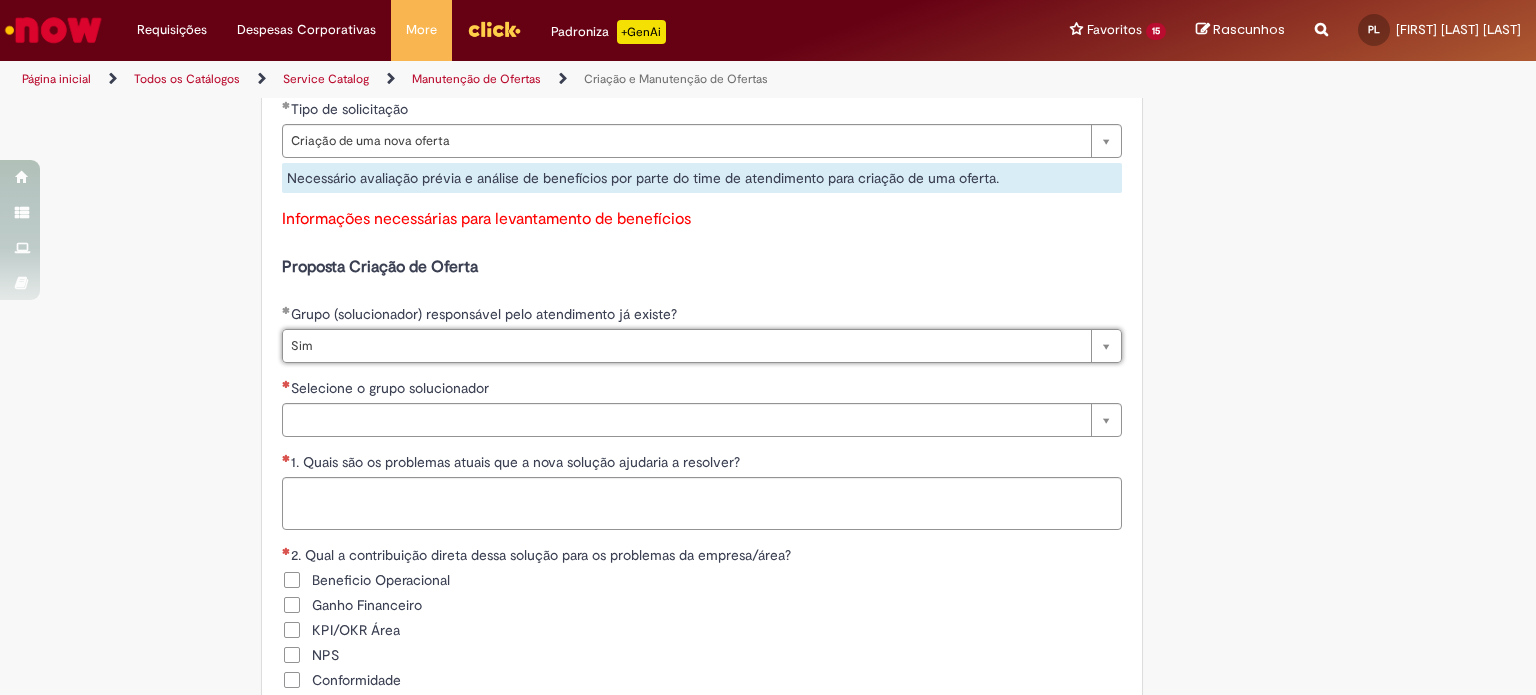 scroll, scrollTop: 1711, scrollLeft: 0, axis: vertical 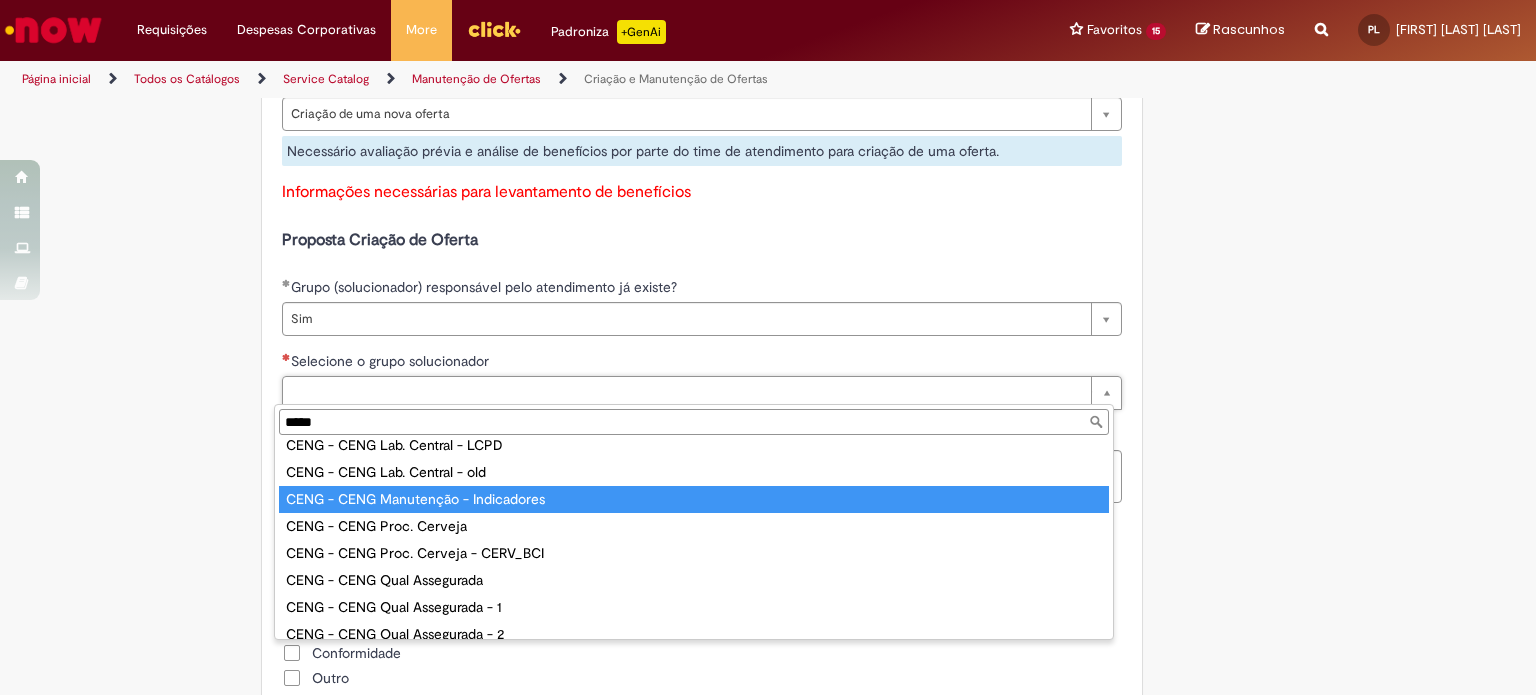 type on "****" 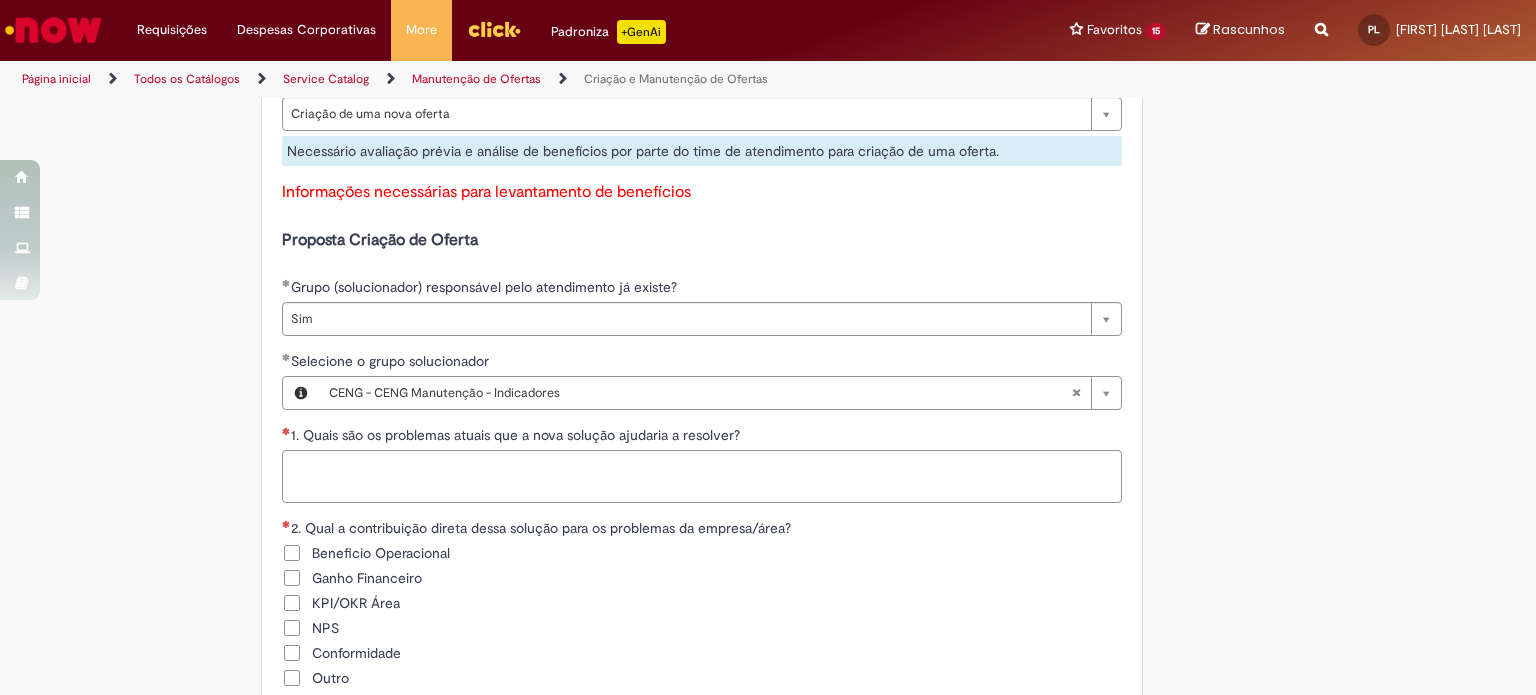 click on "1. Quais são os problemas atuais que a nova solução ajudaria a resolver?" at bounding box center (702, 477) 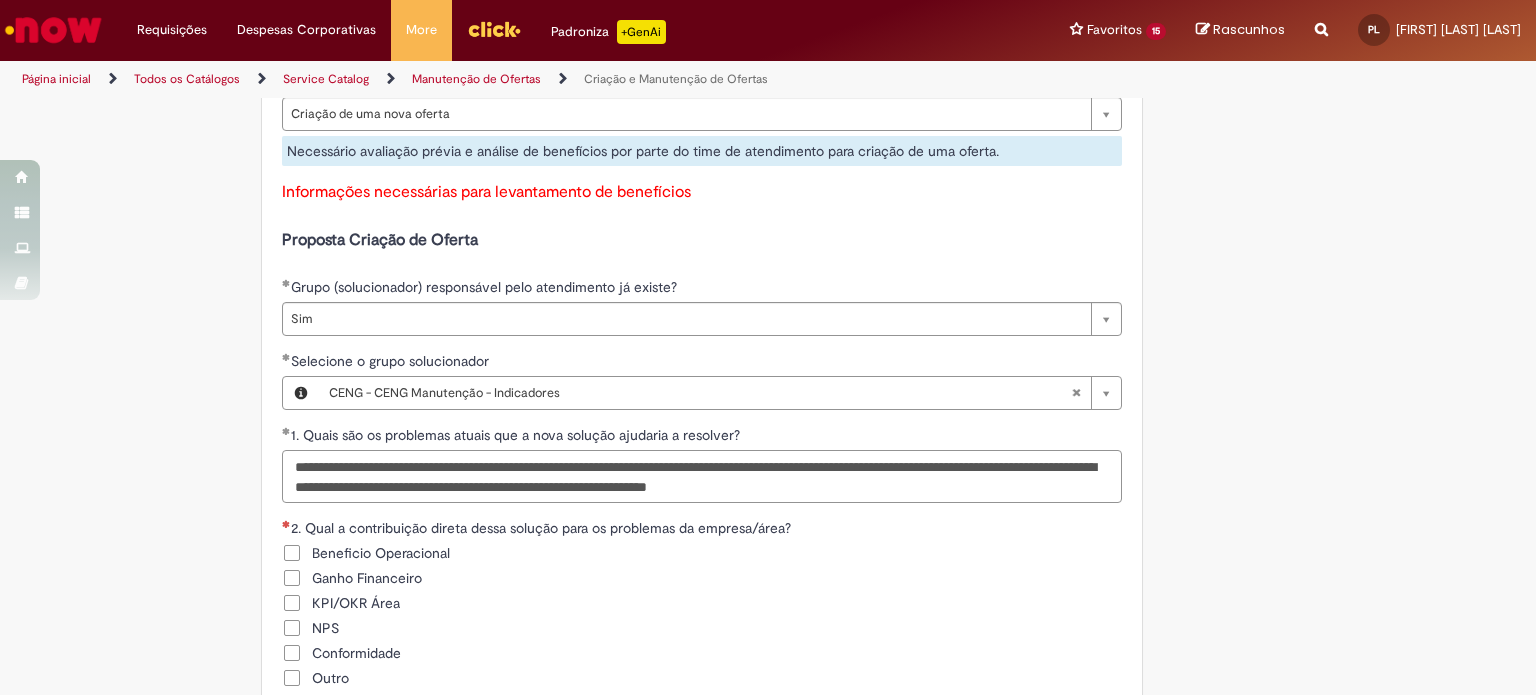 type on "**********" 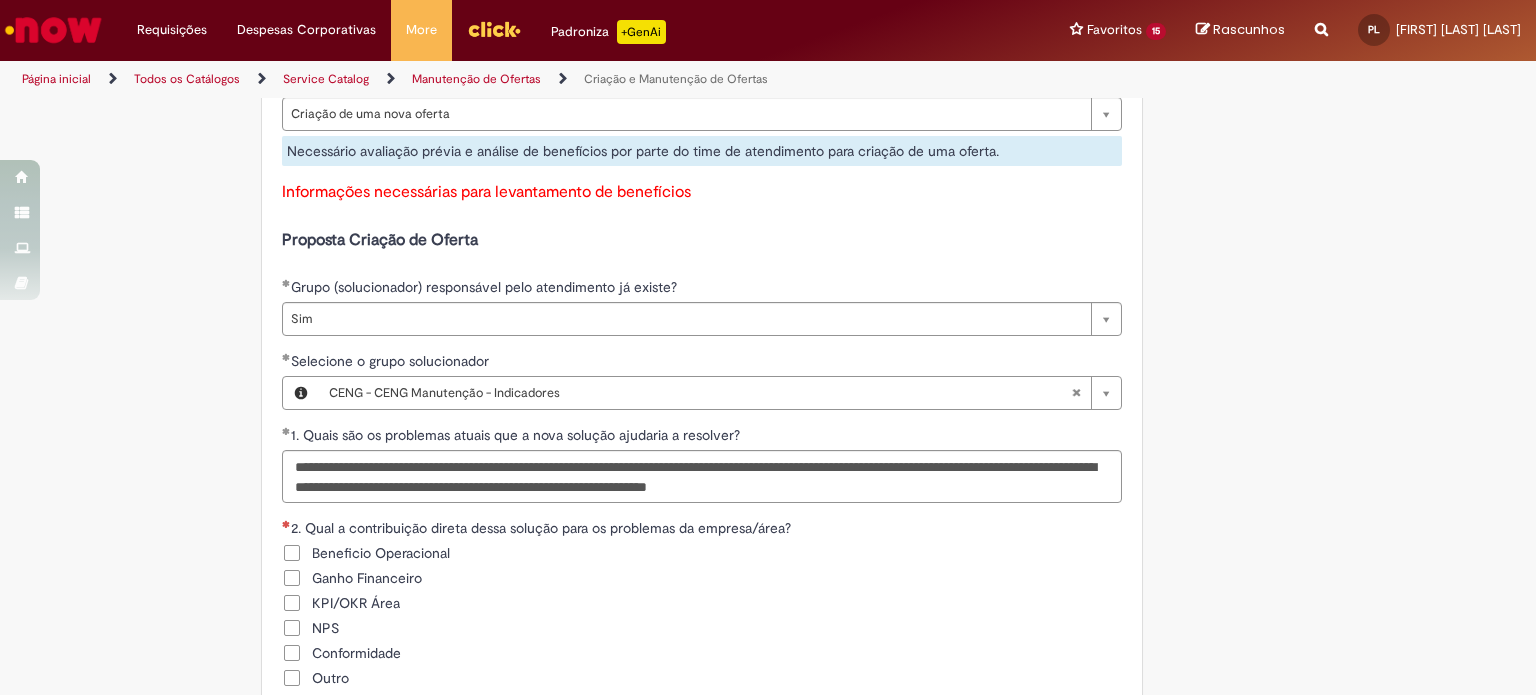 drag, startPoint x: 757, startPoint y: 487, endPoint x: 1504, endPoint y: 595, distance: 754.76685 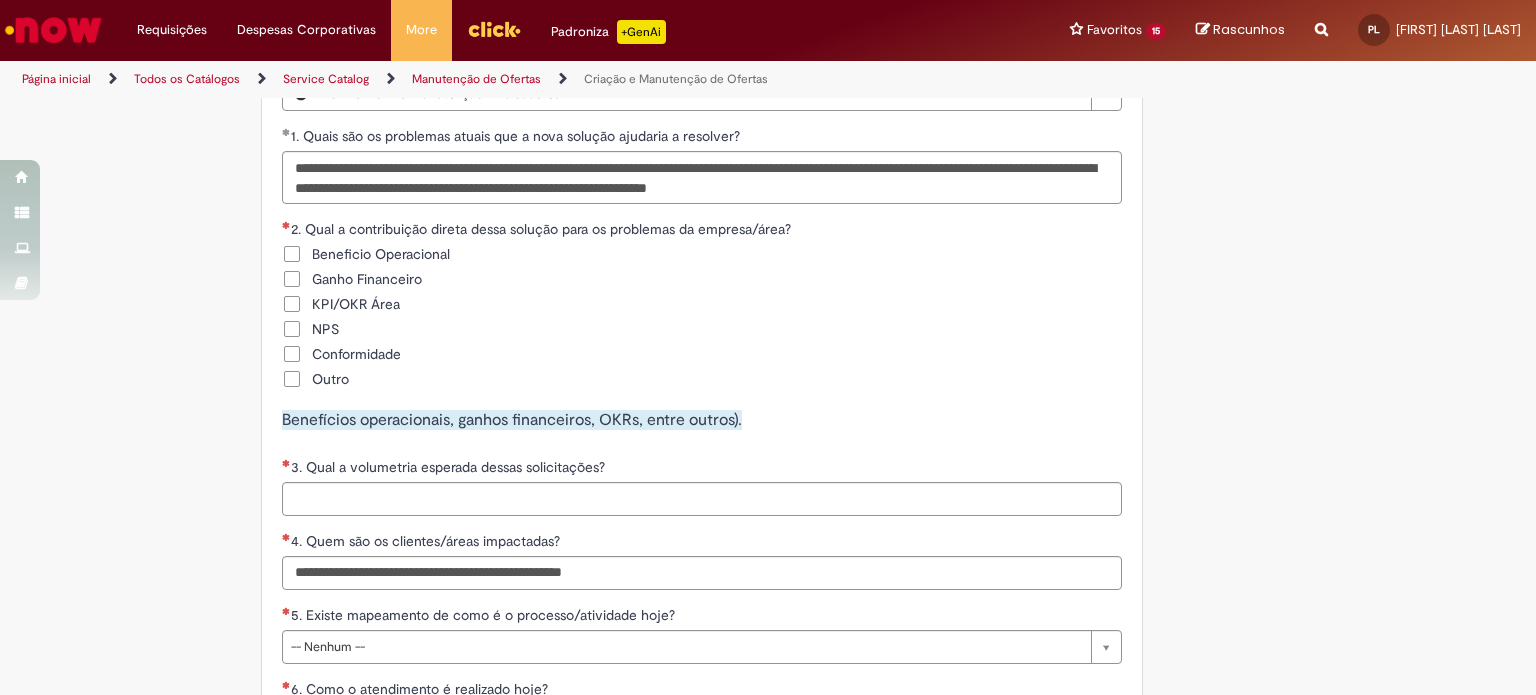 scroll, scrollTop: 2011, scrollLeft: 0, axis: vertical 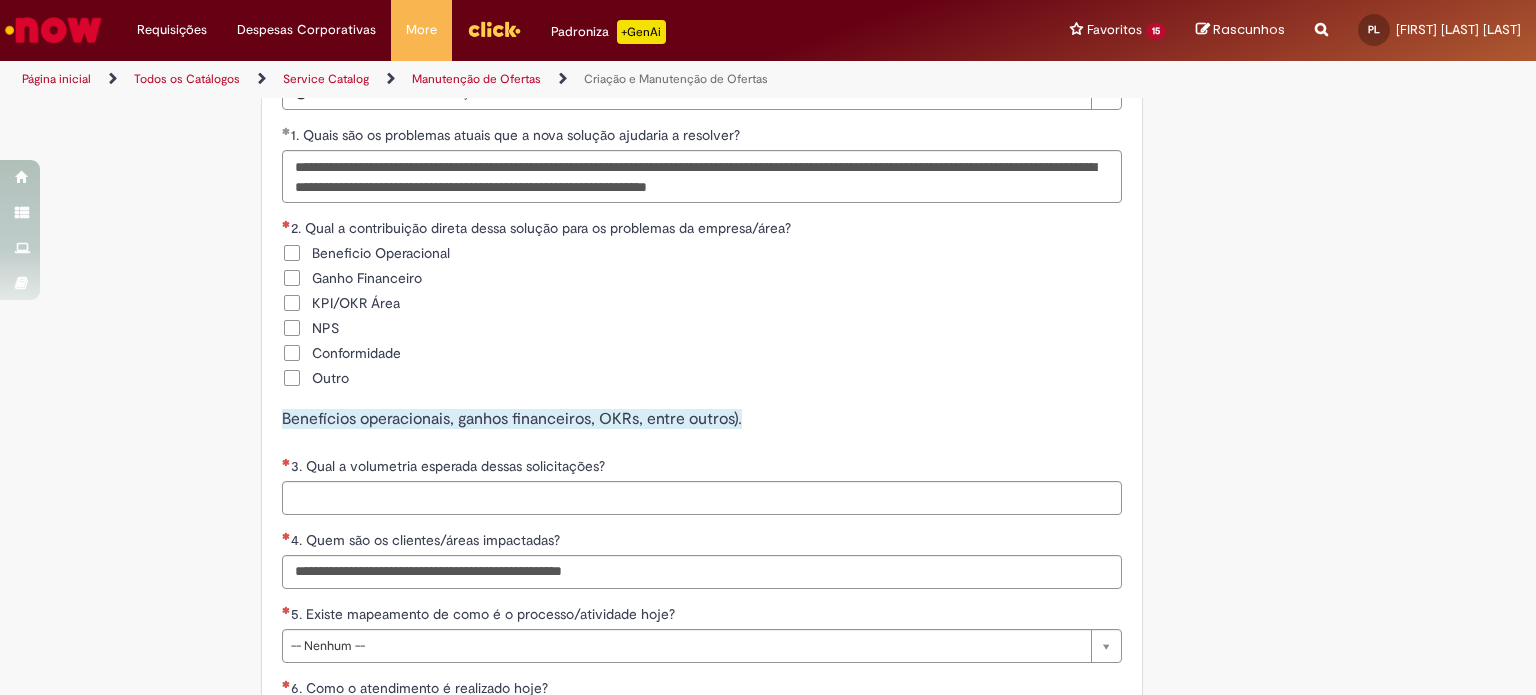 click on "Beneficio Operacional" at bounding box center (381, 253) 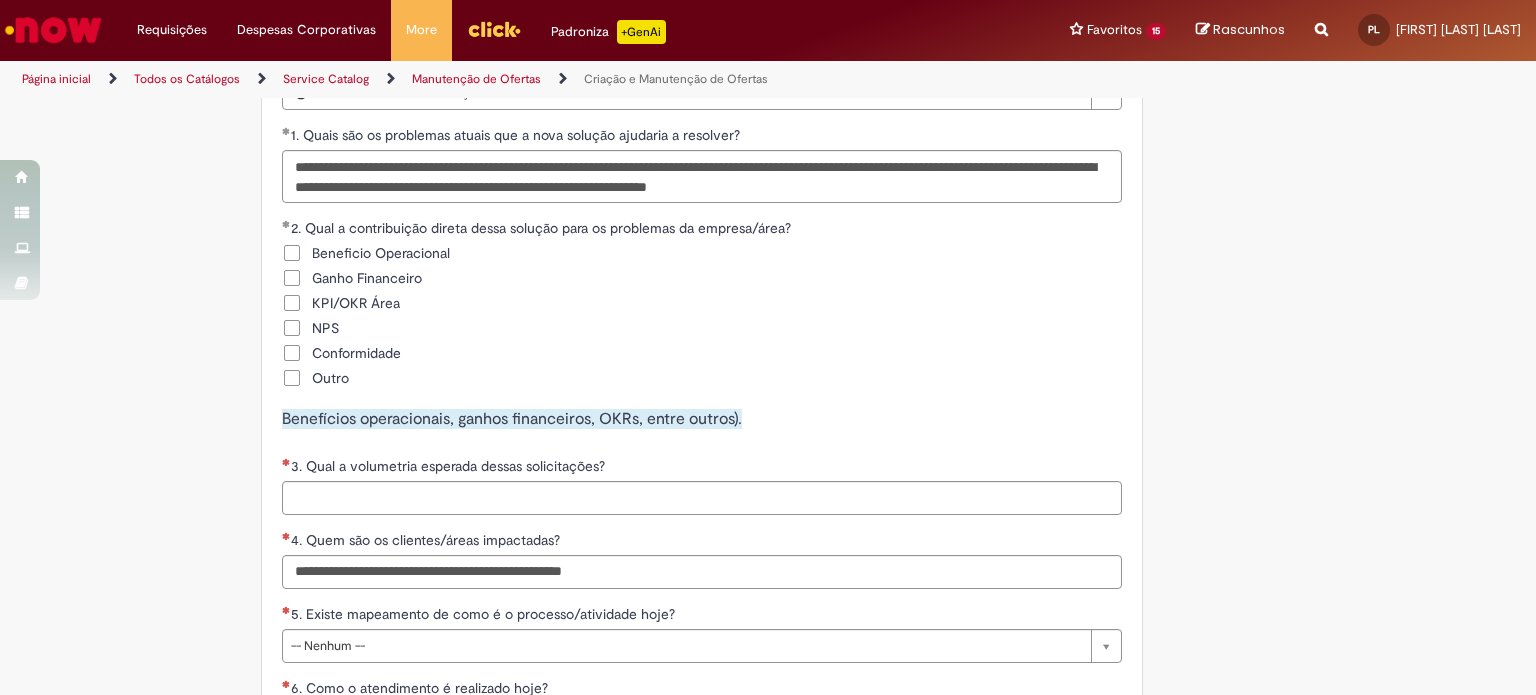 click on "KPI/OKR Área" at bounding box center [356, 303] 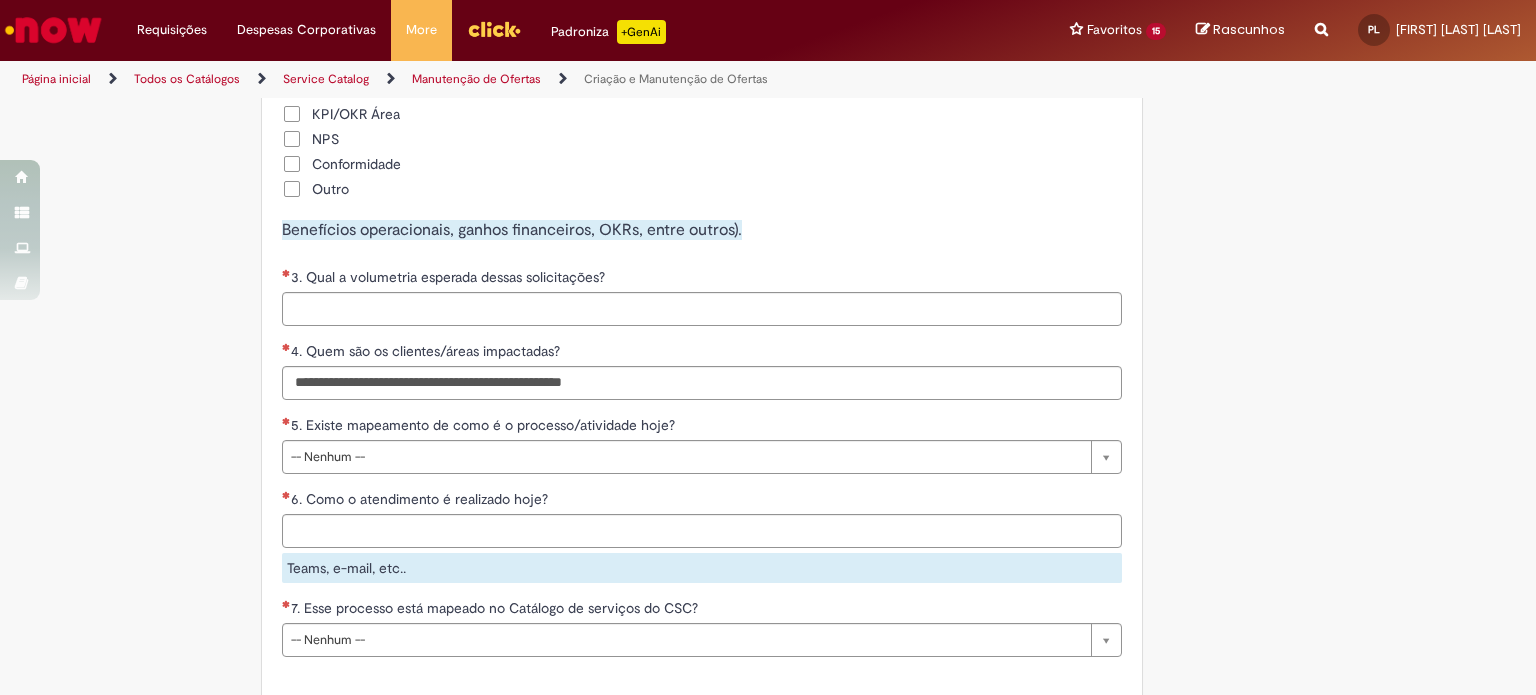 scroll, scrollTop: 2211, scrollLeft: 0, axis: vertical 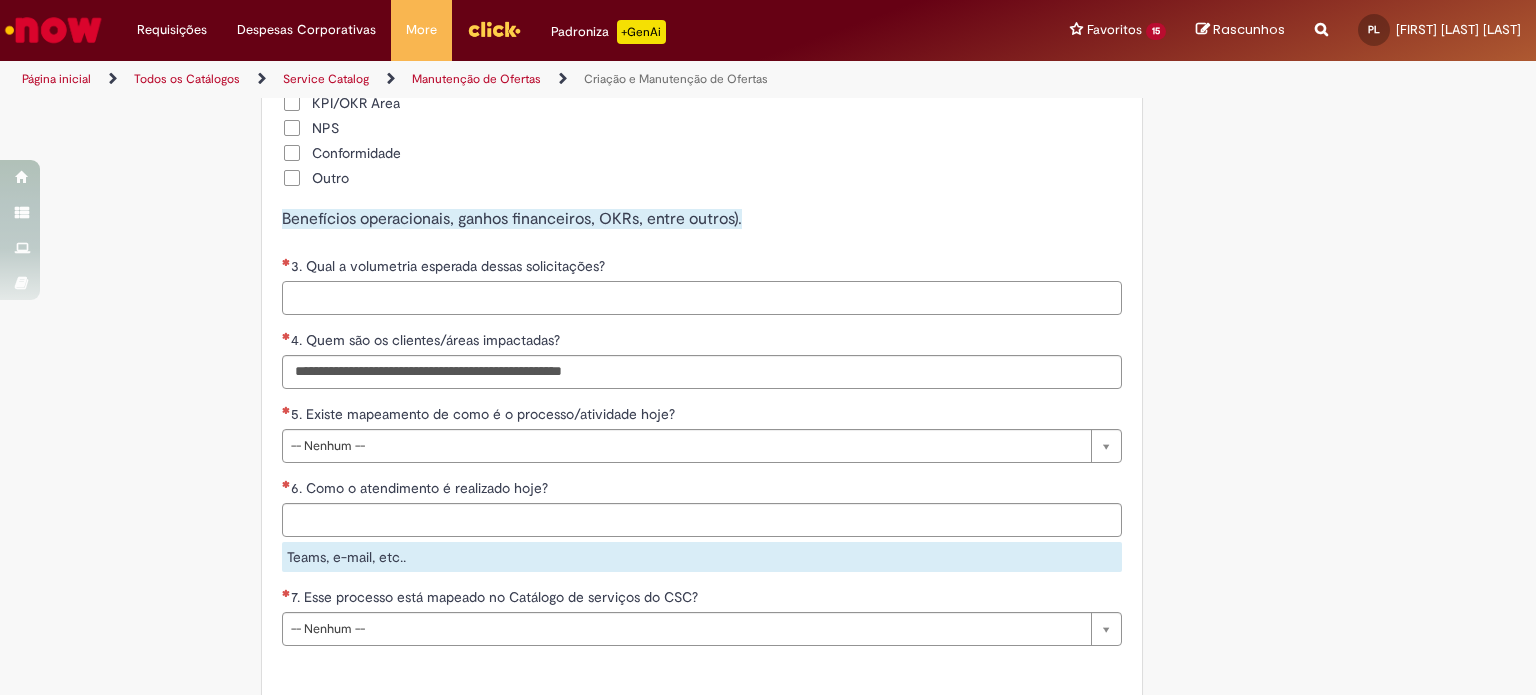 click on "3. Qual a volumetria esperada dessas solicitações?" at bounding box center (702, 298) 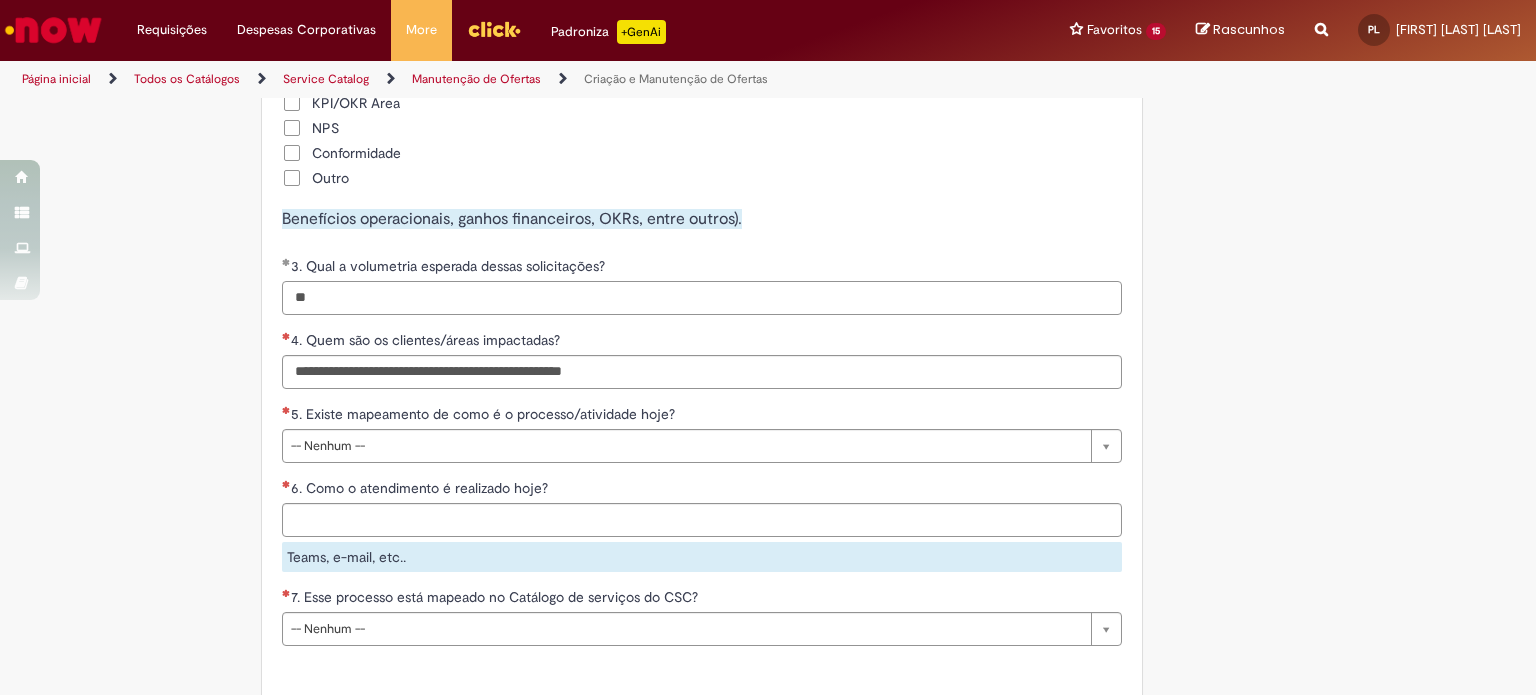 type on "*" 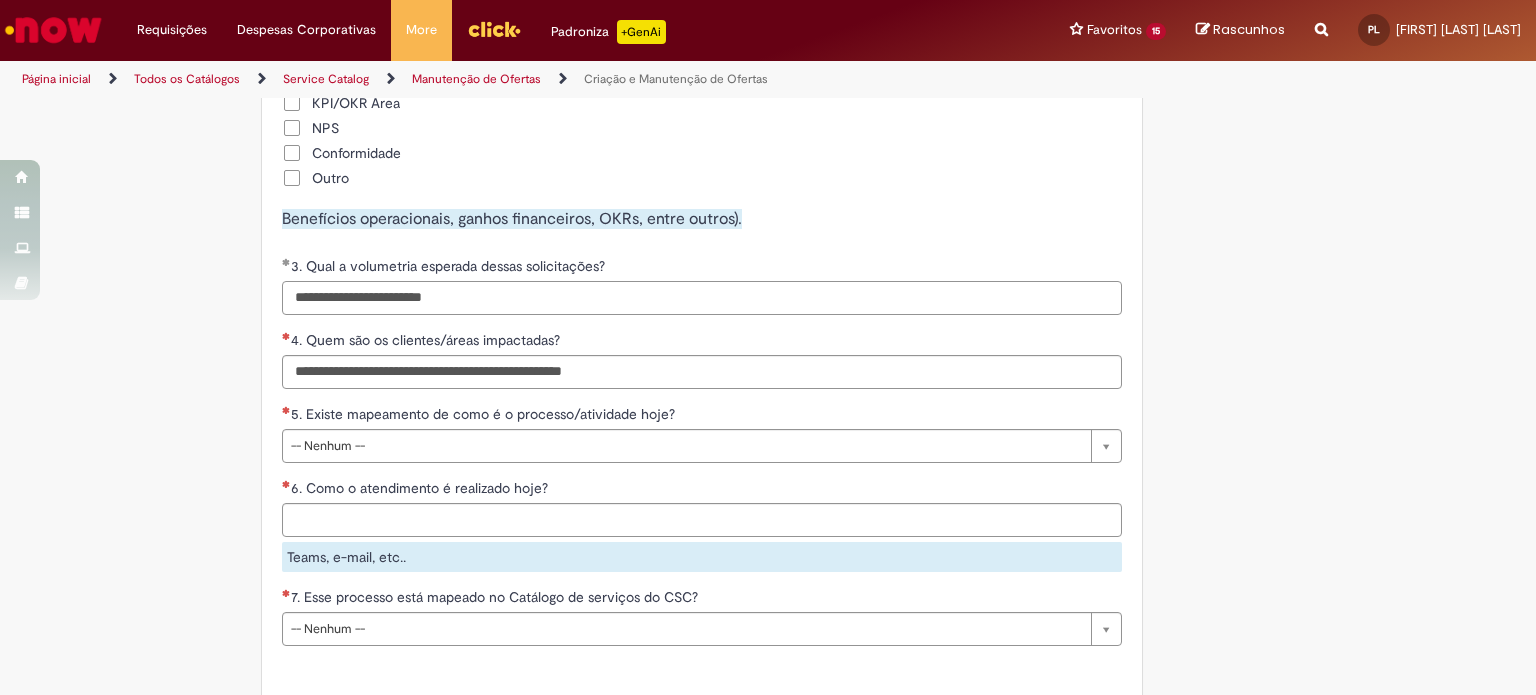 type on "**********" 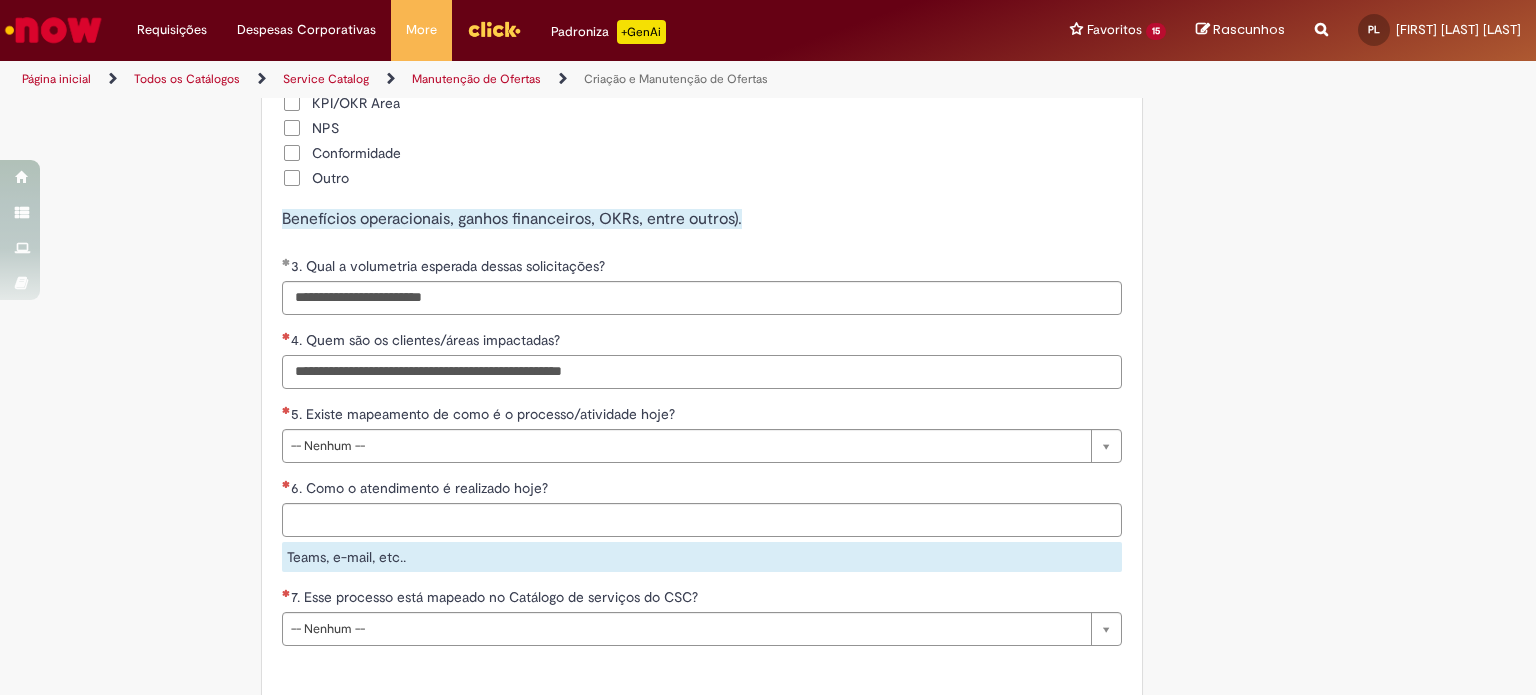 click on "4. Quem são os clientes/áreas impactadas?" at bounding box center (702, 372) 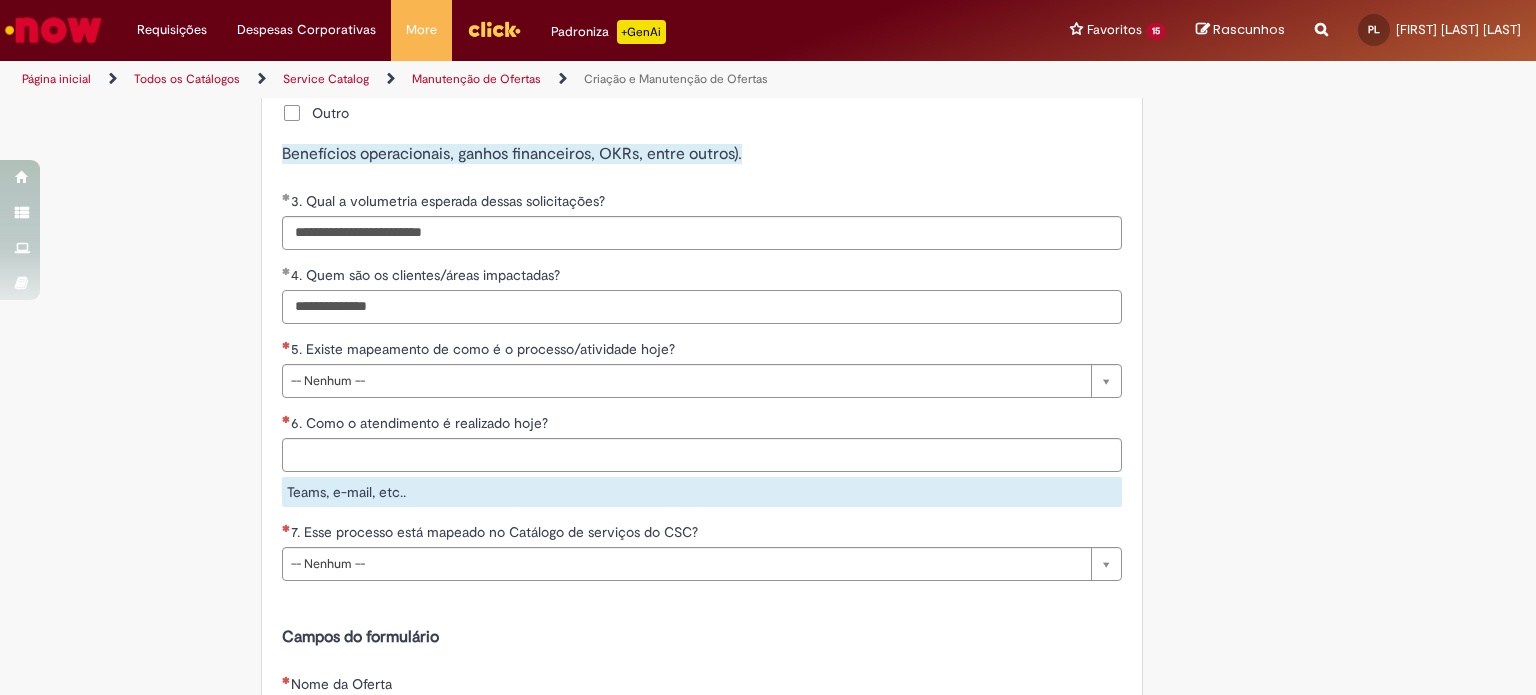 scroll, scrollTop: 2311, scrollLeft: 0, axis: vertical 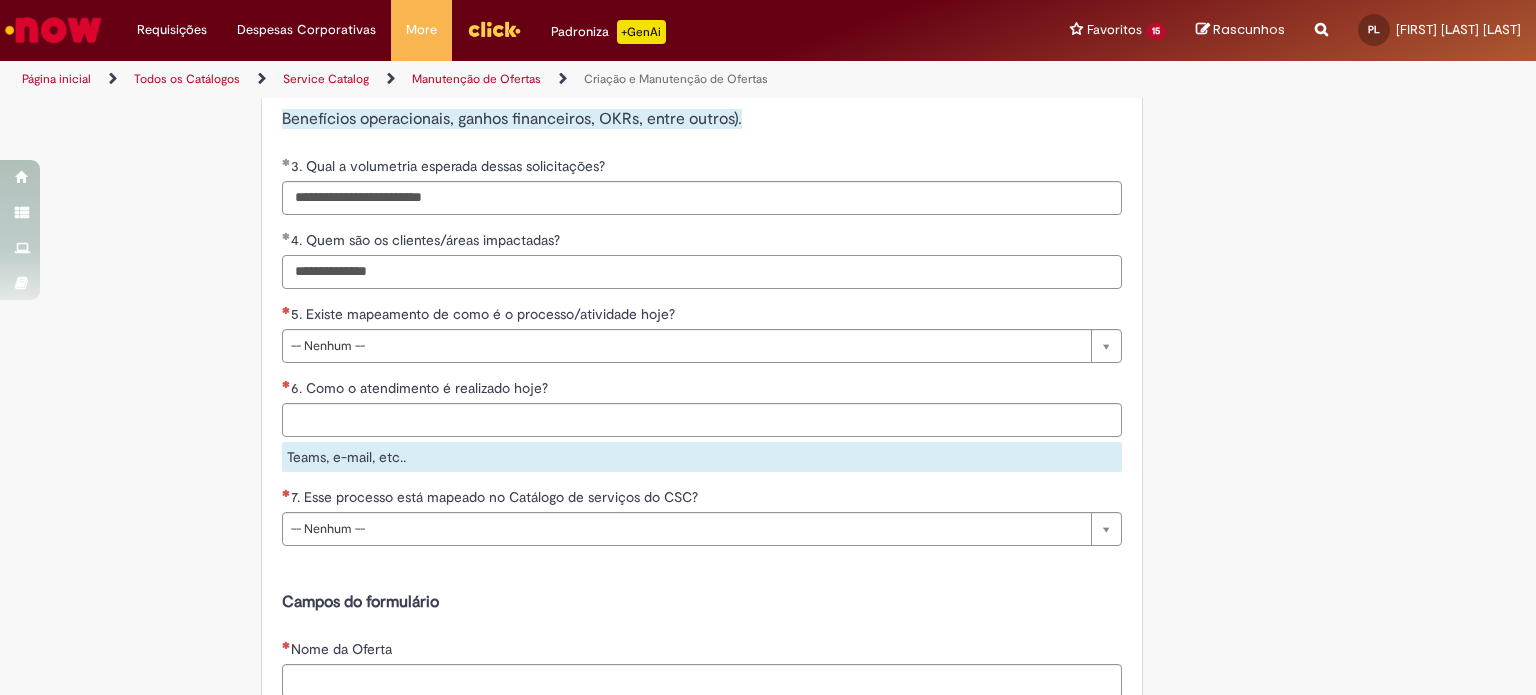 type on "**********" 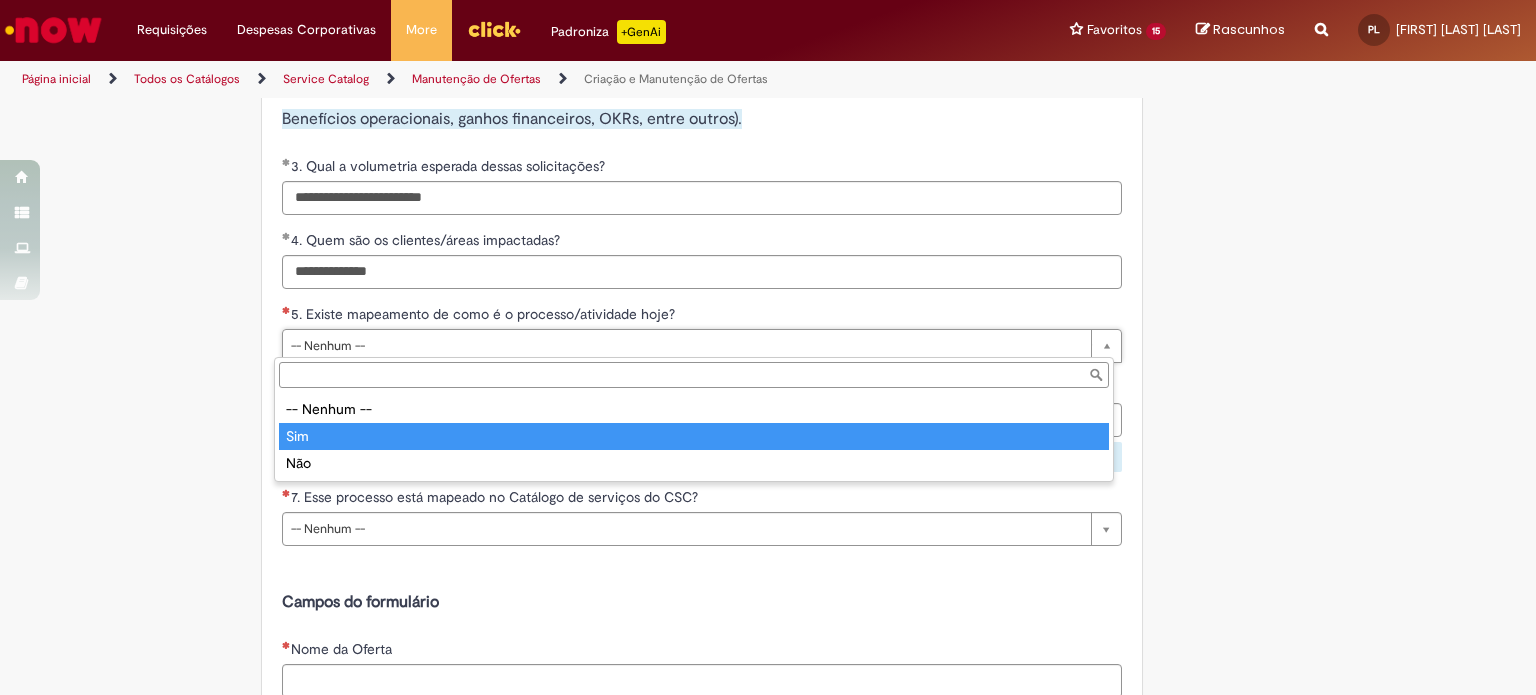 type on "***" 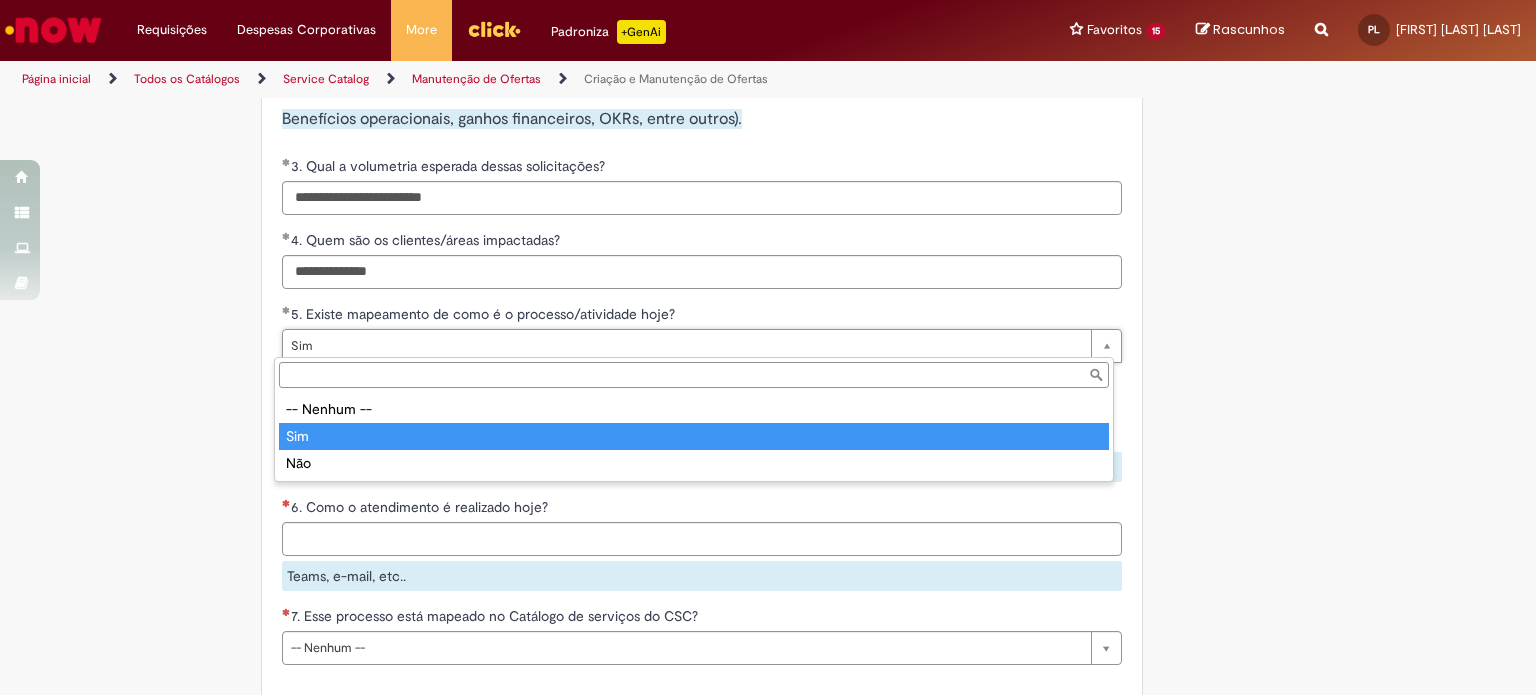 type on "***" 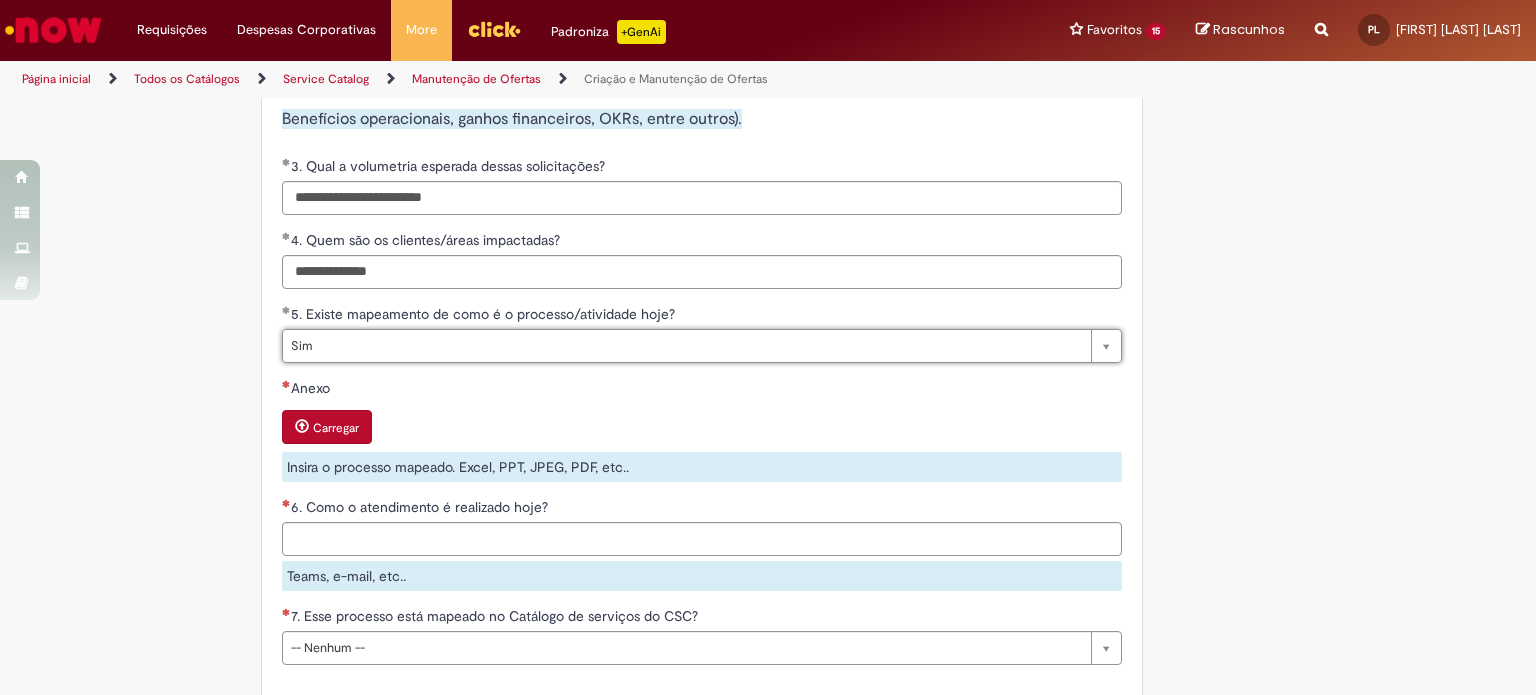 scroll, scrollTop: 0, scrollLeft: 21, axis: horizontal 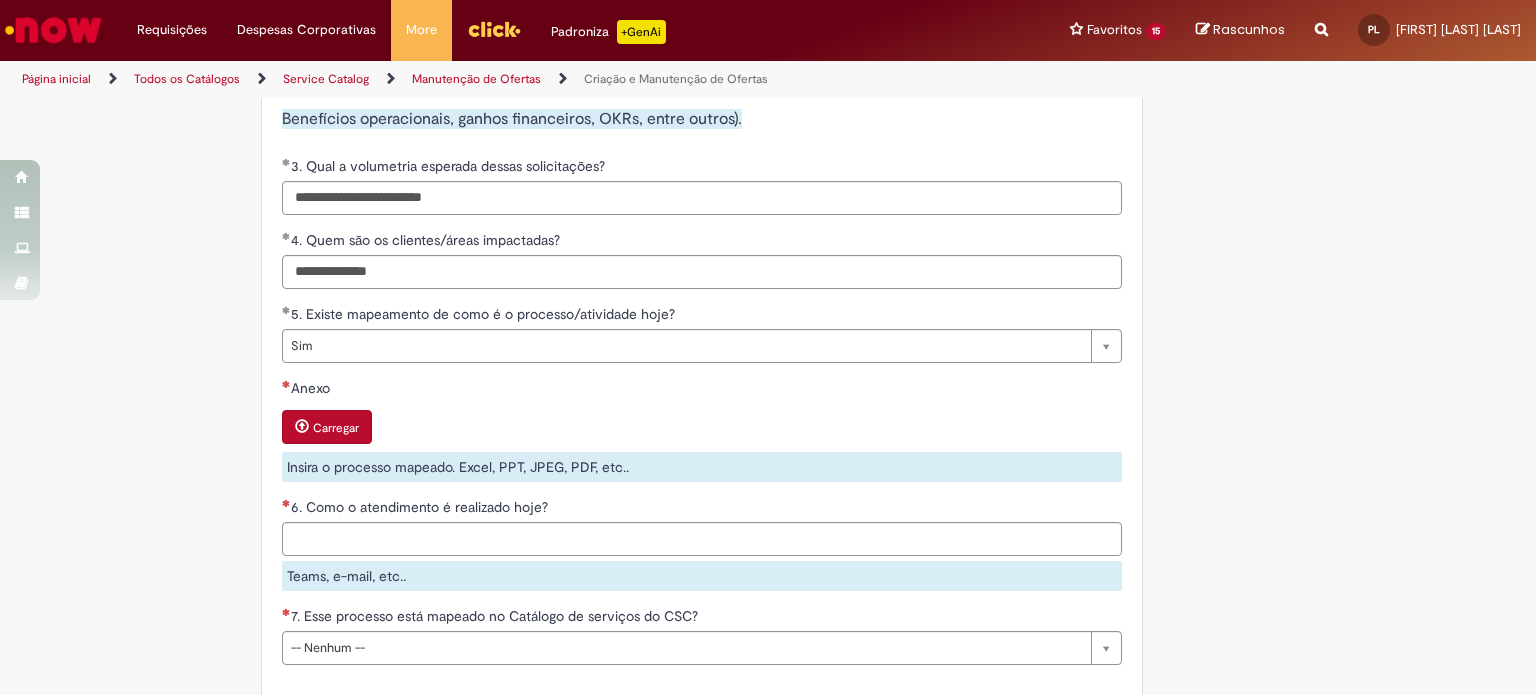 drag, startPoint x: 588, startPoint y: 345, endPoint x: 546, endPoint y: 347, distance: 42.047592 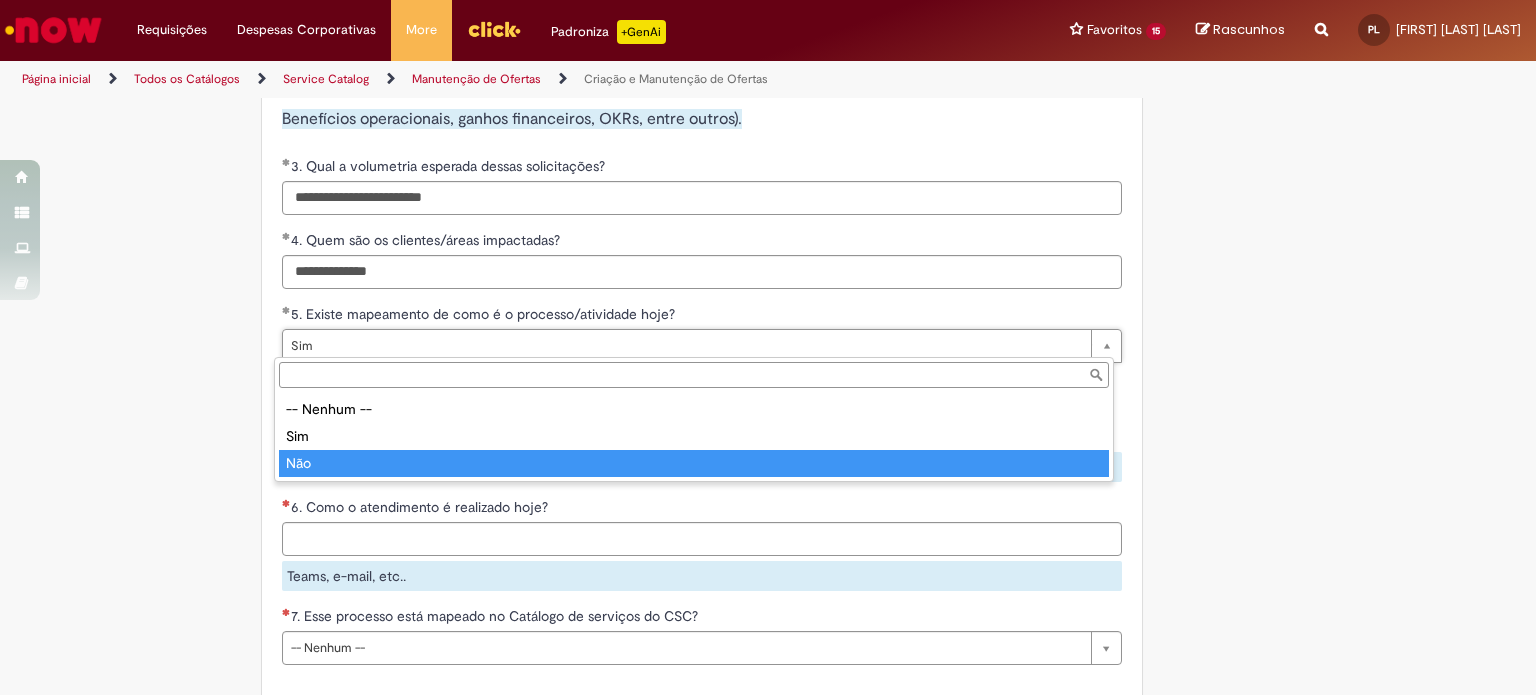 type on "***" 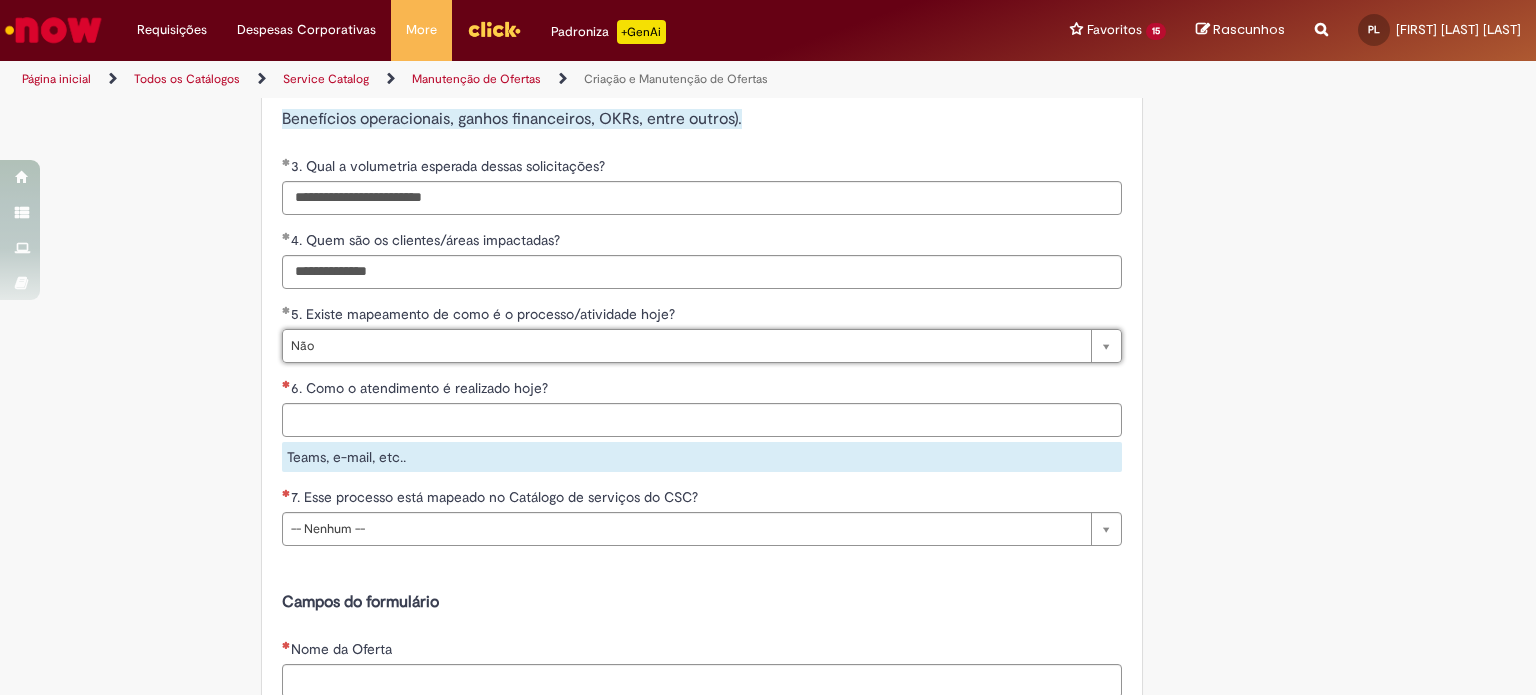 scroll, scrollTop: 0, scrollLeft: 21, axis: horizontal 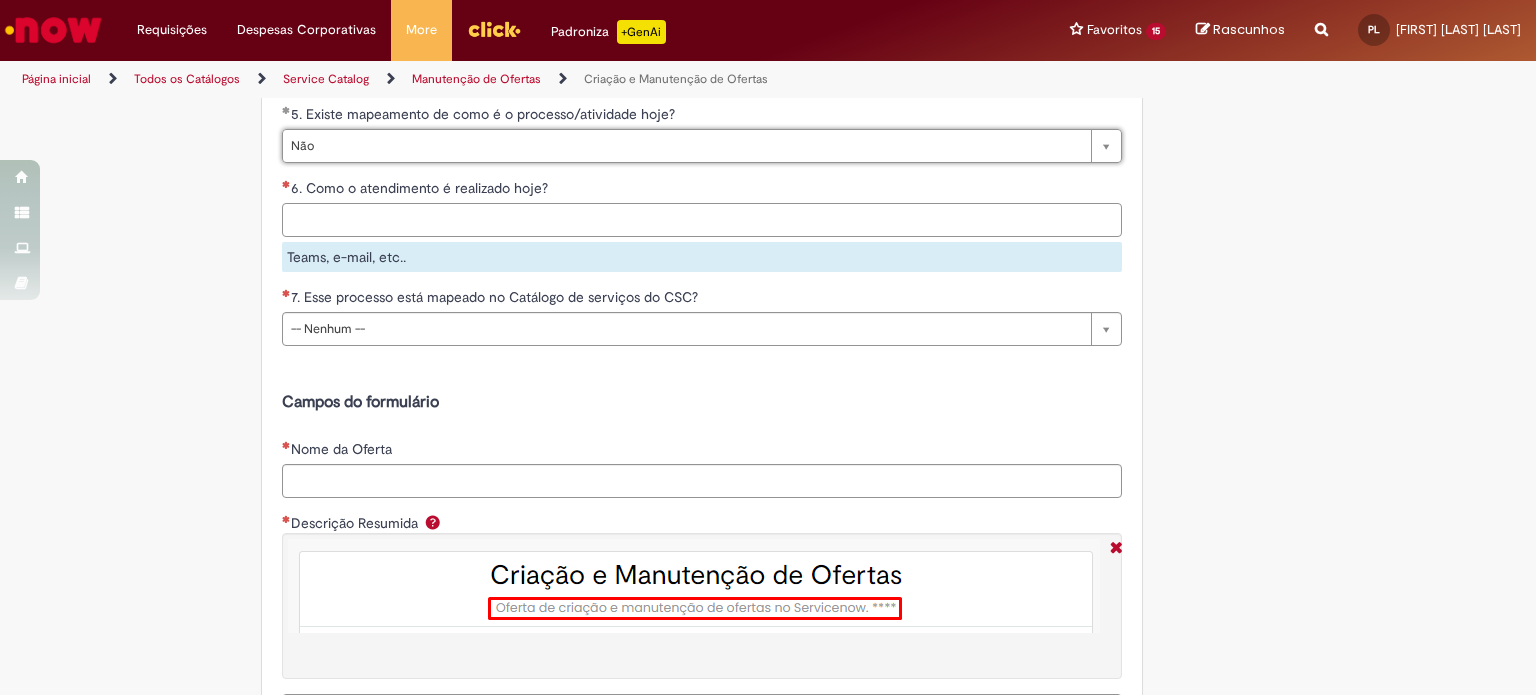 click on "6. Como o atendimento é realizado hoje?" at bounding box center (702, 220) 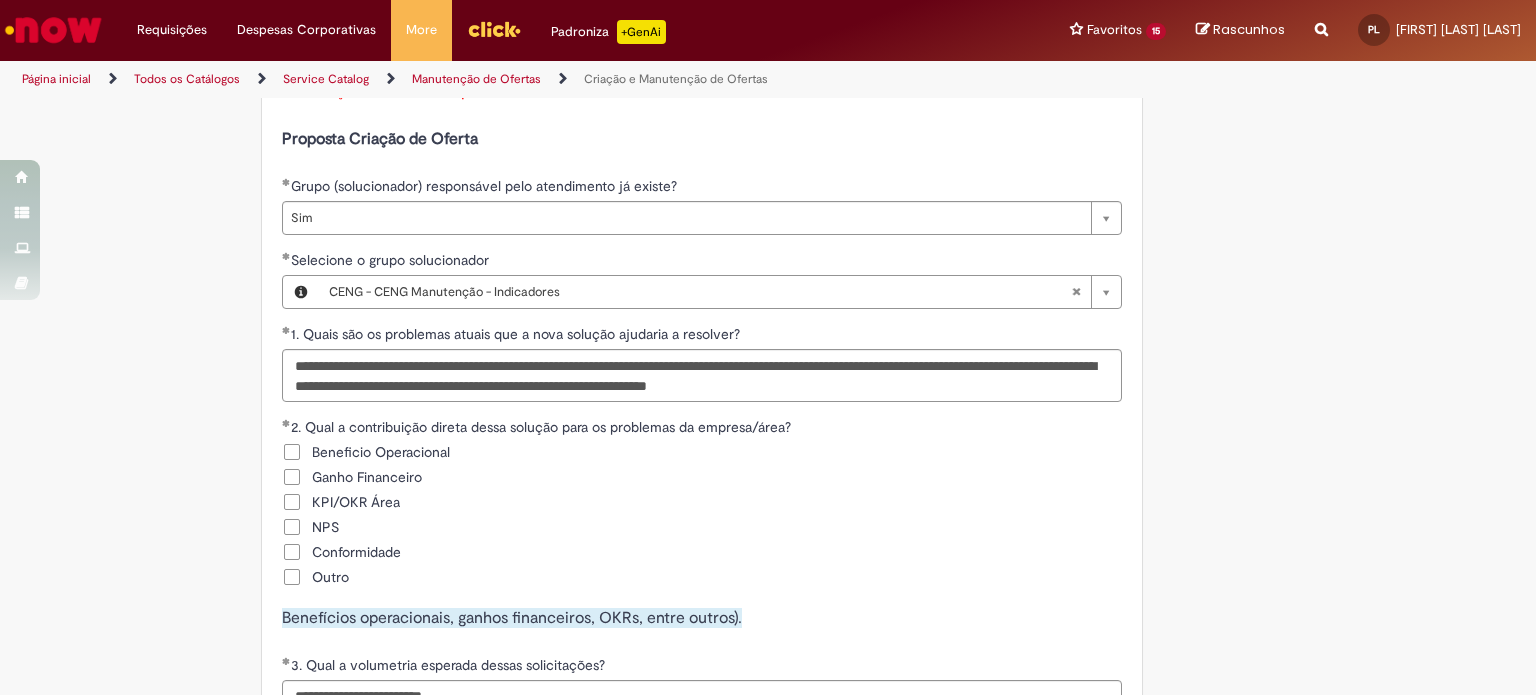 scroll, scrollTop: 1811, scrollLeft: 0, axis: vertical 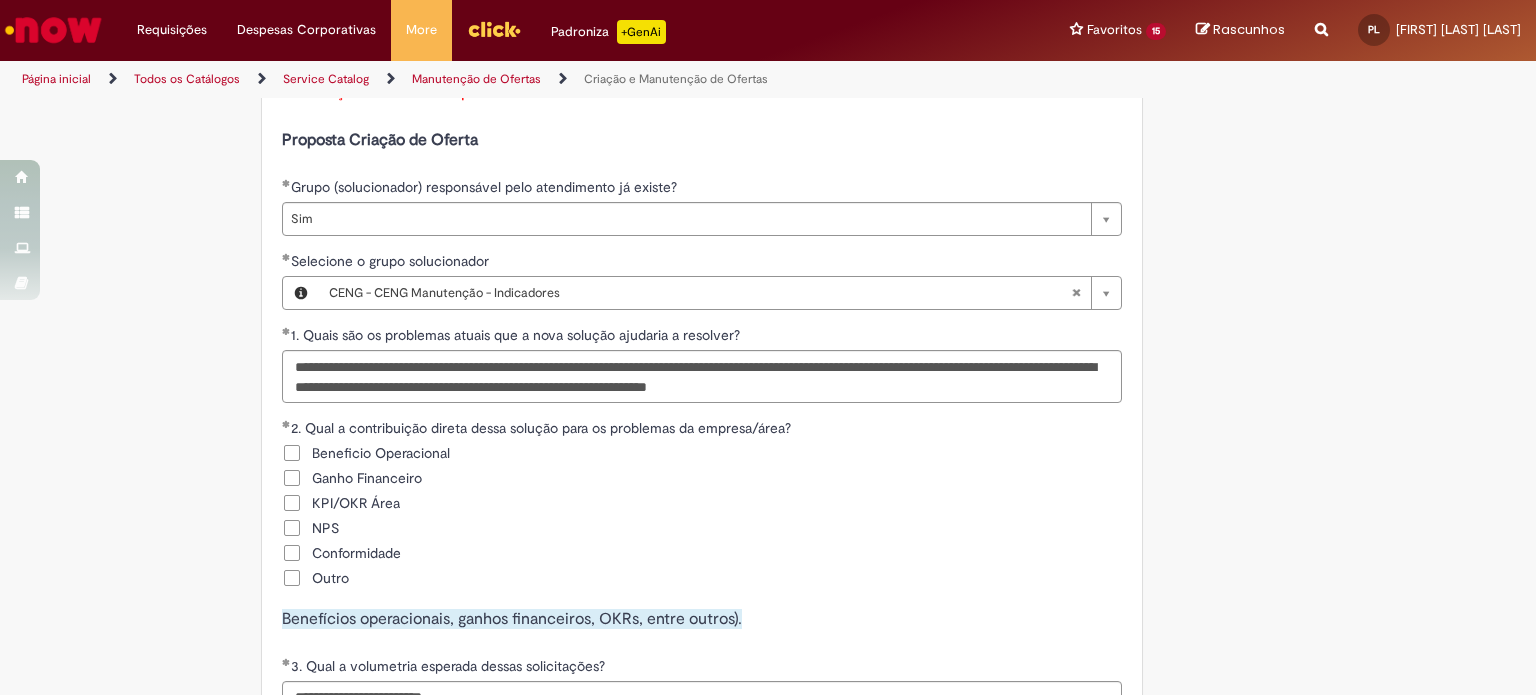type on "**********" 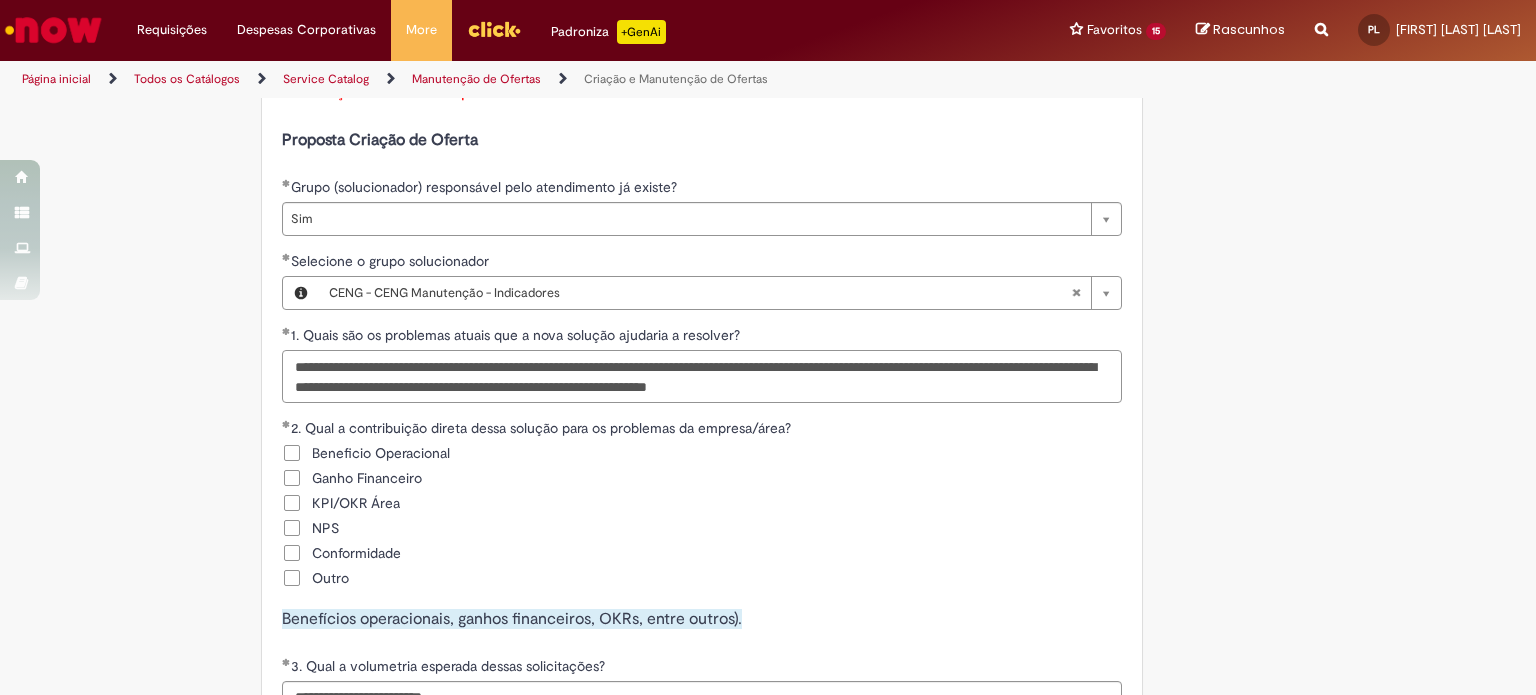 drag, startPoint x: 557, startPoint y: 387, endPoint x: 612, endPoint y: 389, distance: 55.03635 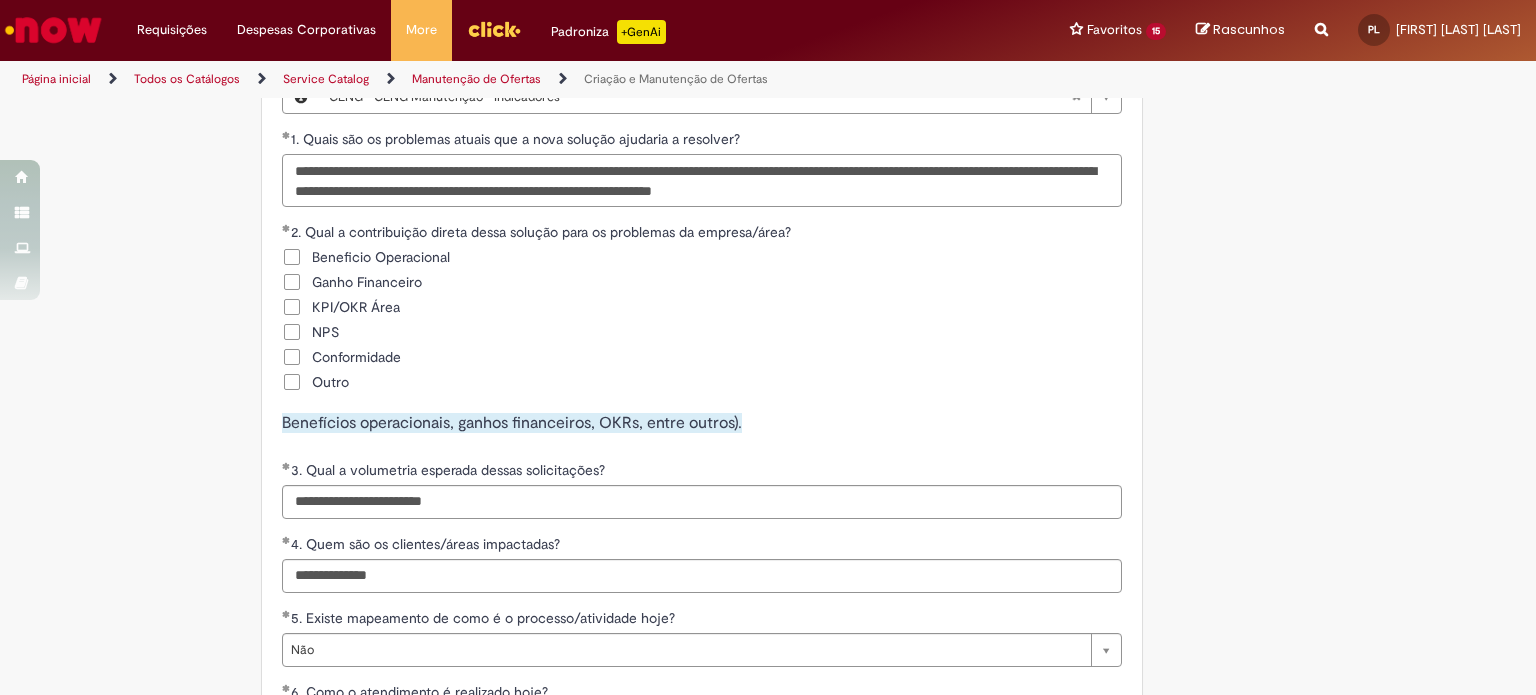 scroll, scrollTop: 2011, scrollLeft: 0, axis: vertical 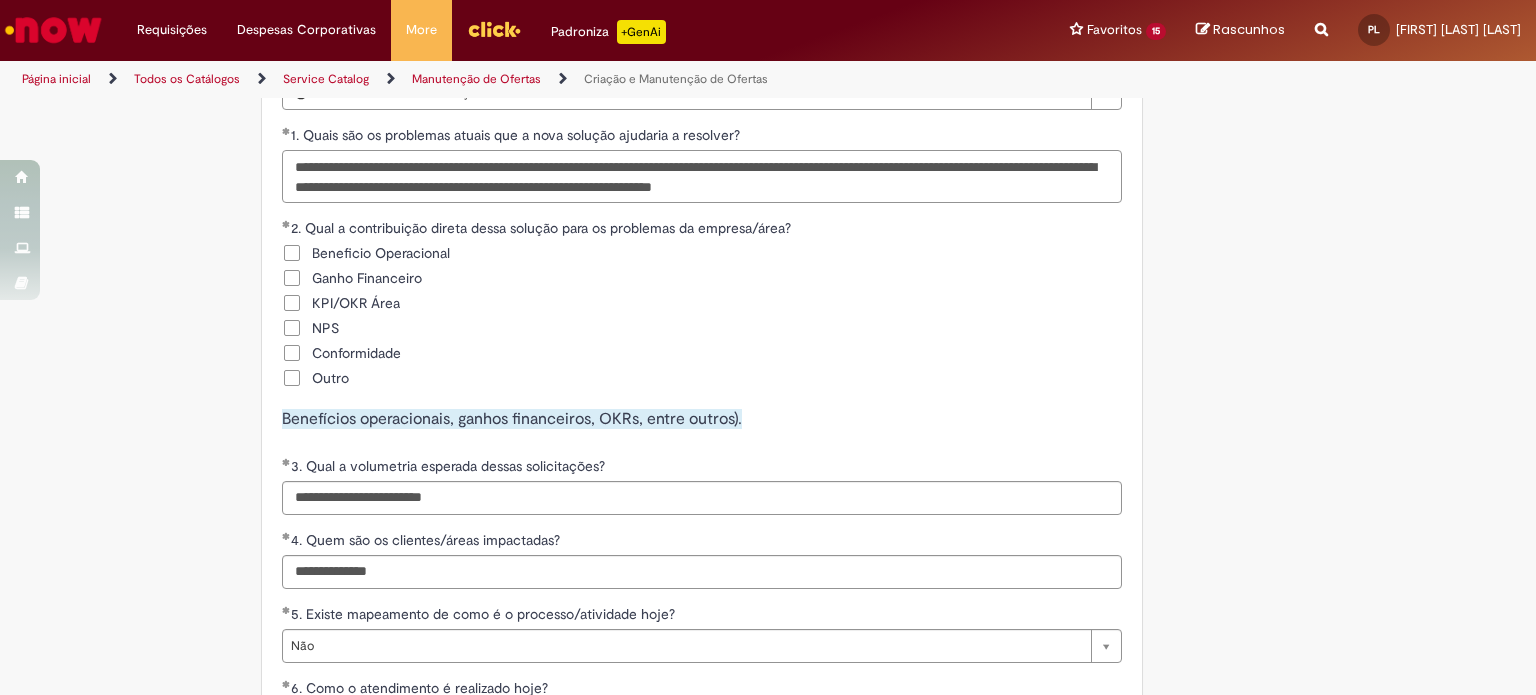 click on "**********" at bounding box center [702, 177] 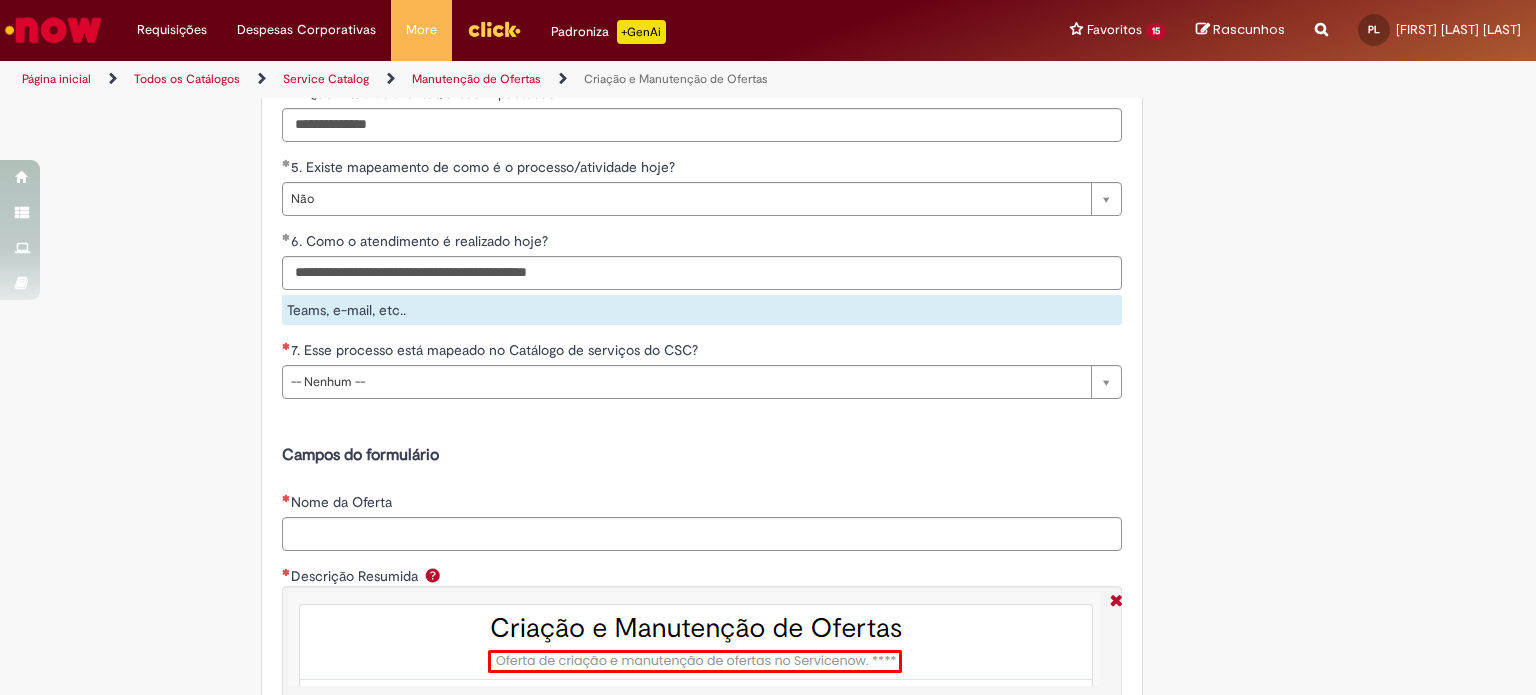 scroll, scrollTop: 2511, scrollLeft: 0, axis: vertical 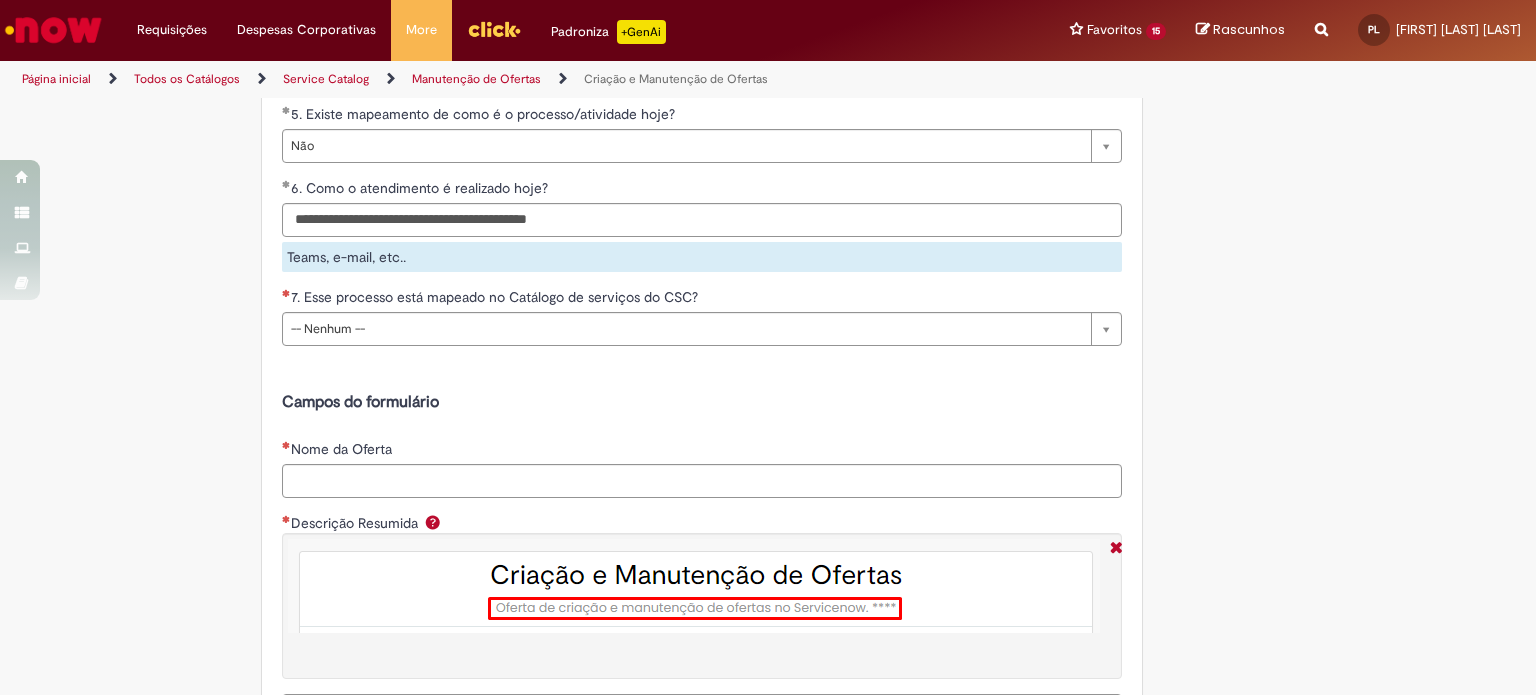type on "**********" 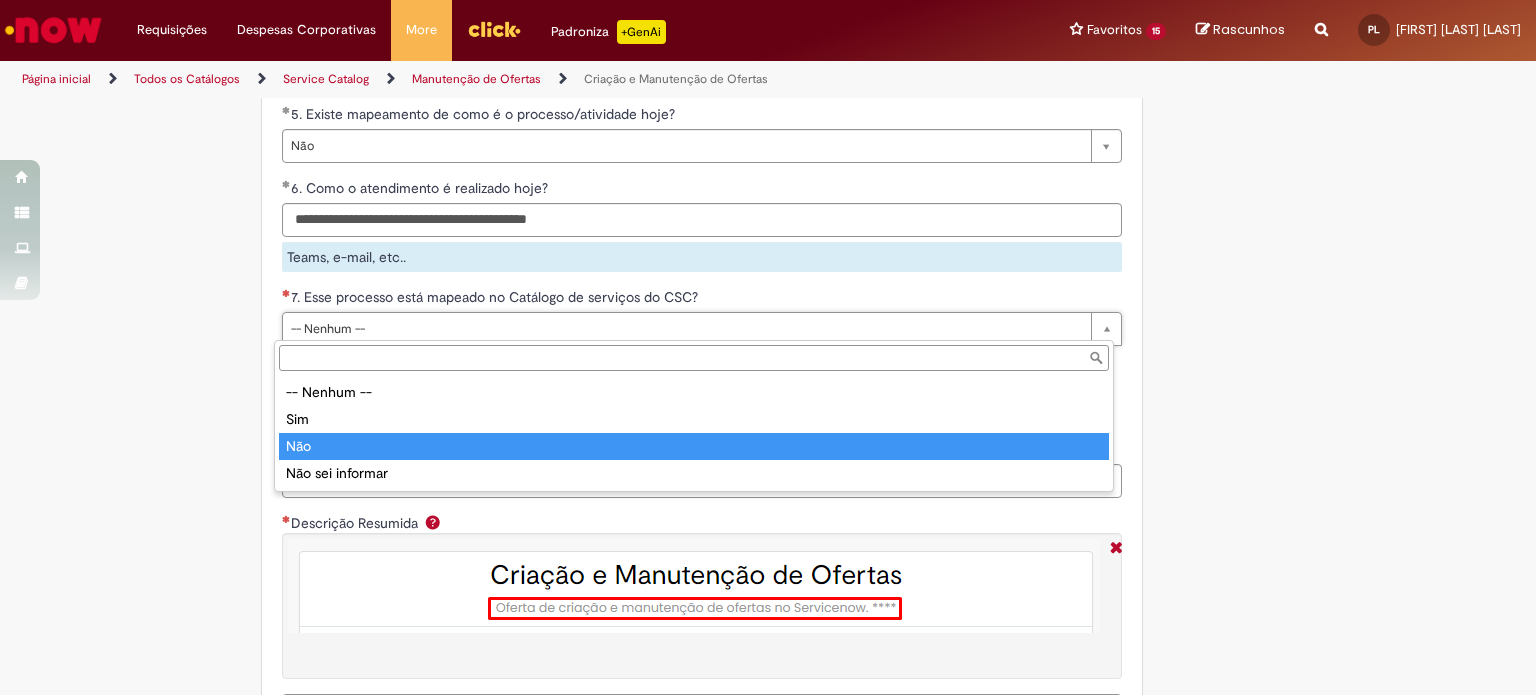 type on "***" 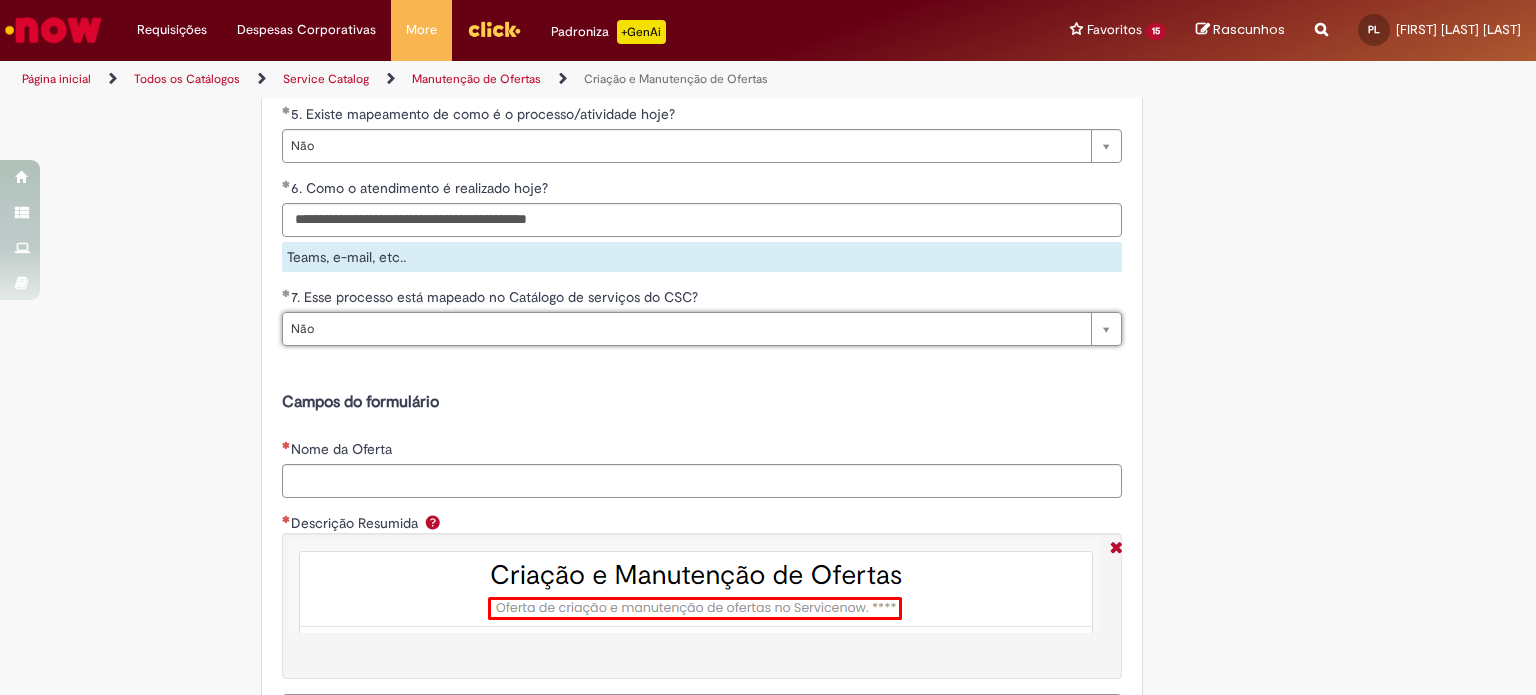click on "**********" at bounding box center [702, 1097] 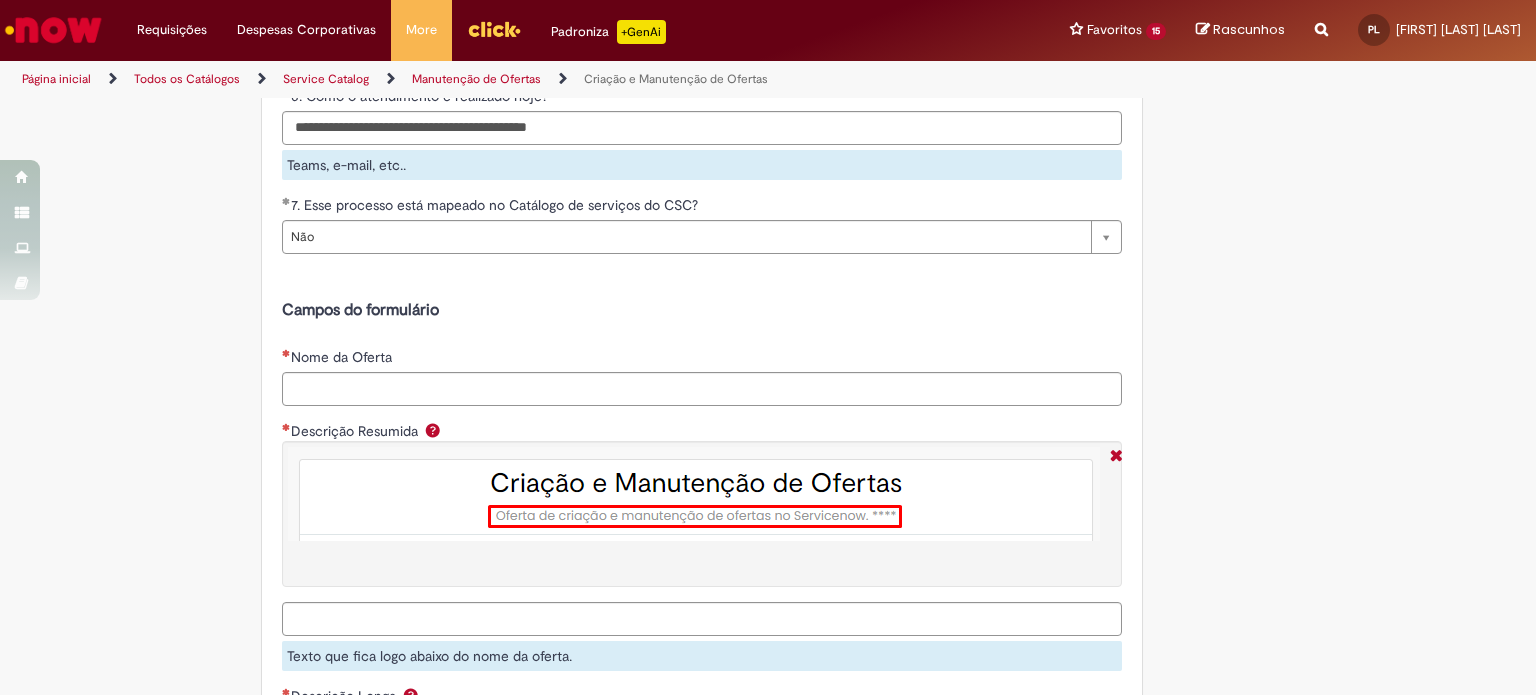 scroll, scrollTop: 2711, scrollLeft: 0, axis: vertical 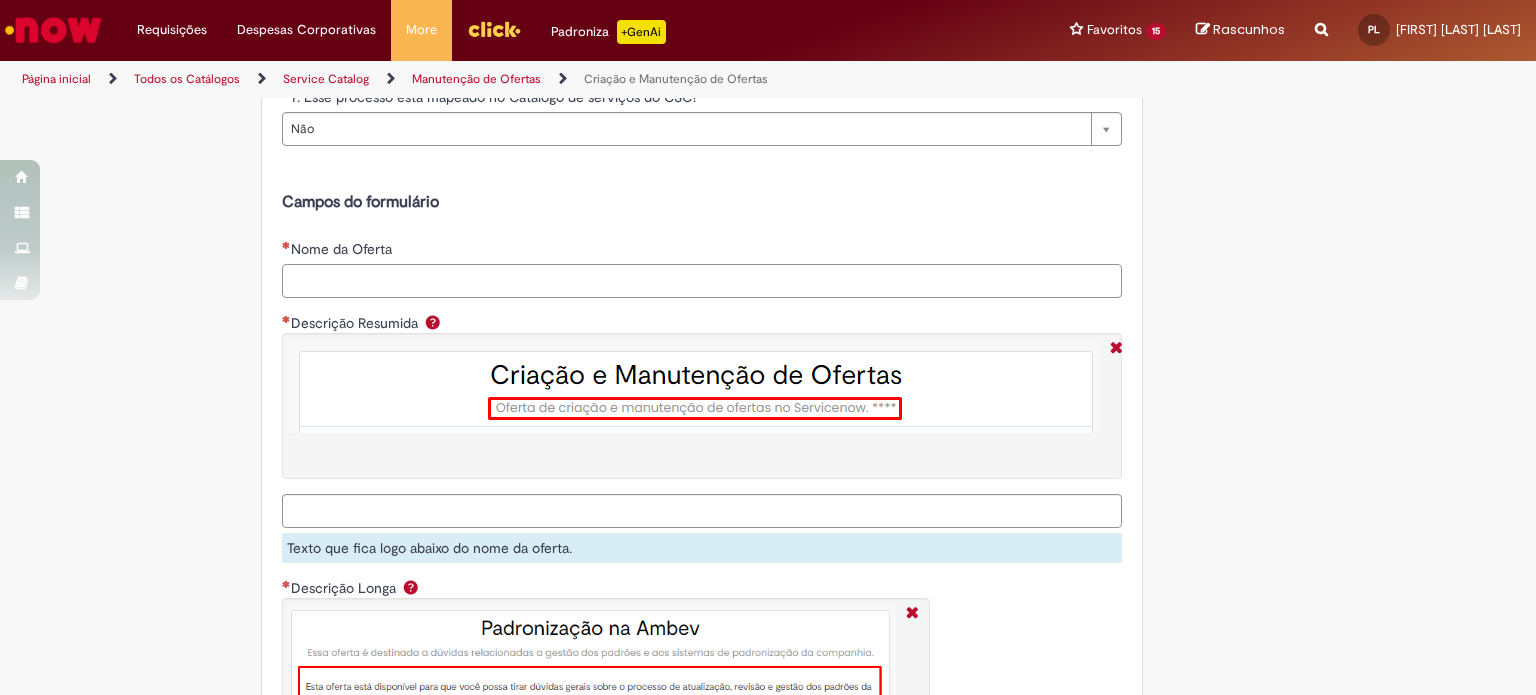 drag, startPoint x: 313, startPoint y: 273, endPoint x: 357, endPoint y: 292, distance: 47.92703 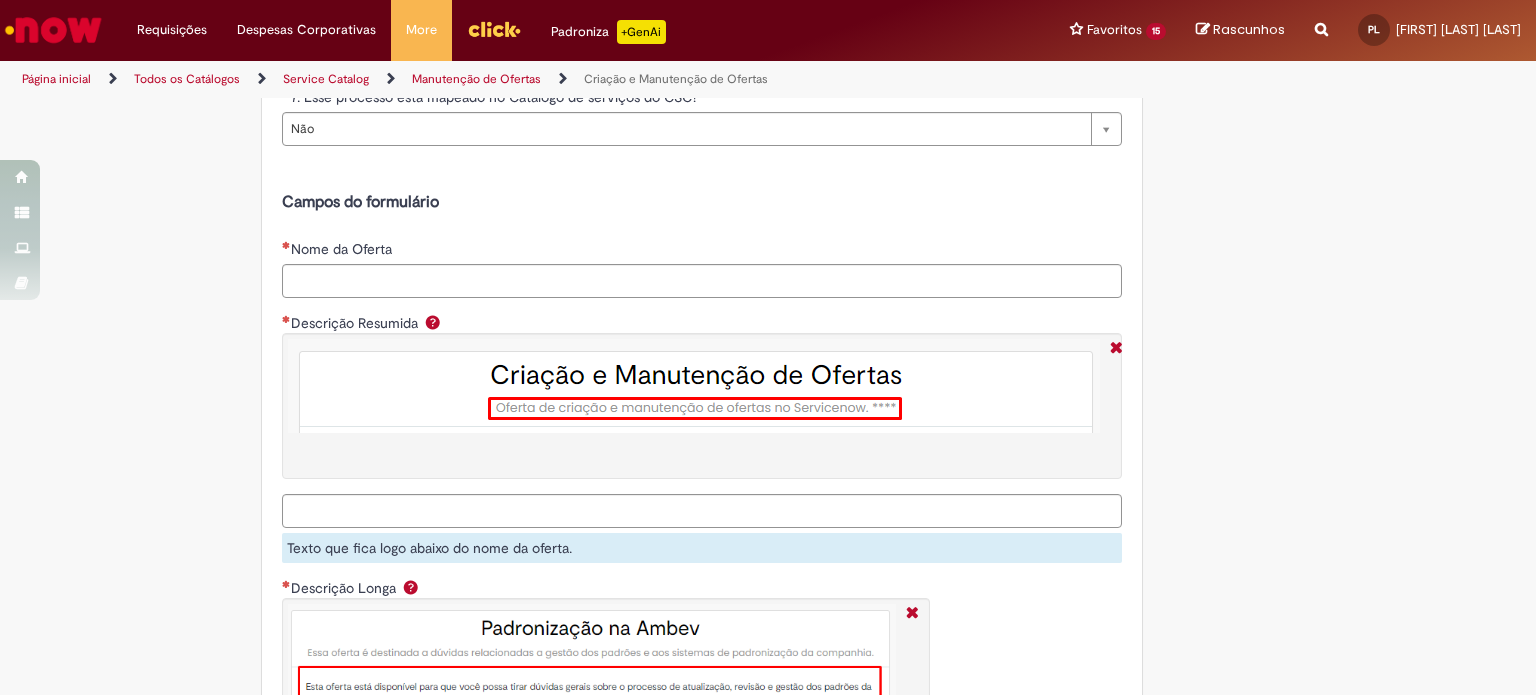 drag, startPoint x: 1164, startPoint y: 439, endPoint x: 1026, endPoint y: 424, distance: 138.81282 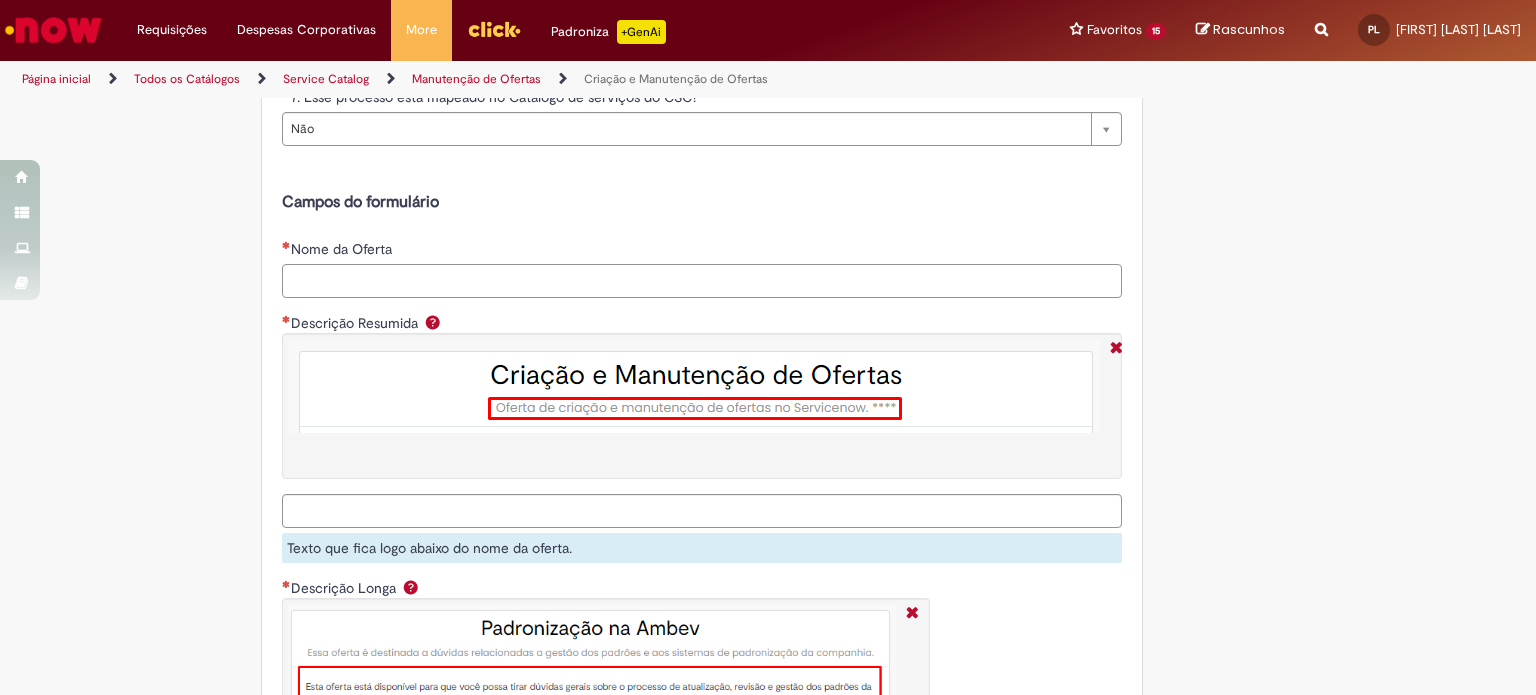click on "Nome da Oferta" at bounding box center [702, 281] 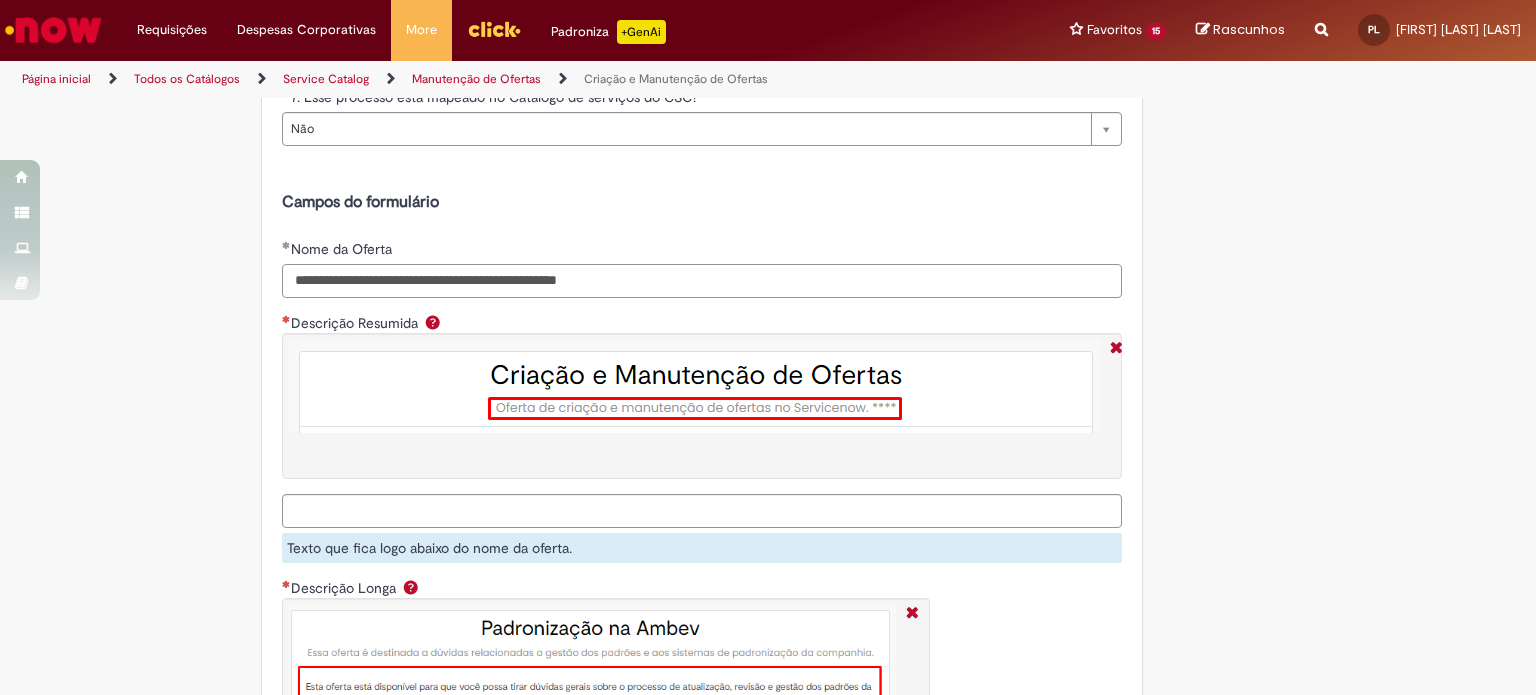 click on "**********" at bounding box center [702, 281] 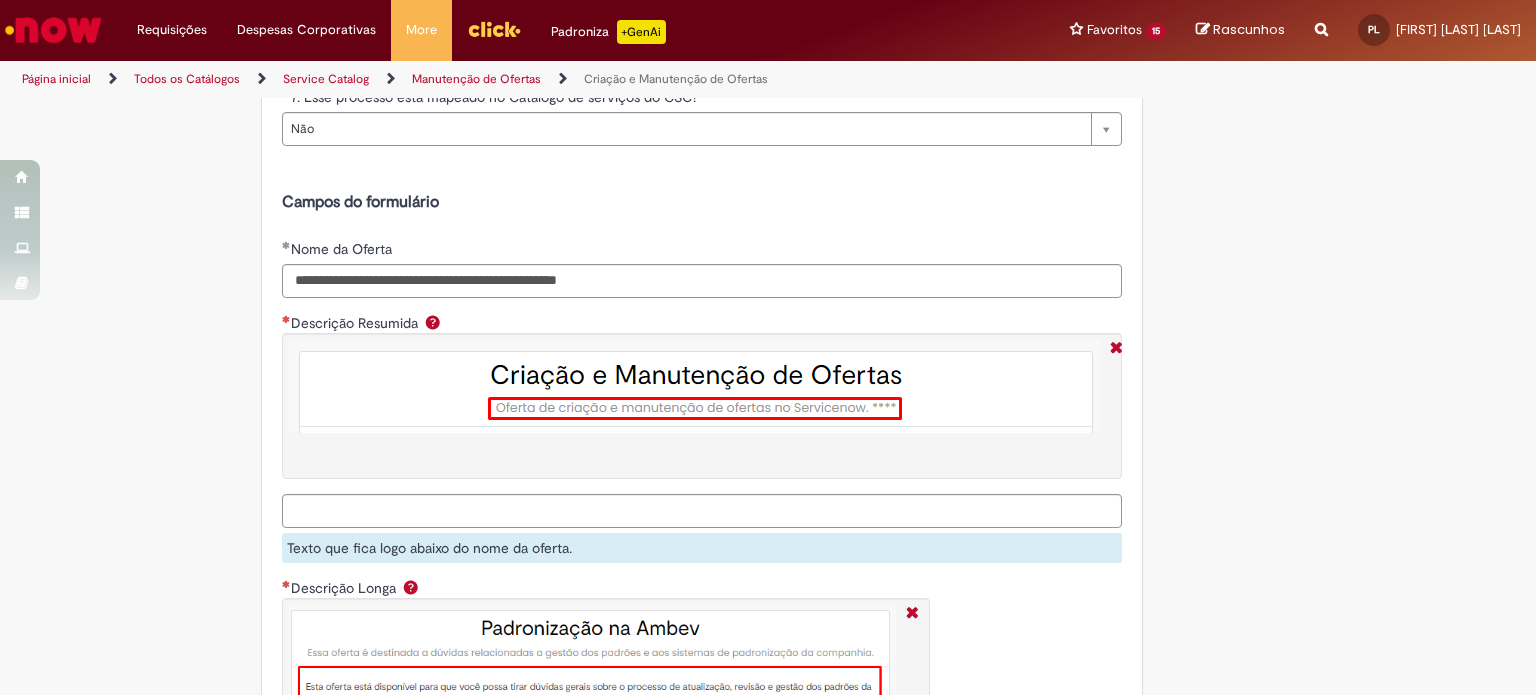 click on "Adicionar a Favoritos
Criação e Manutenção de Ofertas
Oferta de criação e manutenção de ofertas no Servicenow.
Serviços Automatizados Disponíveis
Abaixo estão os serviços automatizados que agora estão disponíveis para você, permitindo maior agilidade e eficiência no gerenciamento de ofertas e processos:
Alteração Anexos
Alteração de descrição curta ou longa
Relacionamento entre Oferta e KB
Relacionamento entre Ofertas
Esses serviços não requerem interação humana e são executados diretamente em produção (ambiente utilizado no dia a dia) sem a necessidade de análise manual por parte de um especialista.
Importante : Esses serviços não serão mais atendidos por meio de desta oferta, sendo exclusivos através dos links acima.
Serviços Disponíveis na Oferta Atual
Nesta oferta, você pode solicitar os seguintes serviços:" at bounding box center [768, -163] 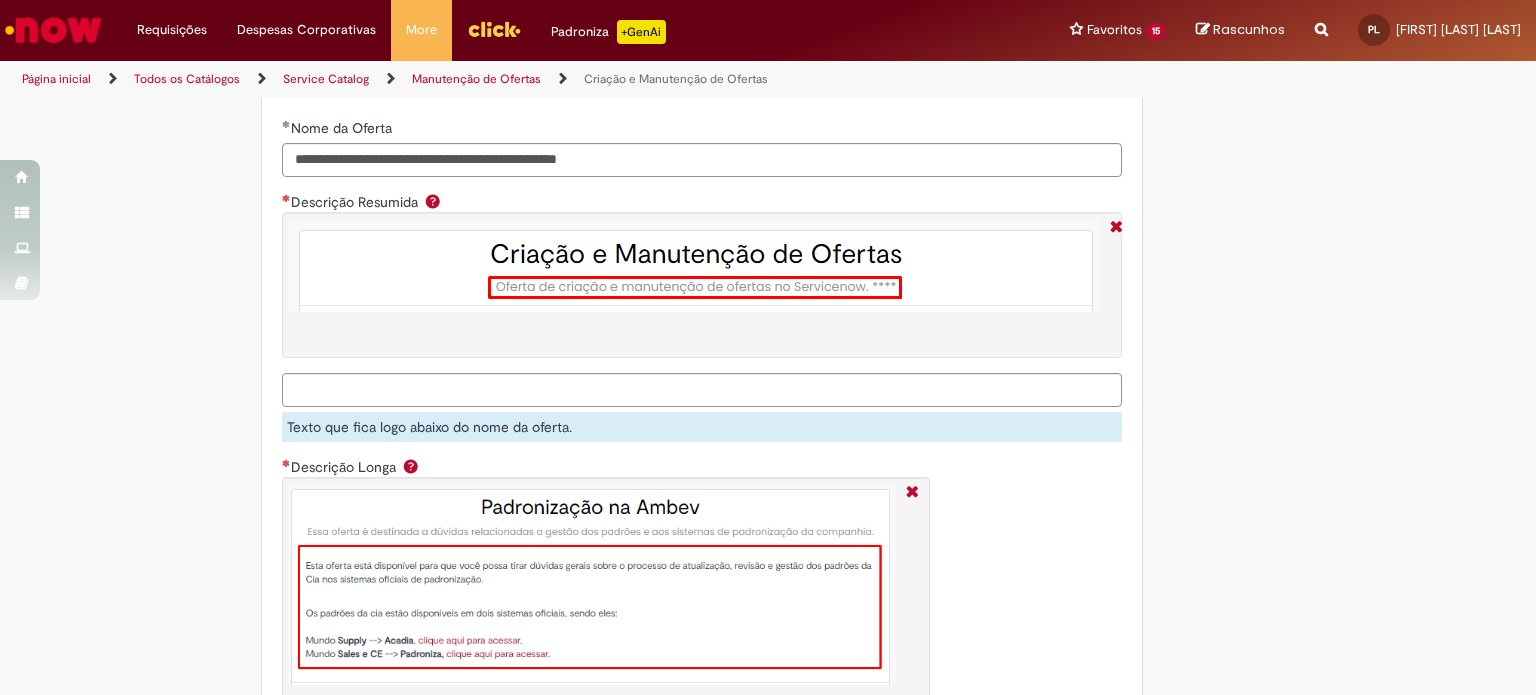 scroll, scrollTop: 2911, scrollLeft: 0, axis: vertical 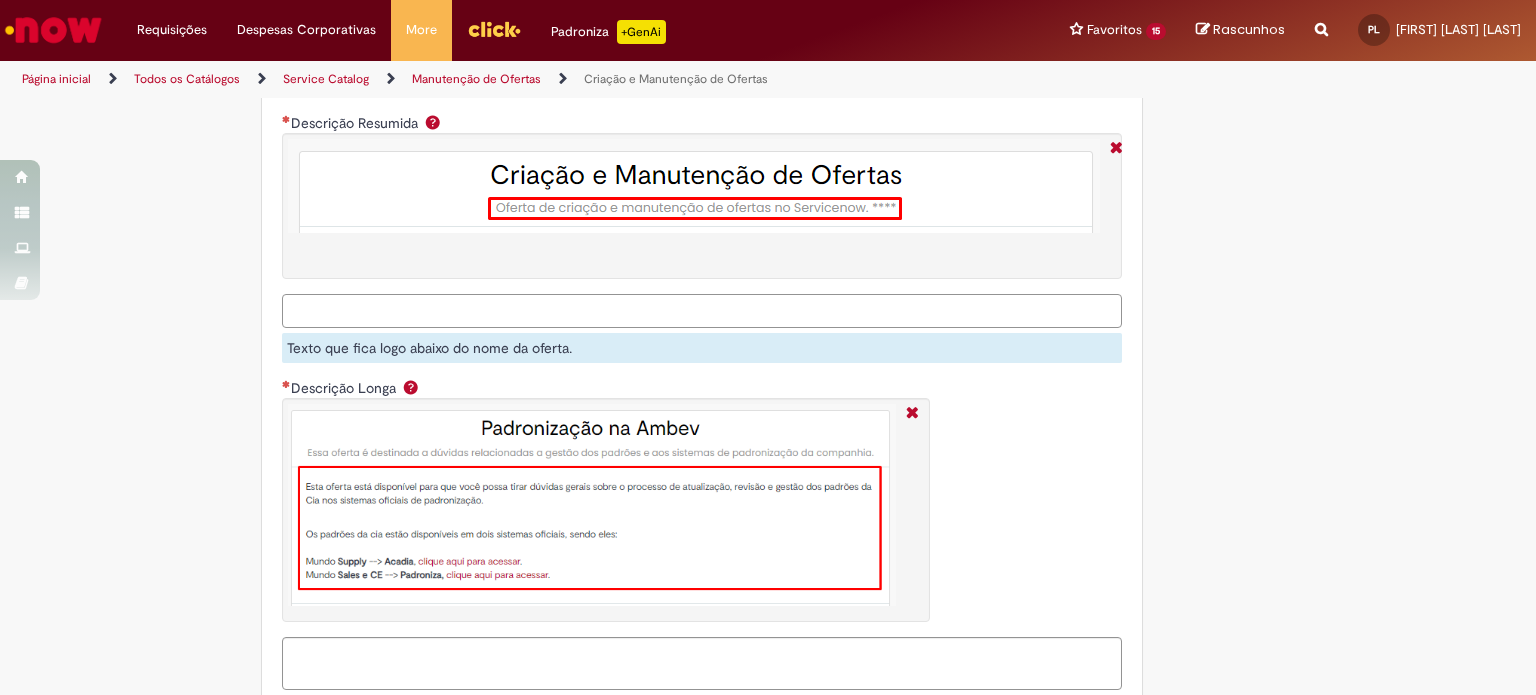 click on "Descrição Resumida" at bounding box center [702, 311] 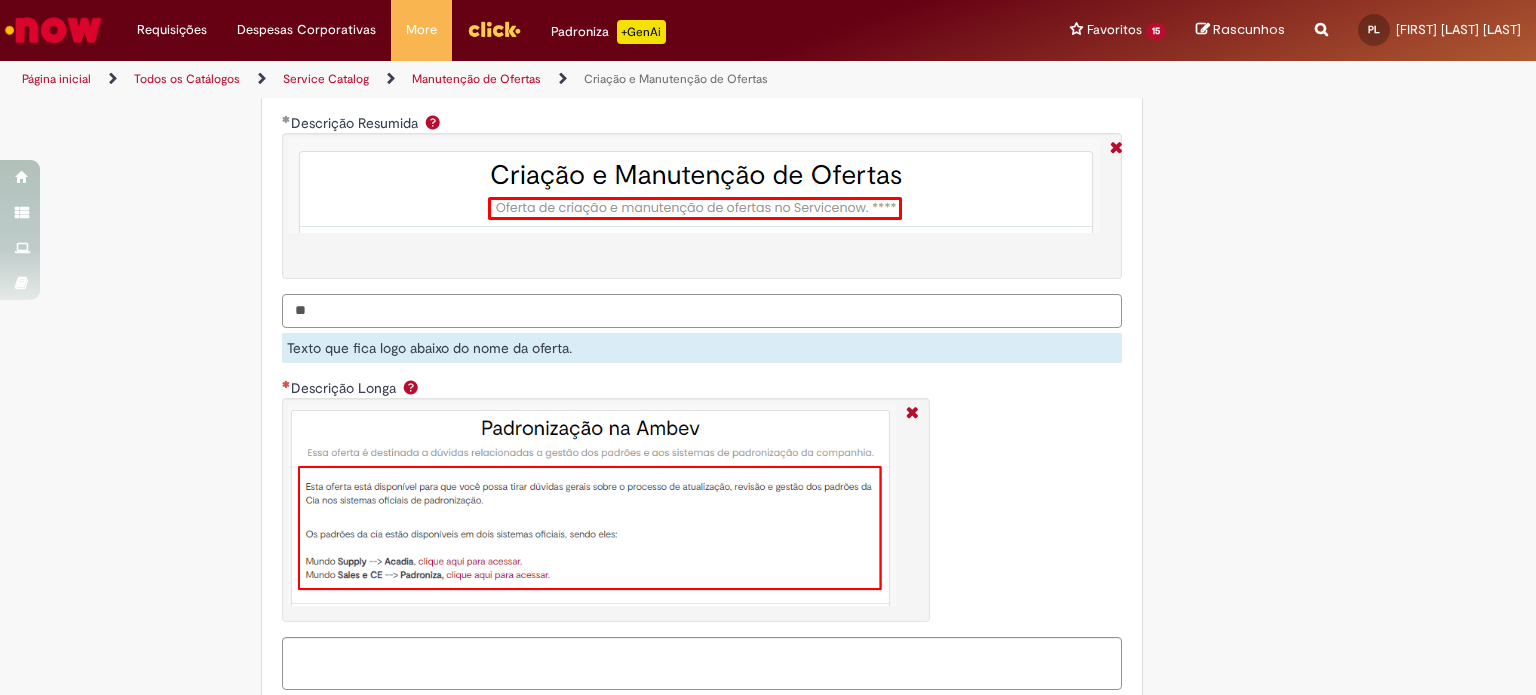 type on "*" 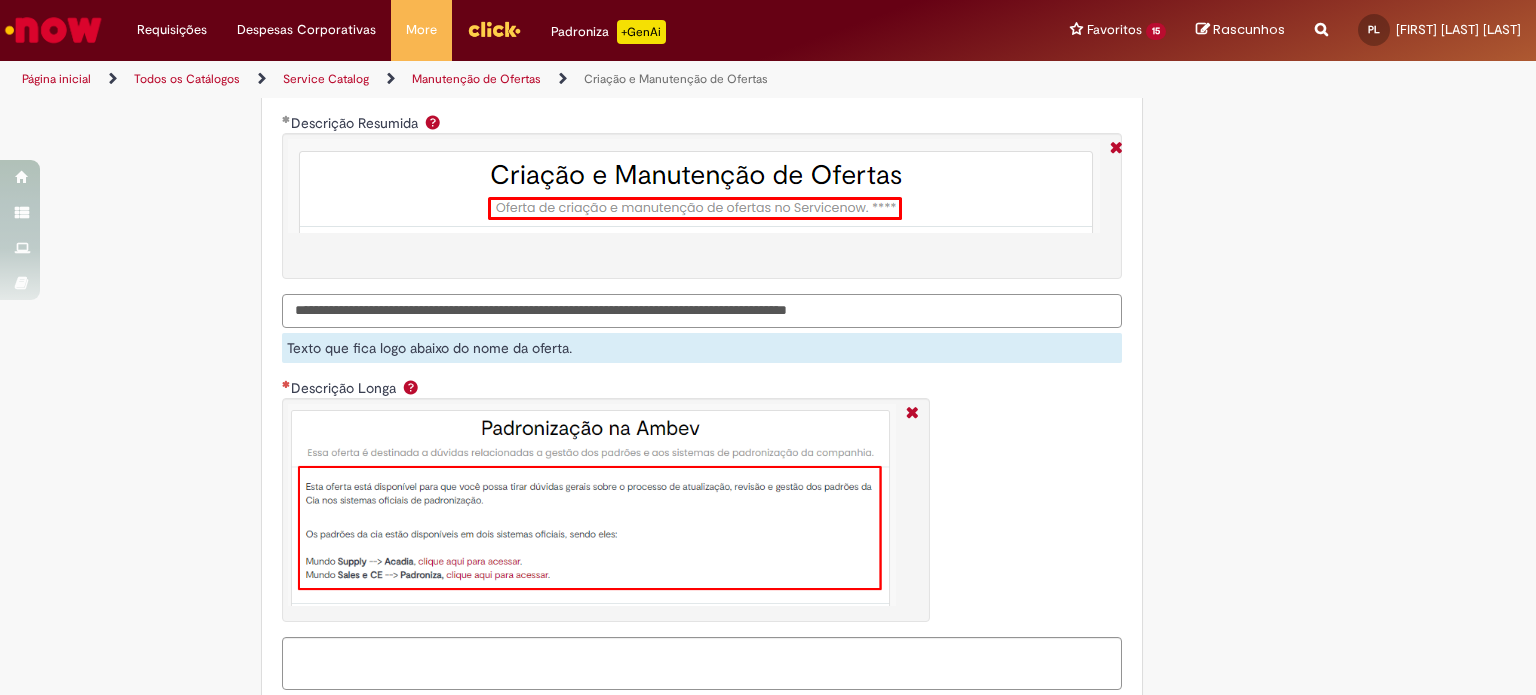 type on "**********" 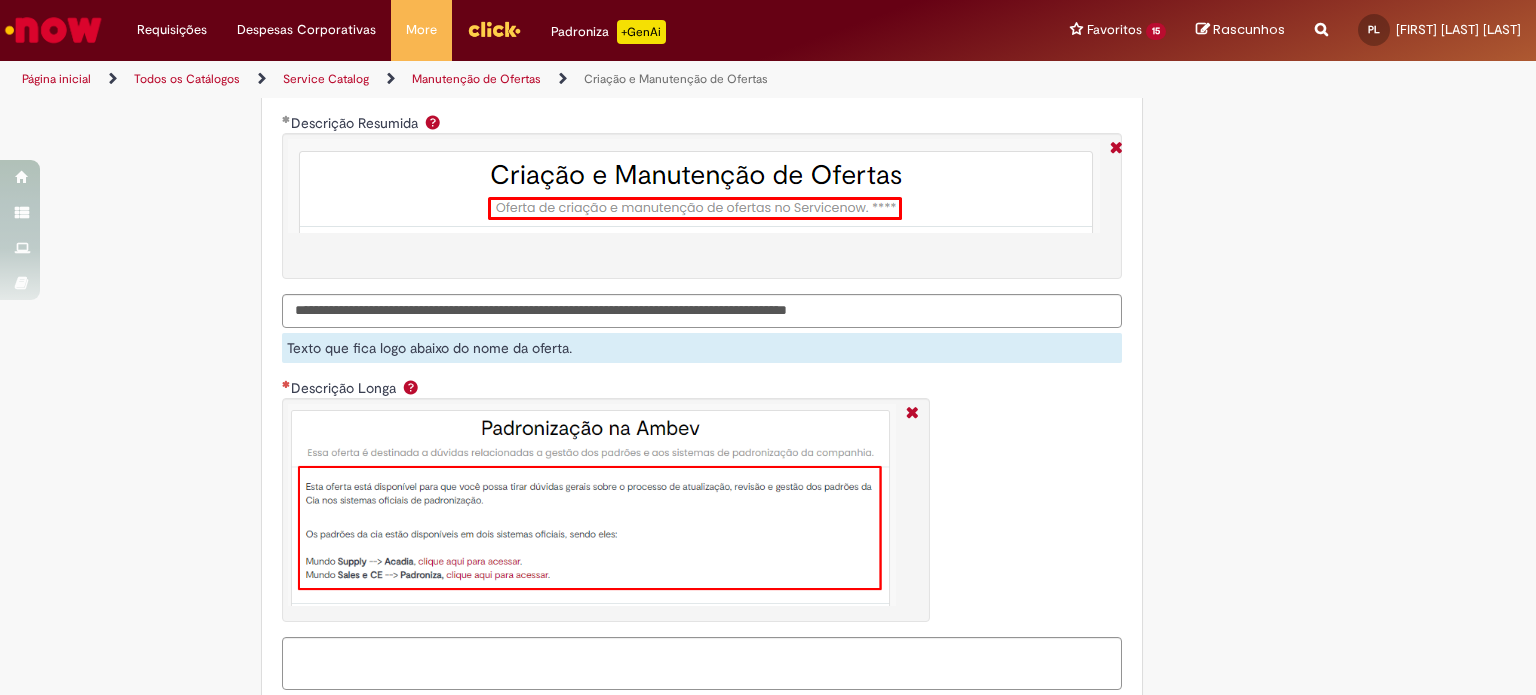 drag, startPoint x: 862, startPoint y: 302, endPoint x: 1241, endPoint y: 322, distance: 379.52734 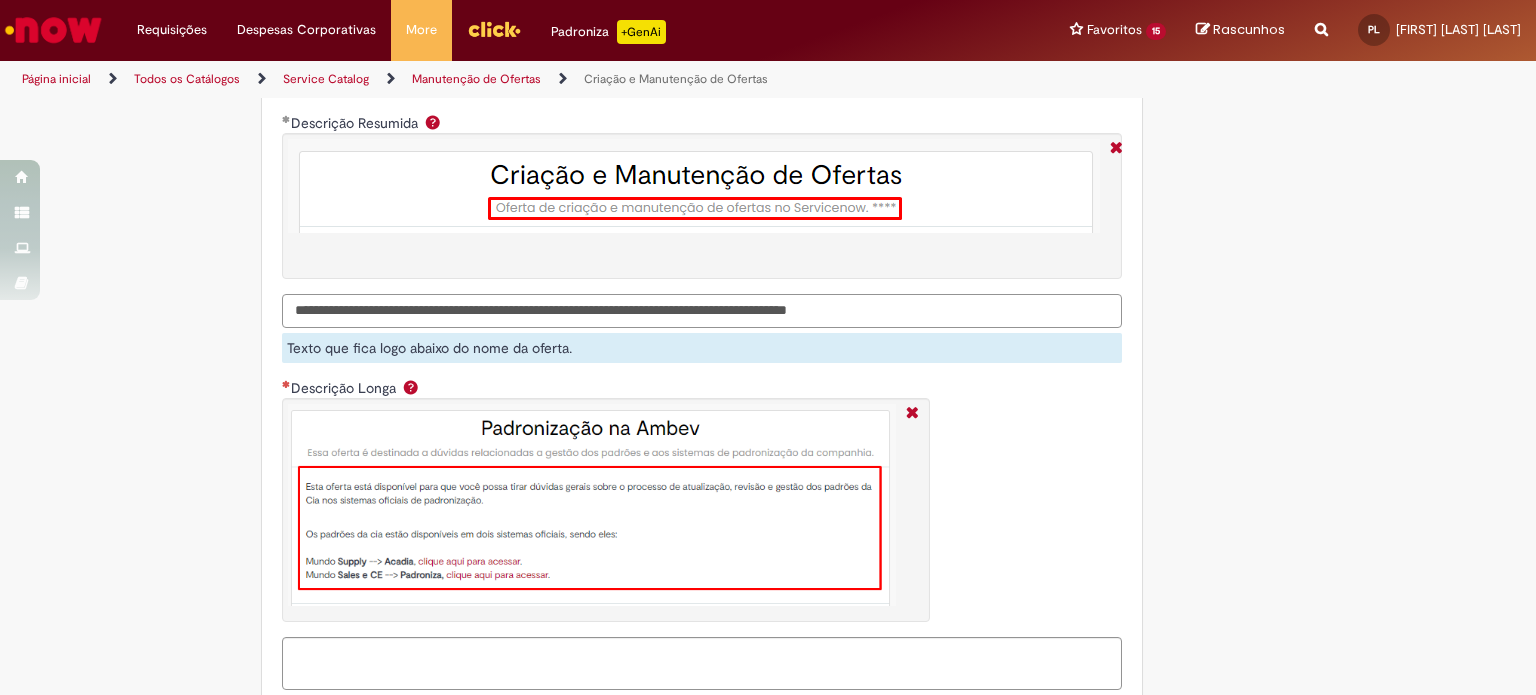 drag, startPoint x: 940, startPoint y: 312, endPoint x: 856, endPoint y: 307, distance: 84.14868 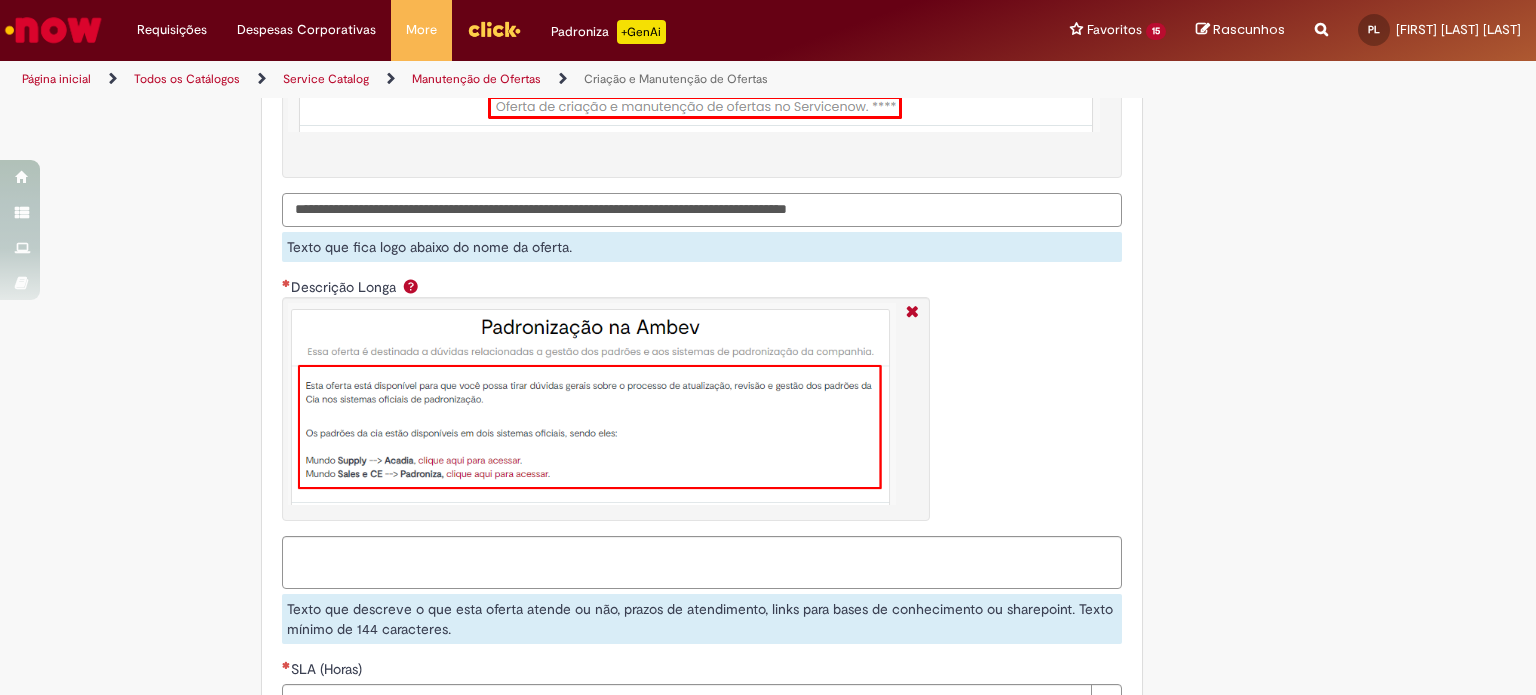 scroll, scrollTop: 3011, scrollLeft: 0, axis: vertical 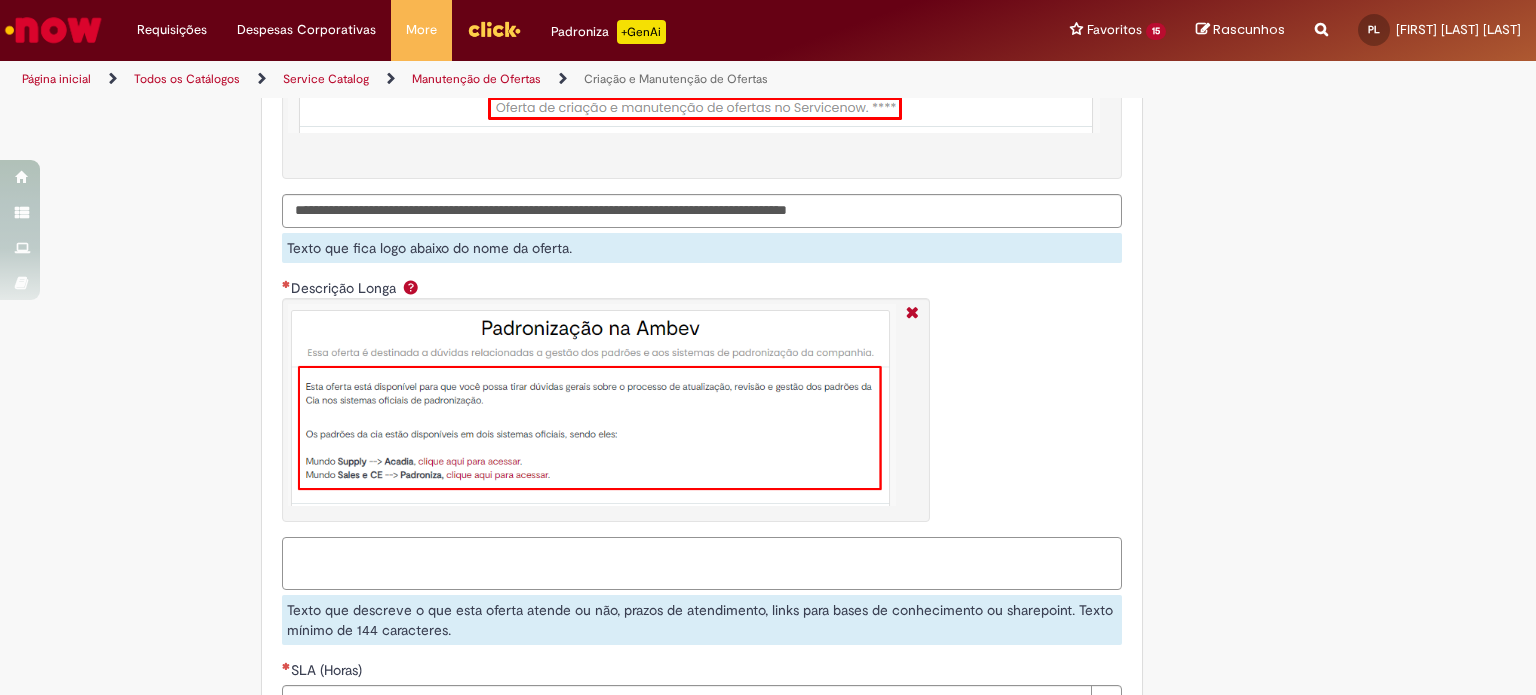click on "Descrição Longa" at bounding box center (702, 564) 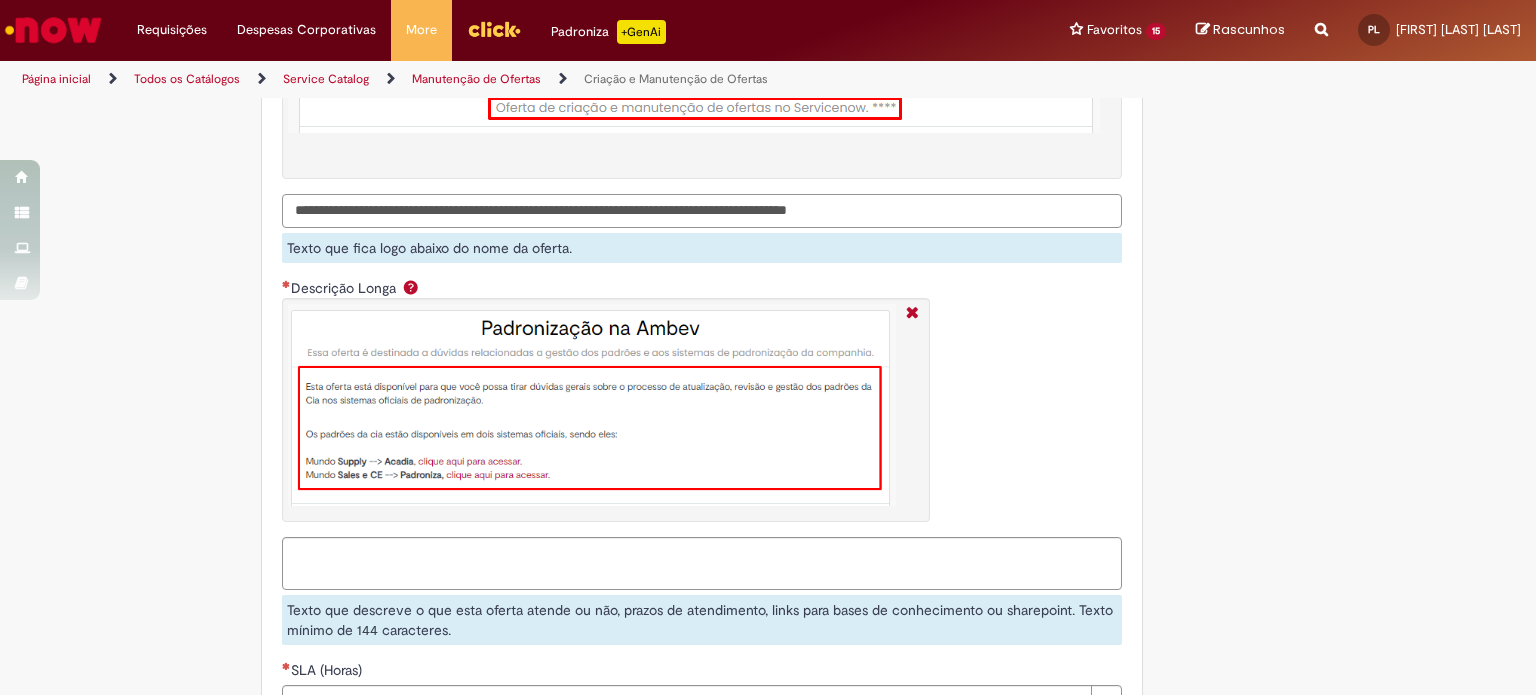 drag, startPoint x: 951, startPoint y: 210, endPoint x: 278, endPoint y: 211, distance: 673.00073 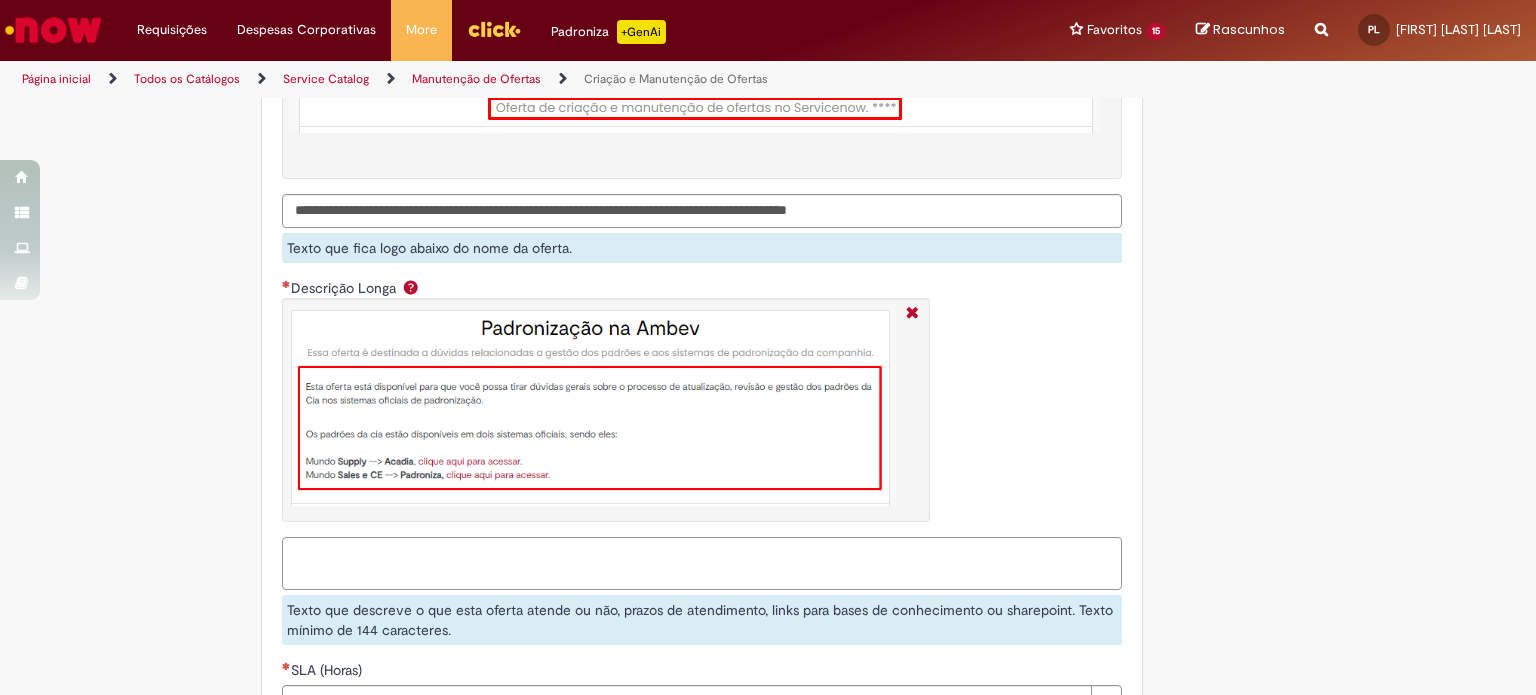 click on "Descrição Longa" at bounding box center (702, 564) 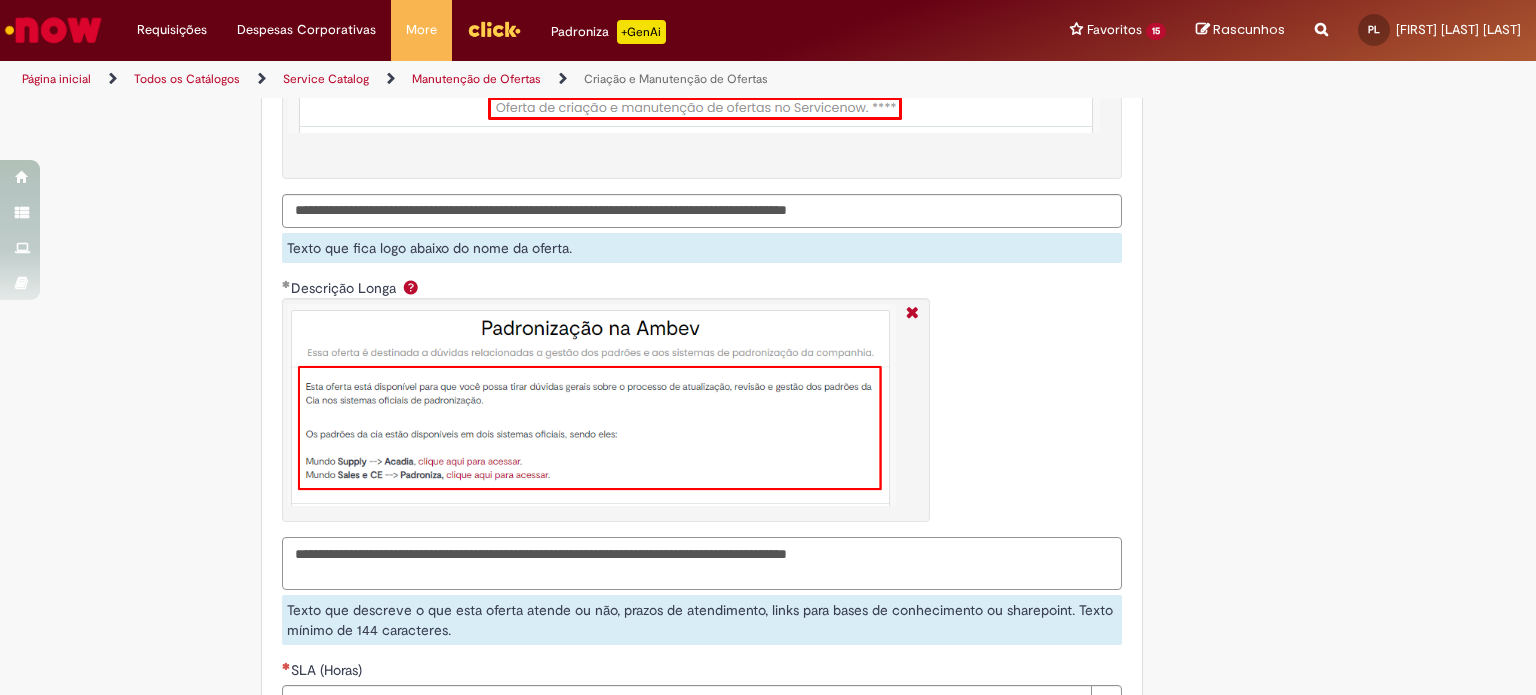 type on "**********" 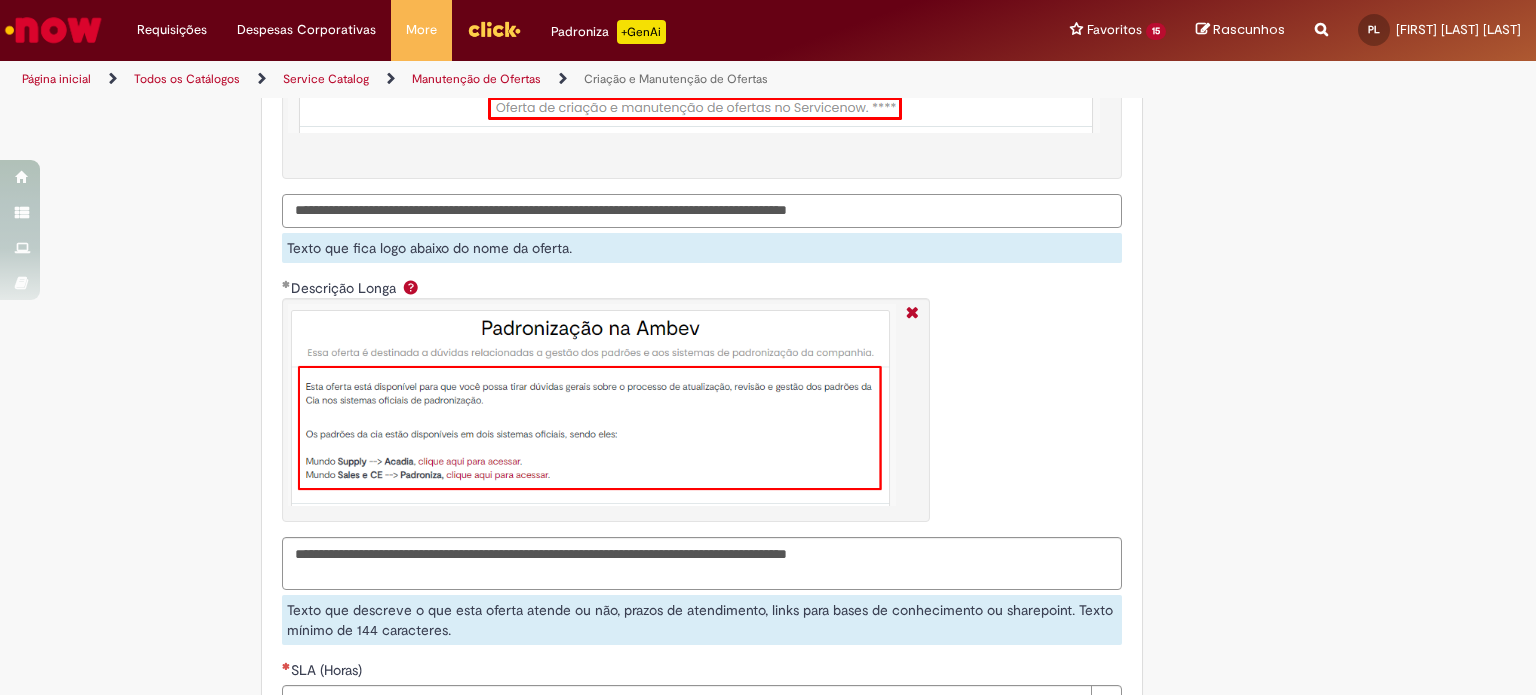 type 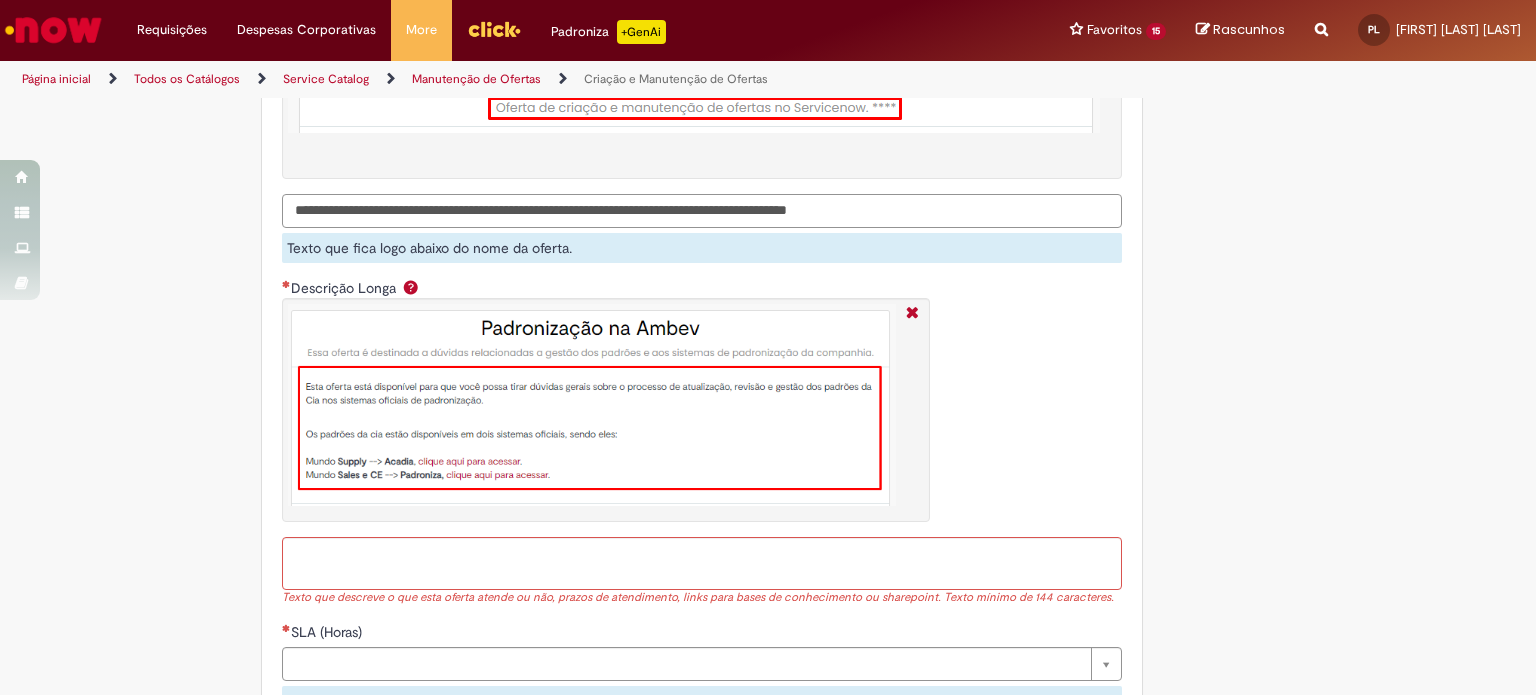drag, startPoint x: 763, startPoint y: 208, endPoint x: 1147, endPoint y: 237, distance: 385.0935 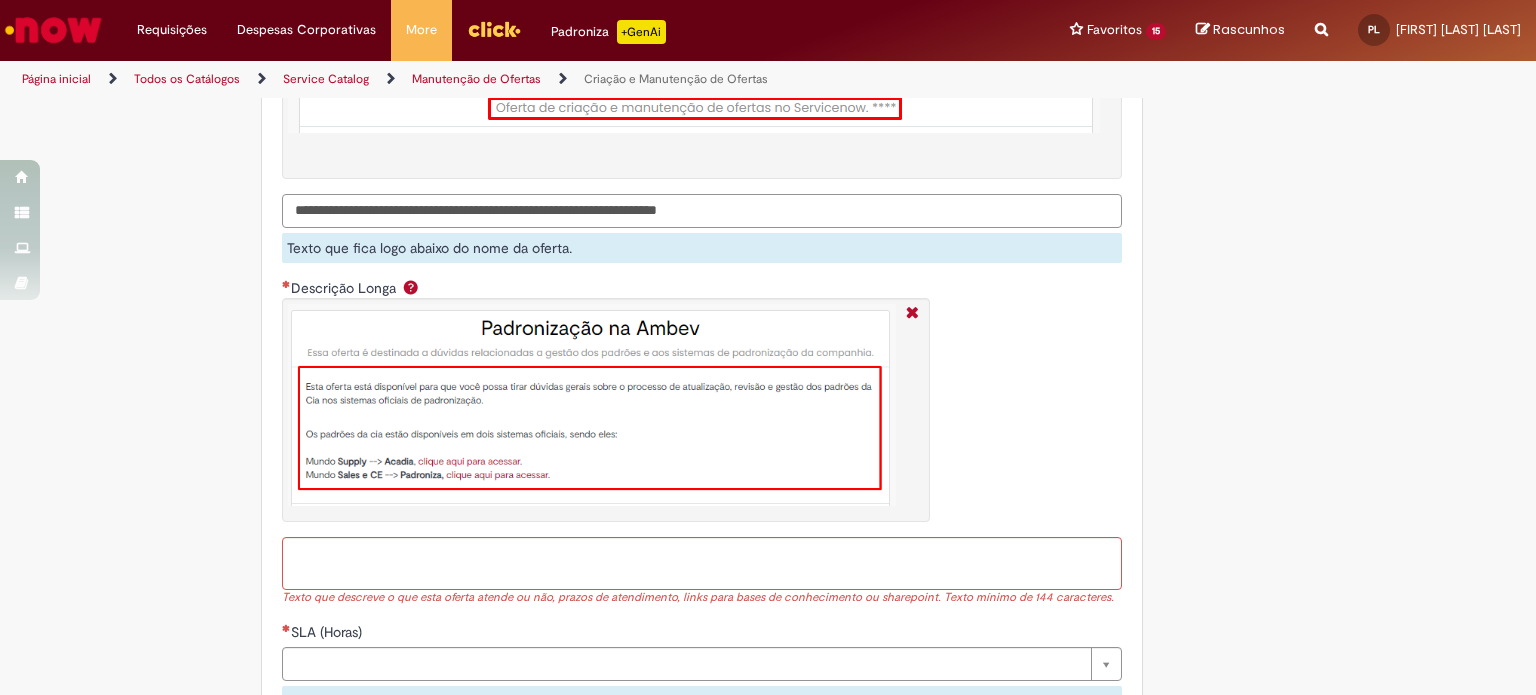 type on "**********" 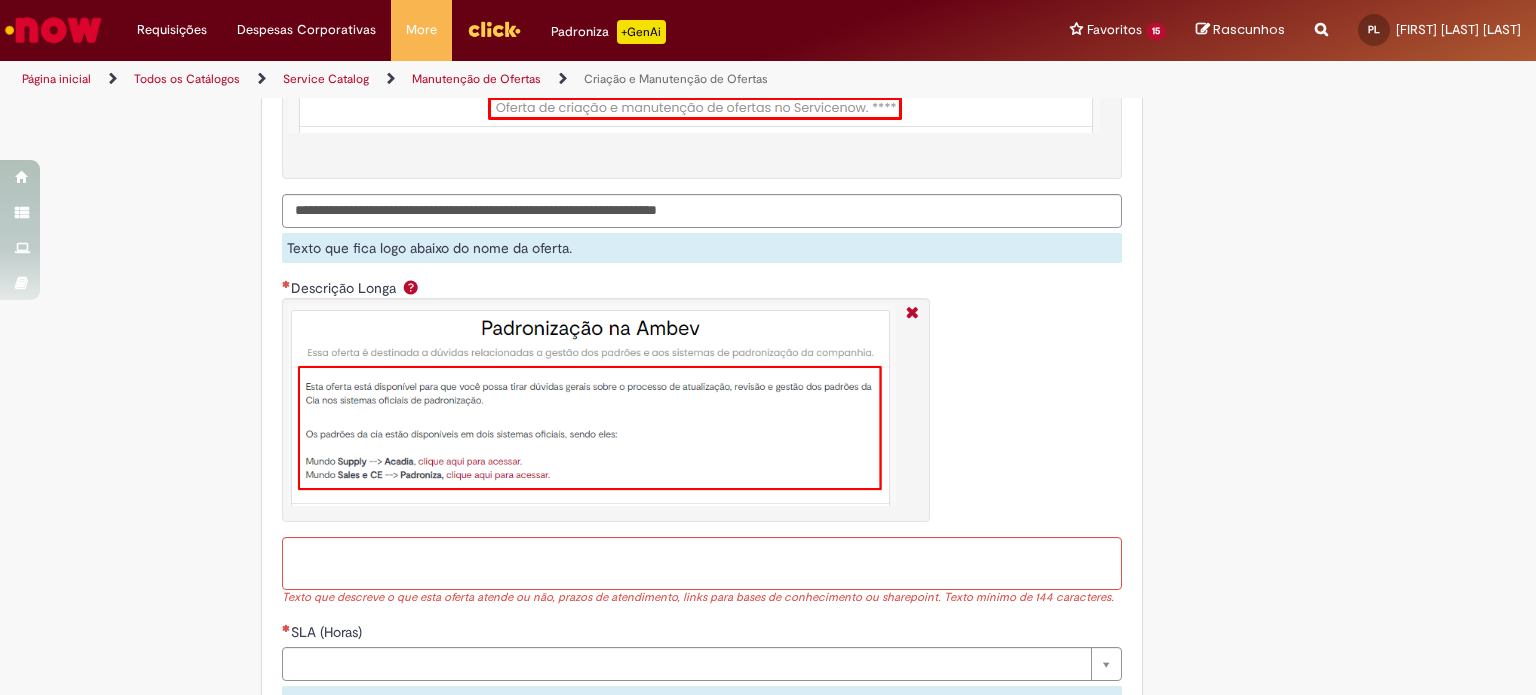 click on "Descrição Longa" at bounding box center (702, 407) 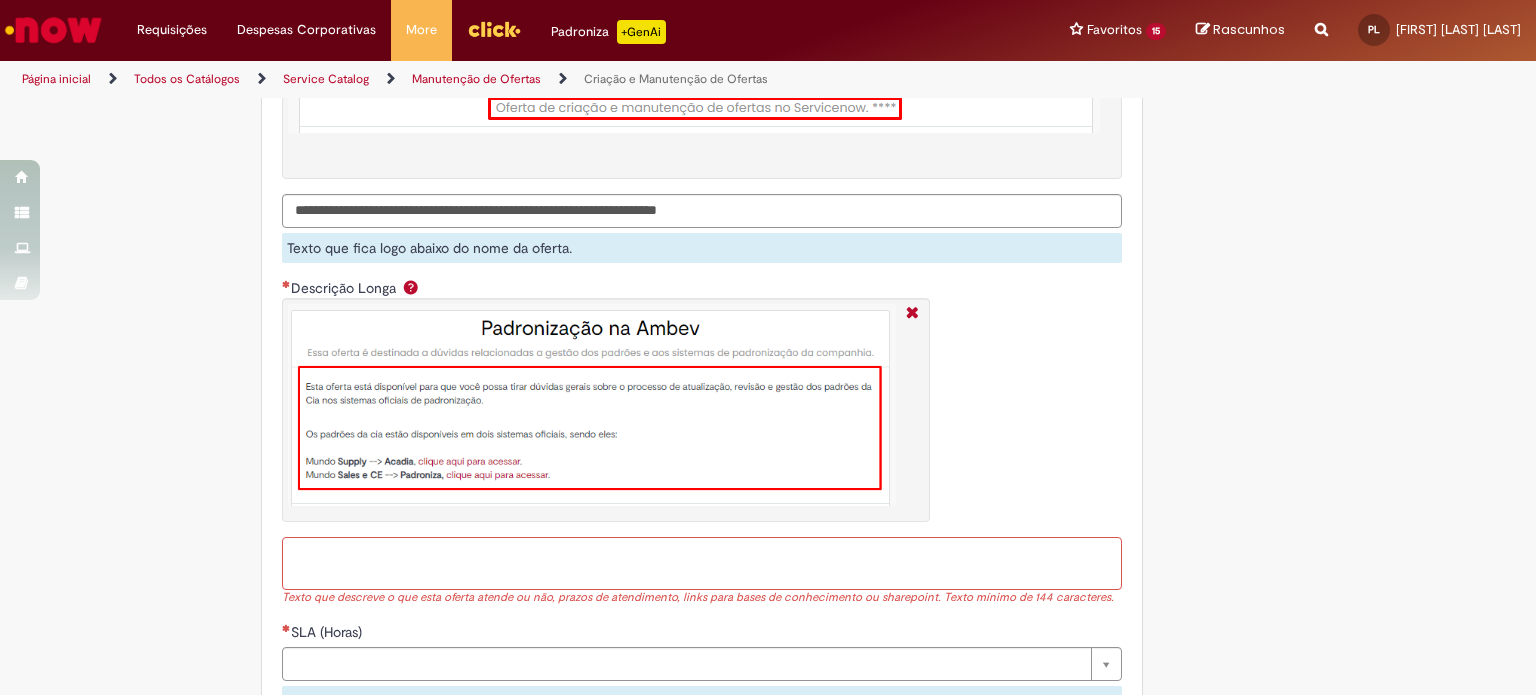 click on "Descrição Longa" at bounding box center [702, 564] 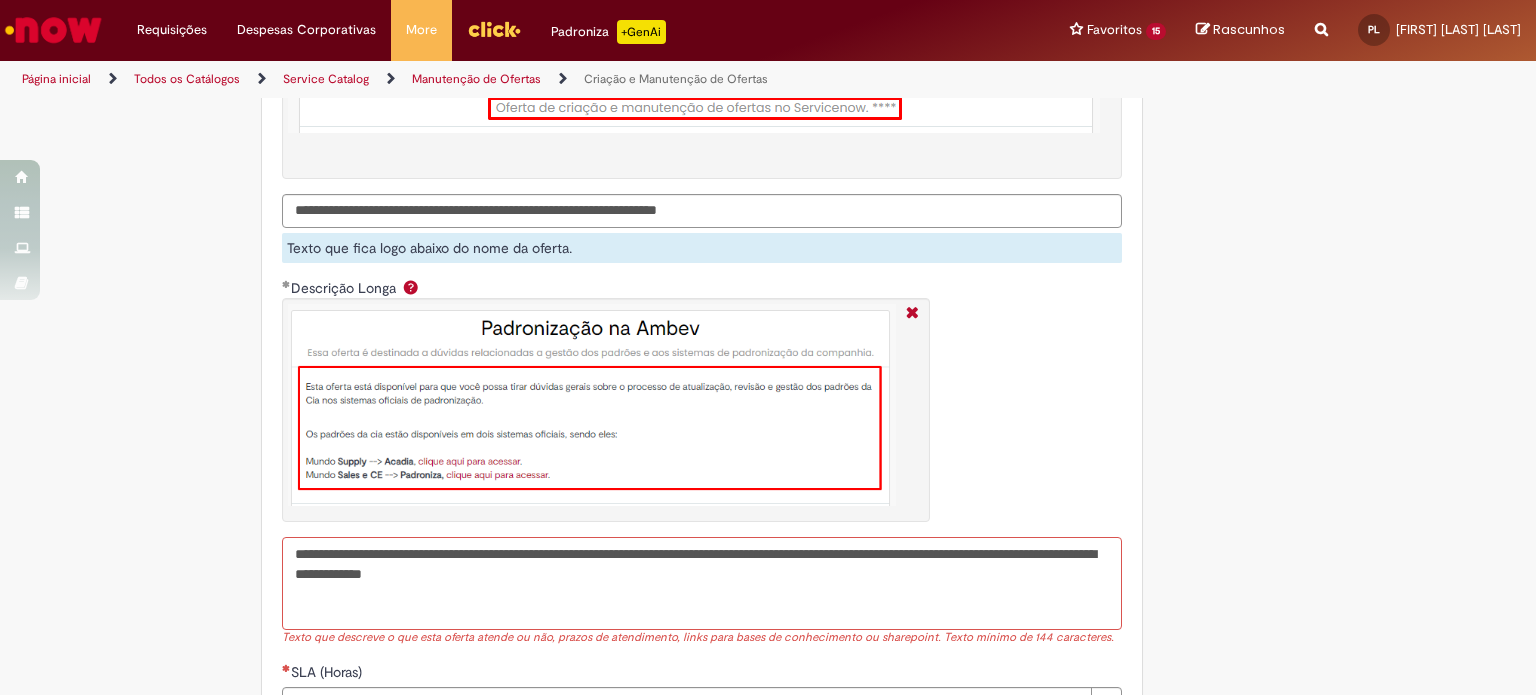 drag, startPoint x: 615, startPoint y: 574, endPoint x: 246, endPoint y: 542, distance: 370.38495 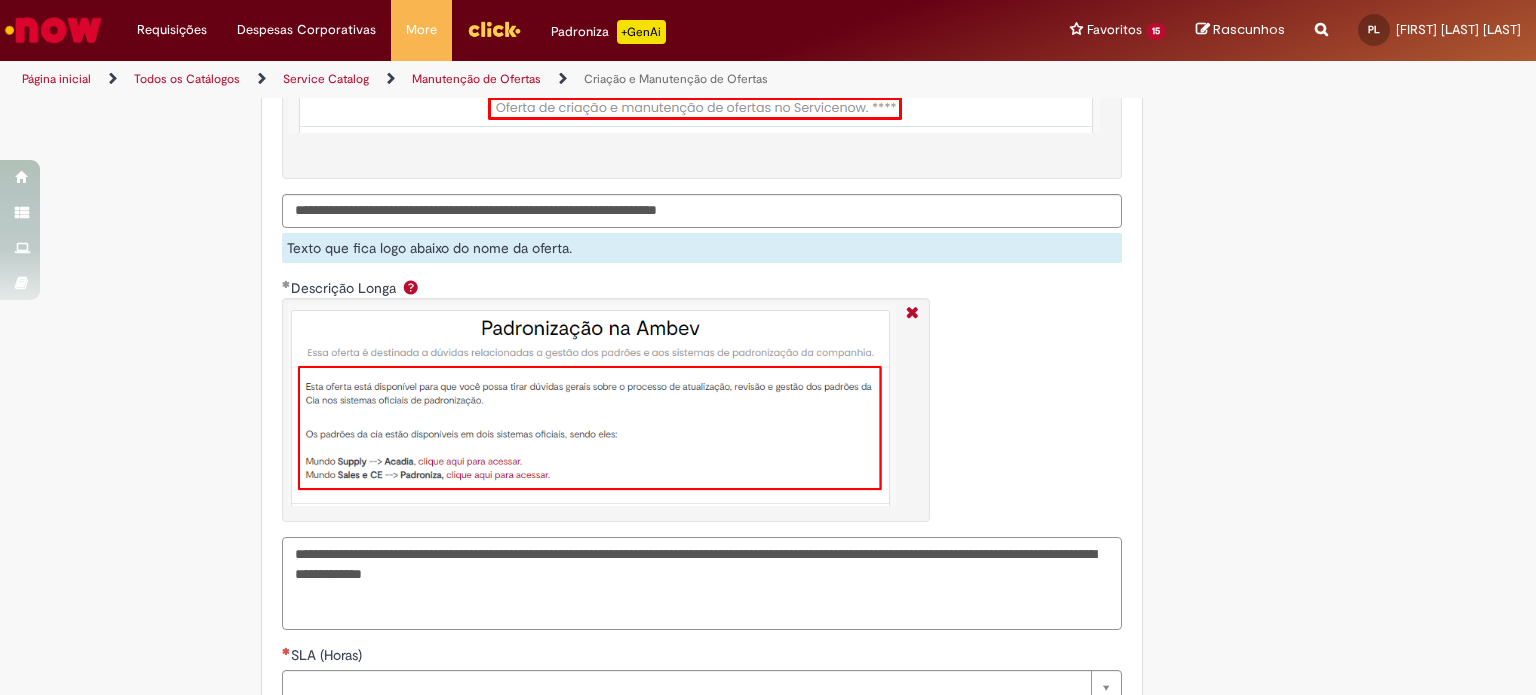 paste 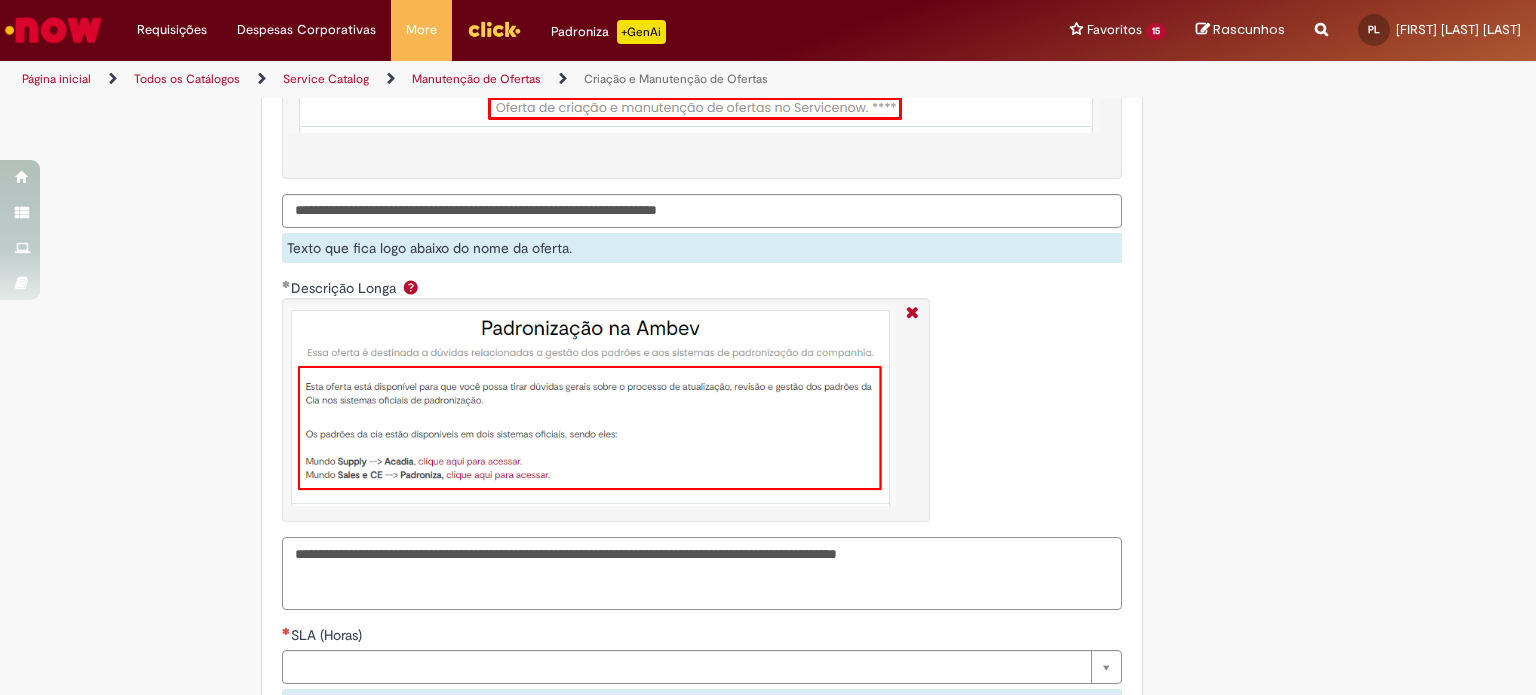 type on "**********" 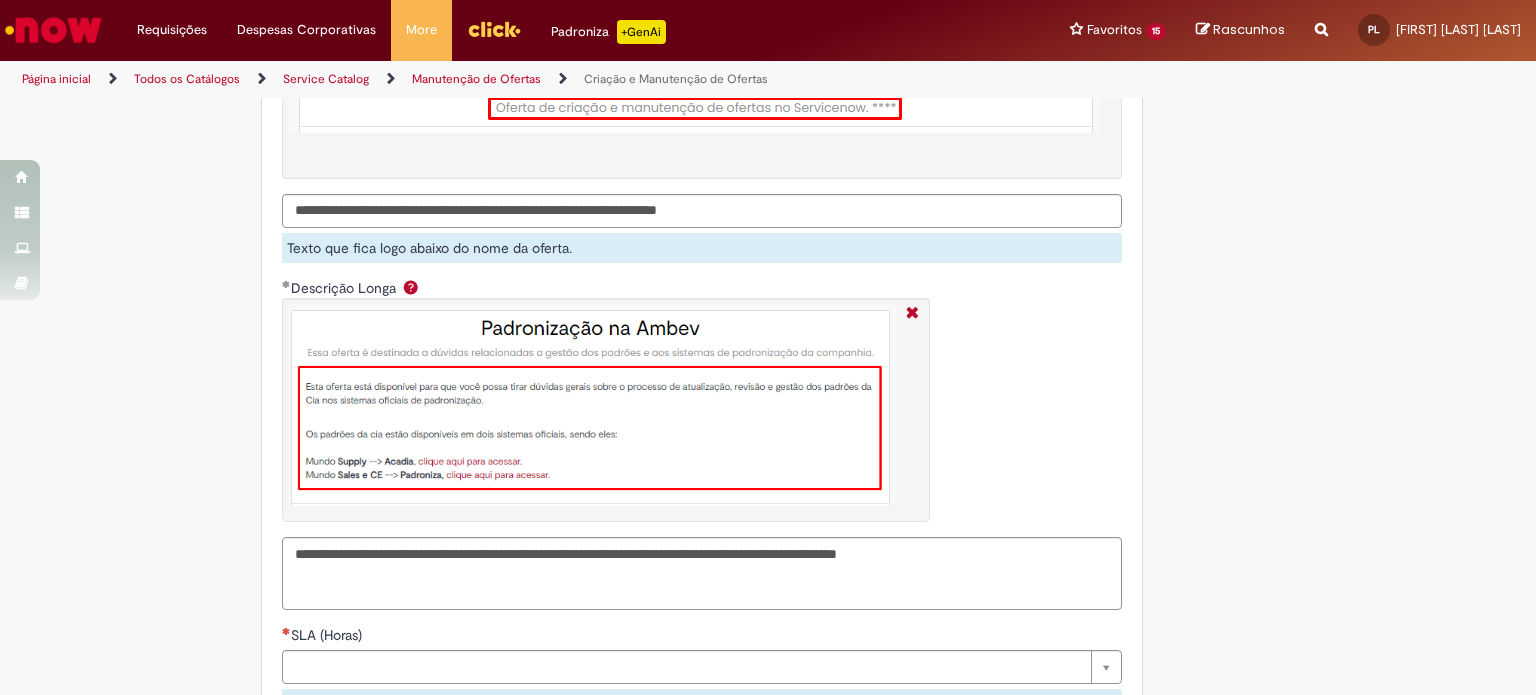 click on "Tire dúvidas com LupiAssist    +GenAI
Oi! Eu sou LupiAssist, uma Inteligência Artificial Generativa em constante aprendizado   Meu conteúdo é monitorado para trazer uma melhor experiência
Dúvidas comuns:
Só mais um instante, estou consultando nossas bases de conhecimento  e escrevendo a melhor resposta pra você!
Title
Lorem ipsum dolor sit amet    Fazer uma nova pergunta
Gerei esta resposta utilizando IA Generativa em conjunto com os nossos padrões. Em caso de divergência, os documentos oficiais prevalecerão.
Saiba mais em:
Ou ligue para:
E aí, te ajudei?
Sim, obrigado!" at bounding box center [768, -480] 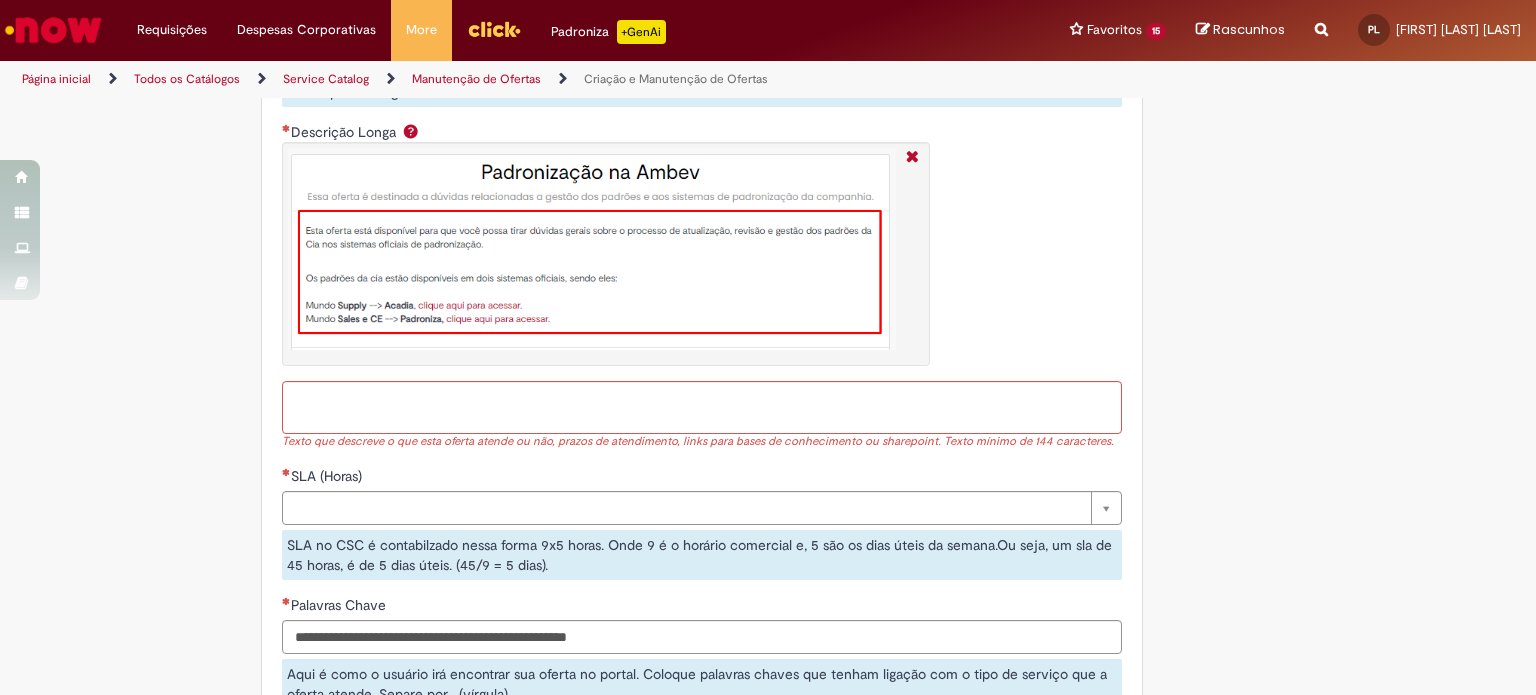 scroll, scrollTop: 3211, scrollLeft: 0, axis: vertical 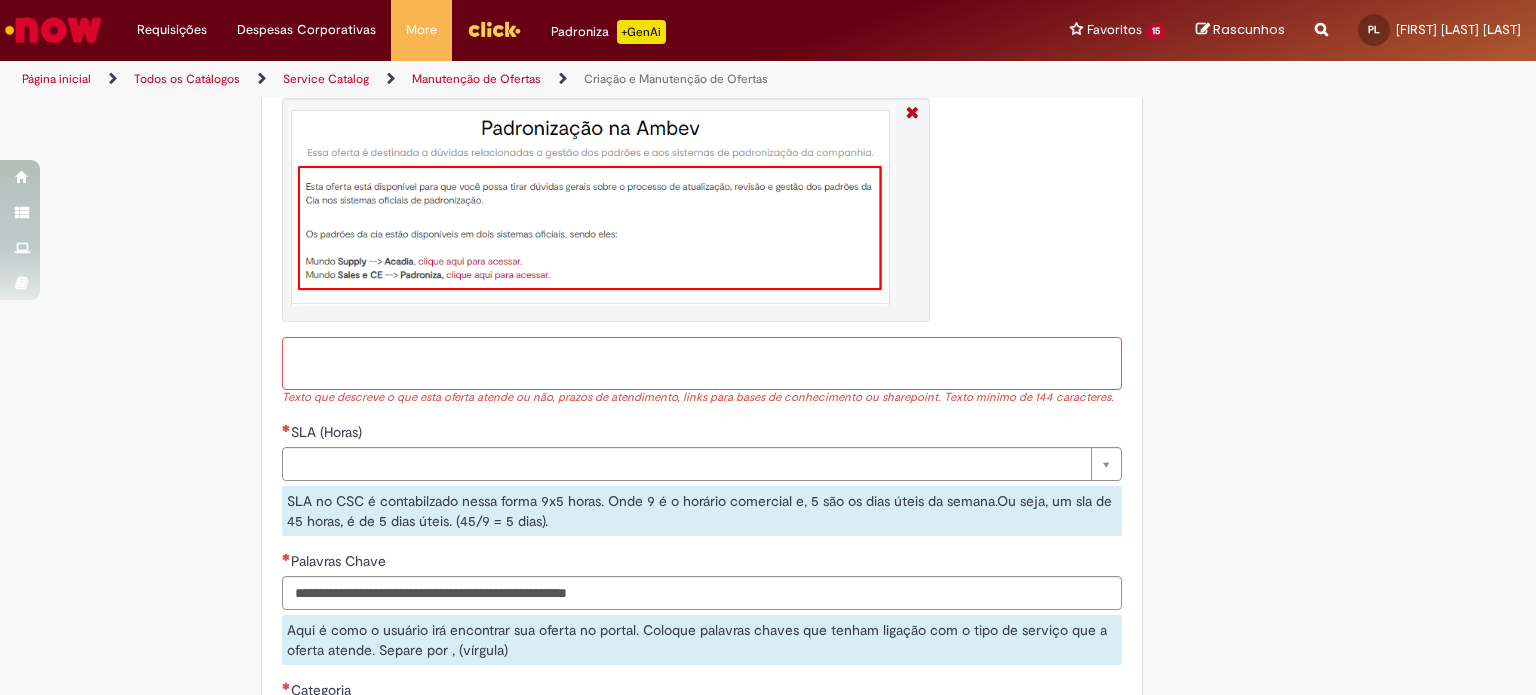 click on "Descrição Longa" at bounding box center [702, 364] 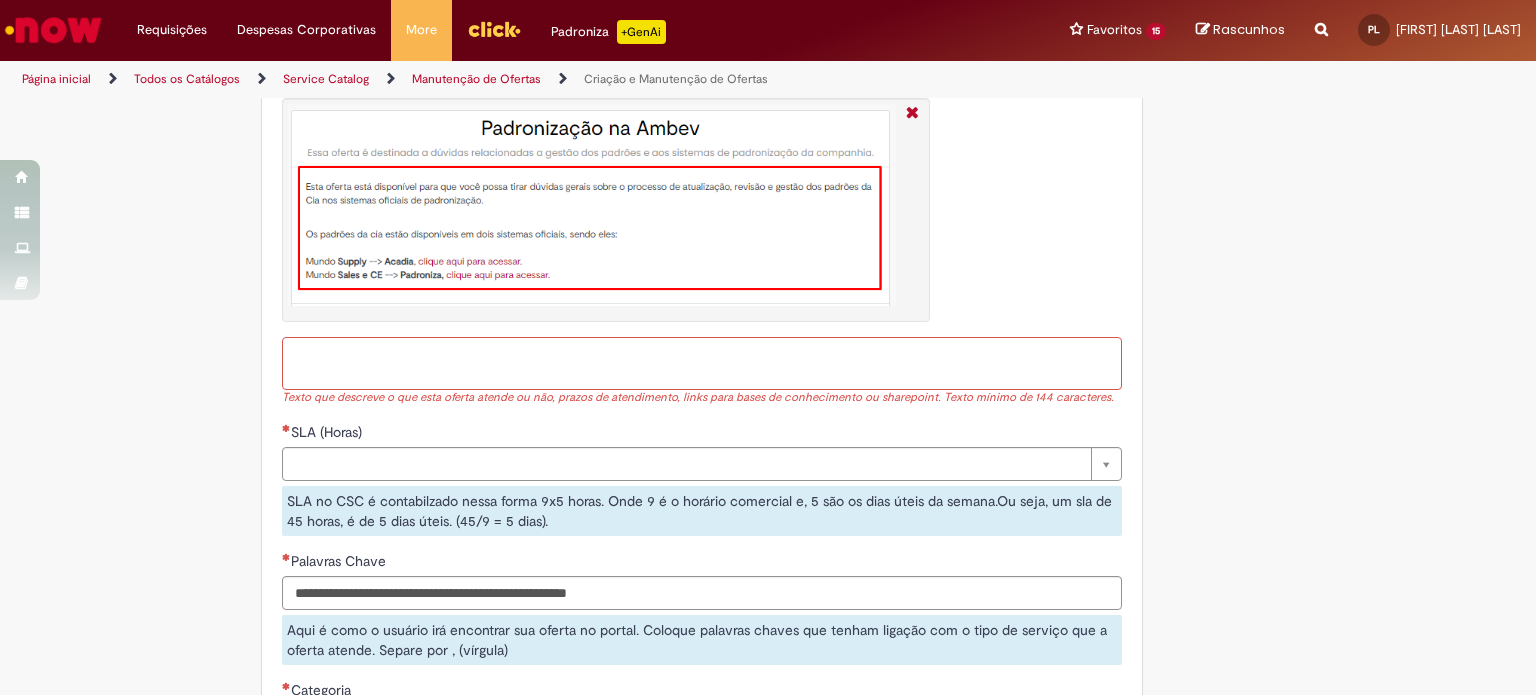 paste on "**********" 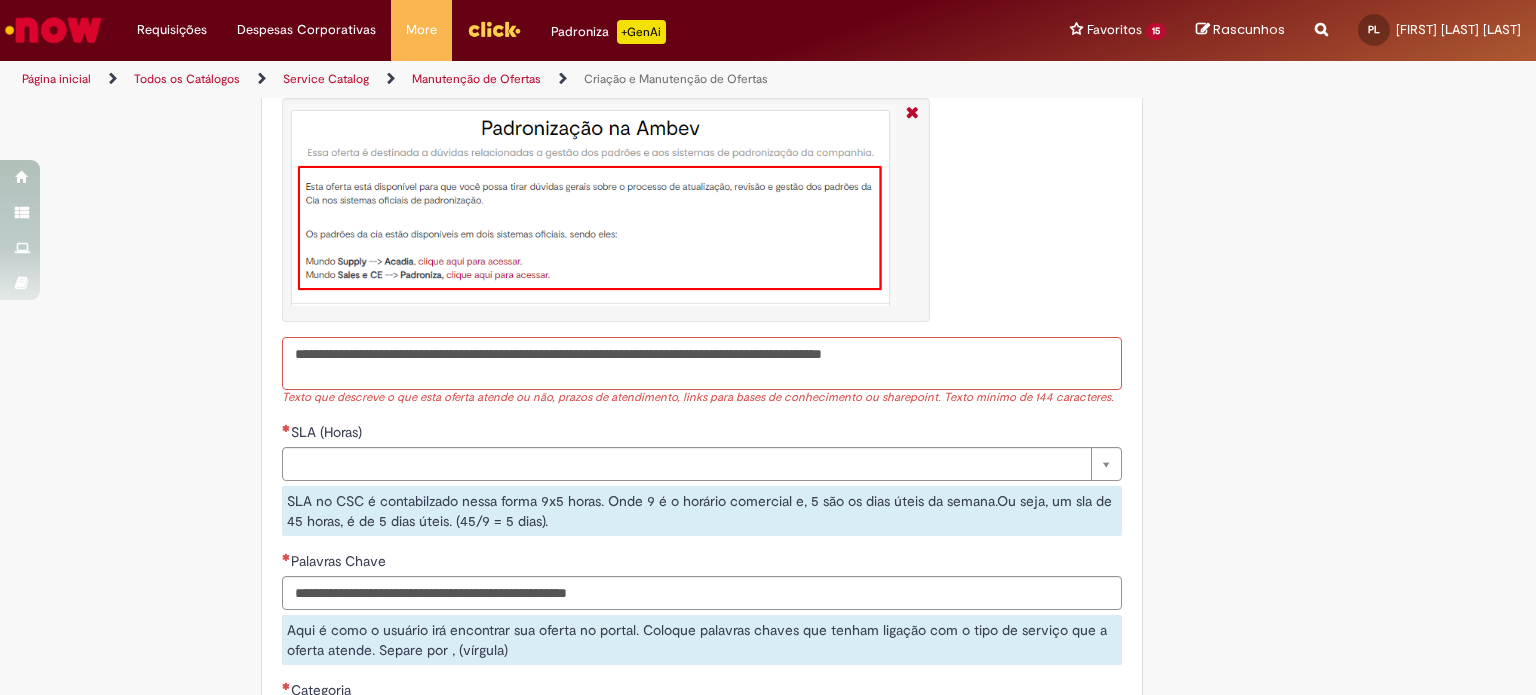 type on "**********" 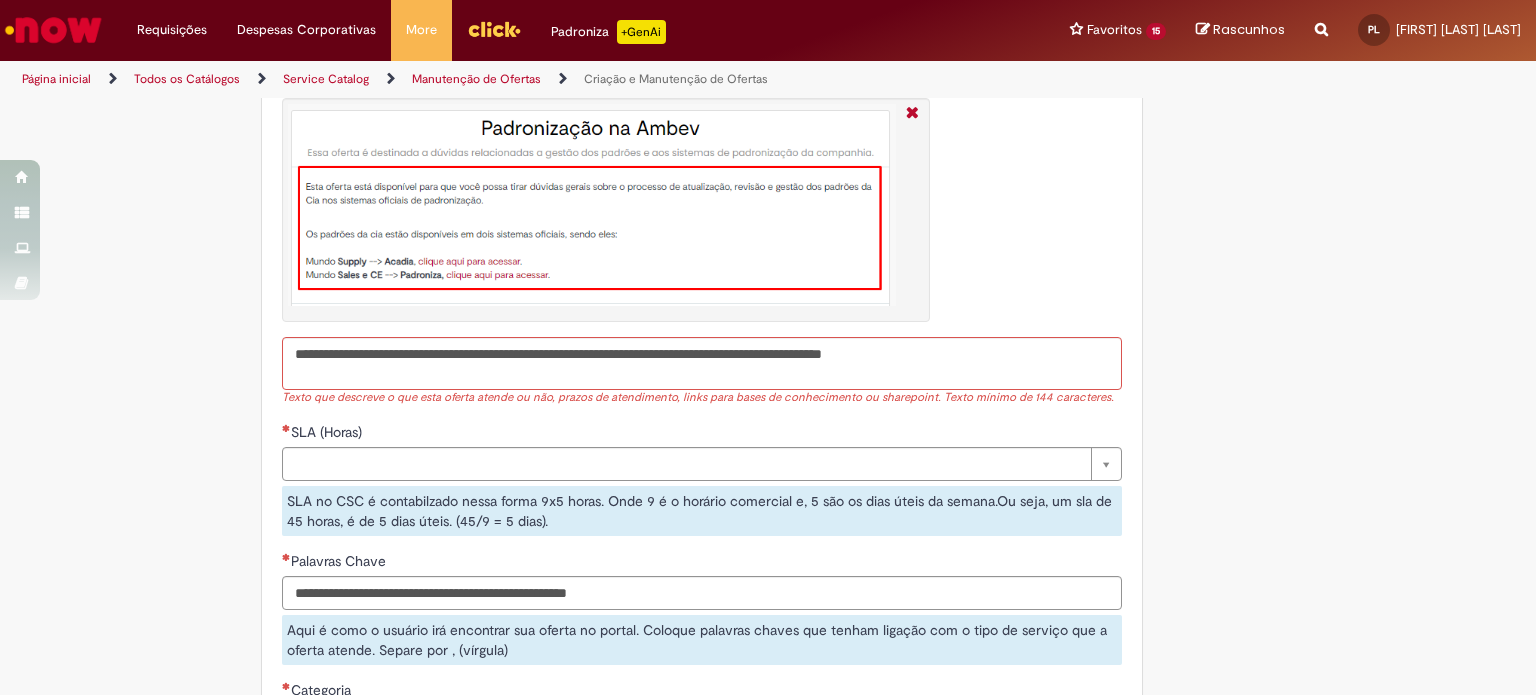 click on "Adicionar a Favoritos
Criação e Manutenção de Ofertas
Oferta de criação e manutenção de ofertas no Servicenow.
Serviços Automatizados Disponíveis
Abaixo estão os serviços automatizados que agora estão disponíveis para você, permitindo maior agilidade e eficiência no gerenciamento de ofertas e processos:
Alteração Anexos
Alteração de descrição curta ou longa
Relacionamento entre Oferta e KB
Relacionamento entre Ofertas
Esses serviços não requerem interação humana e são executados diretamente em produção (ambiente utilizado no dia a dia) sem a necessidade de análise manual por parte de um especialista.
Importante : Esses serviços não serão mais atendidos por meio de desta oferta, sendo exclusivos através dos links acima.
Serviços Disponíveis na Oferta Atual
Nesta oferta, você pode solicitar os seguintes serviços:" at bounding box center [768, -682] 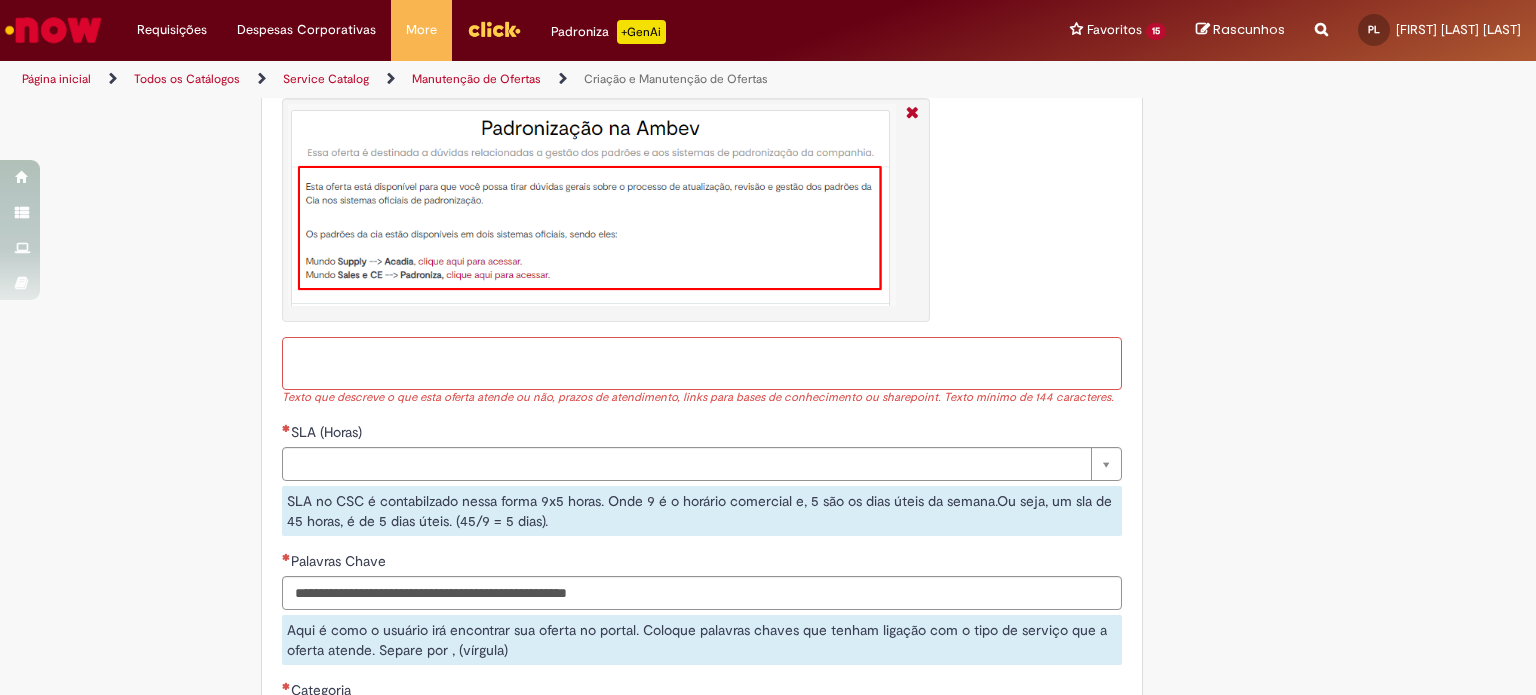 click on "Descrição Longa" at bounding box center (702, 364) 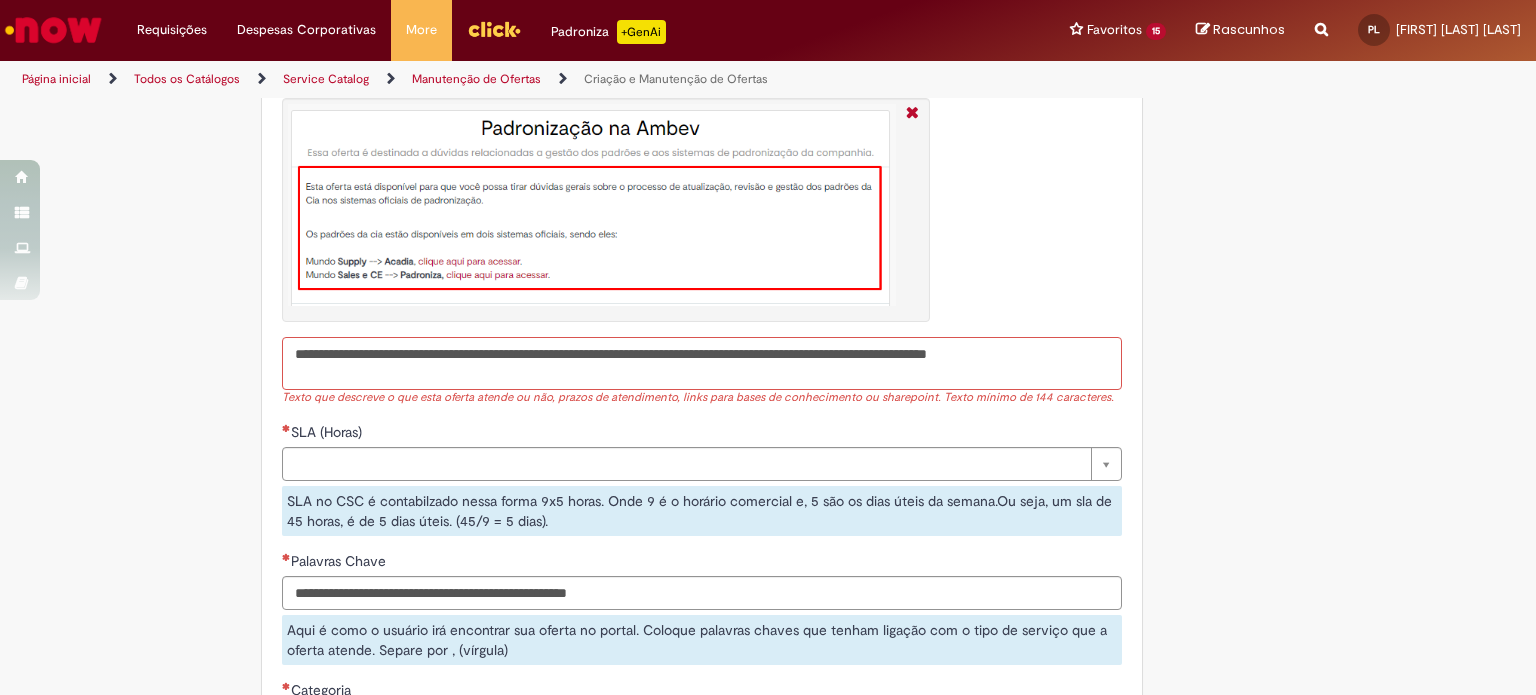 type on "**********" 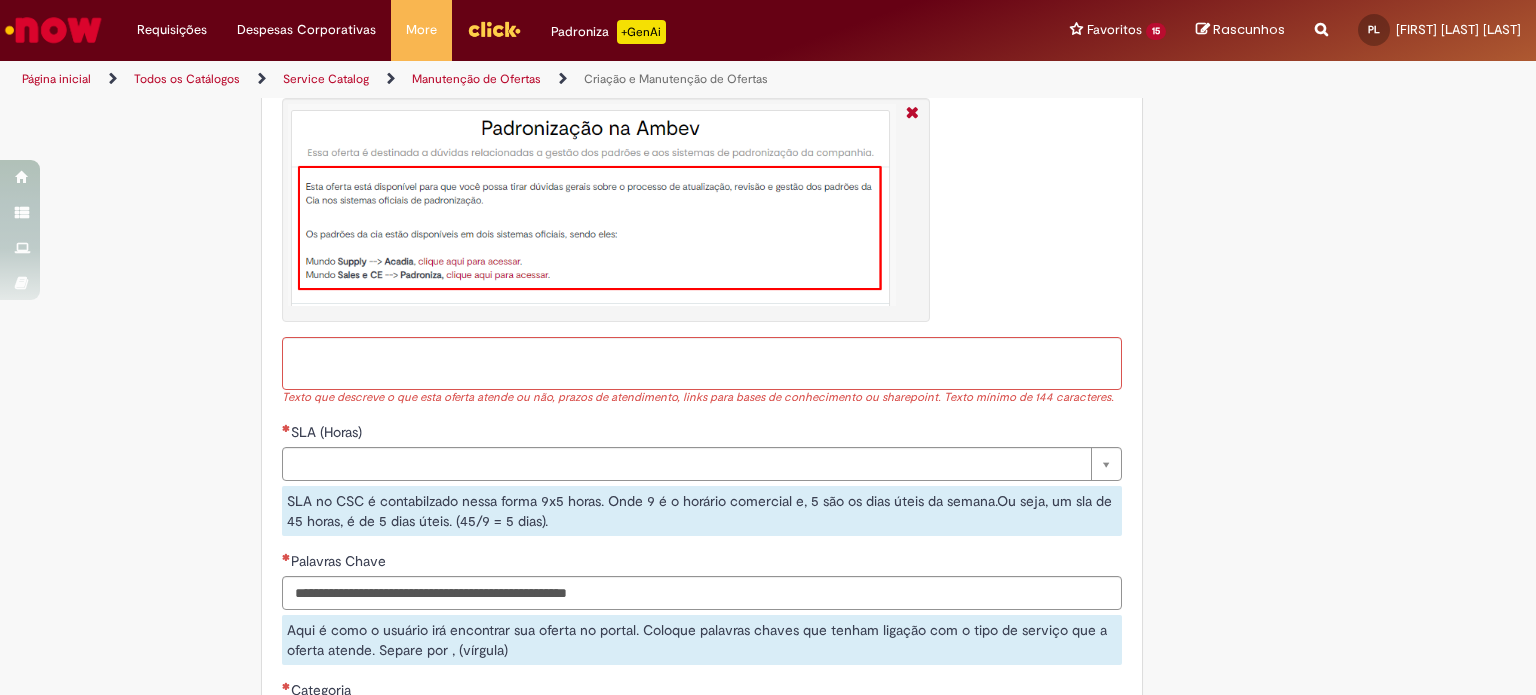 click on "Adicionar a Favoritos
Criação e Manutenção de Ofertas
Oferta de criação e manutenção de ofertas no Servicenow.
Serviços Automatizados Disponíveis
Abaixo estão os serviços automatizados que agora estão disponíveis para você, permitindo maior agilidade e eficiência no gerenciamento de ofertas e processos:
Alteração Anexos
Alteração de descrição curta ou longa
Relacionamento entre Oferta e KB
Relacionamento entre Ofertas
Esses serviços não requerem interação humana e são executados diretamente em produção (ambiente utilizado no dia a dia) sem a necessidade de análise manual por parte de um especialista.
Importante : Esses serviços não serão mais atendidos por meio de desta oferta, sendo exclusivos através dos links acima.
Serviços Disponíveis na Oferta Atual
Nesta oferta, você pode solicitar os seguintes serviços:" at bounding box center [768, -682] 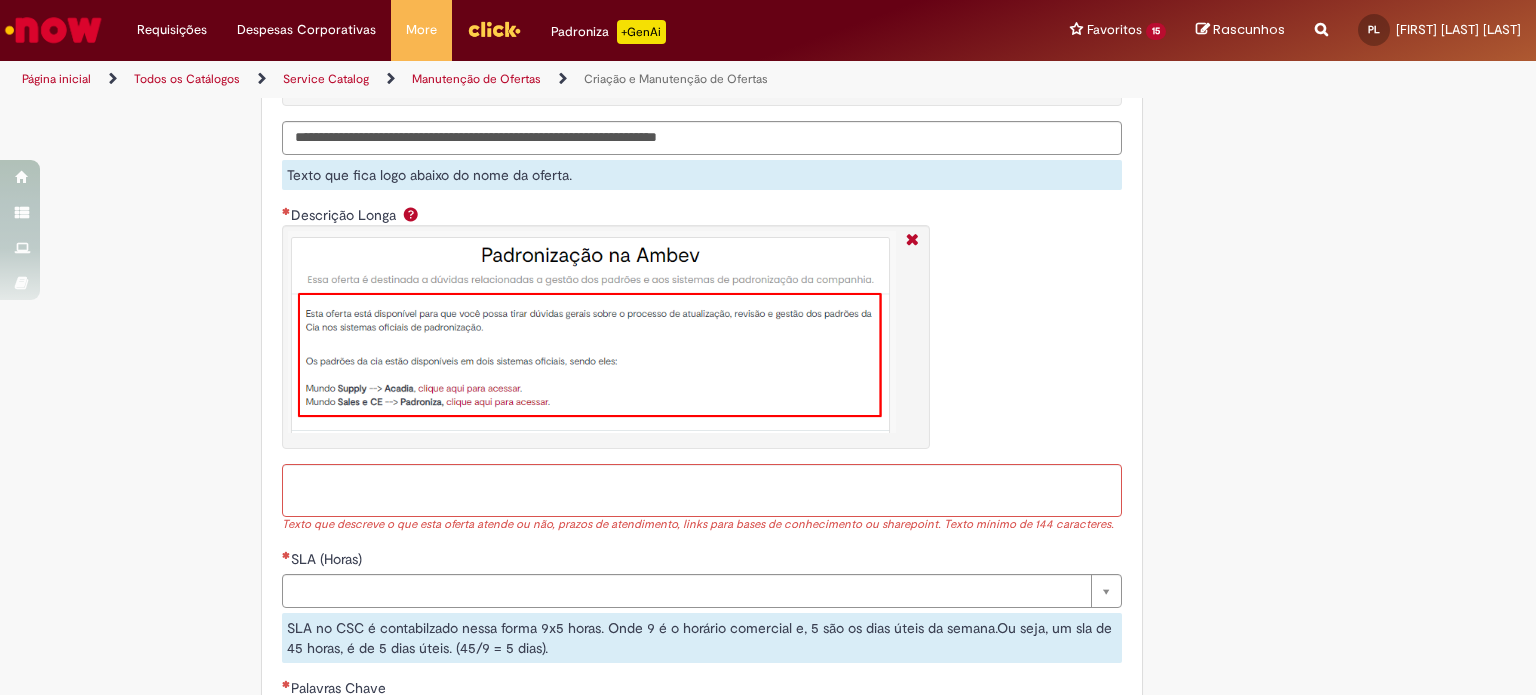 scroll, scrollTop: 3111, scrollLeft: 0, axis: vertical 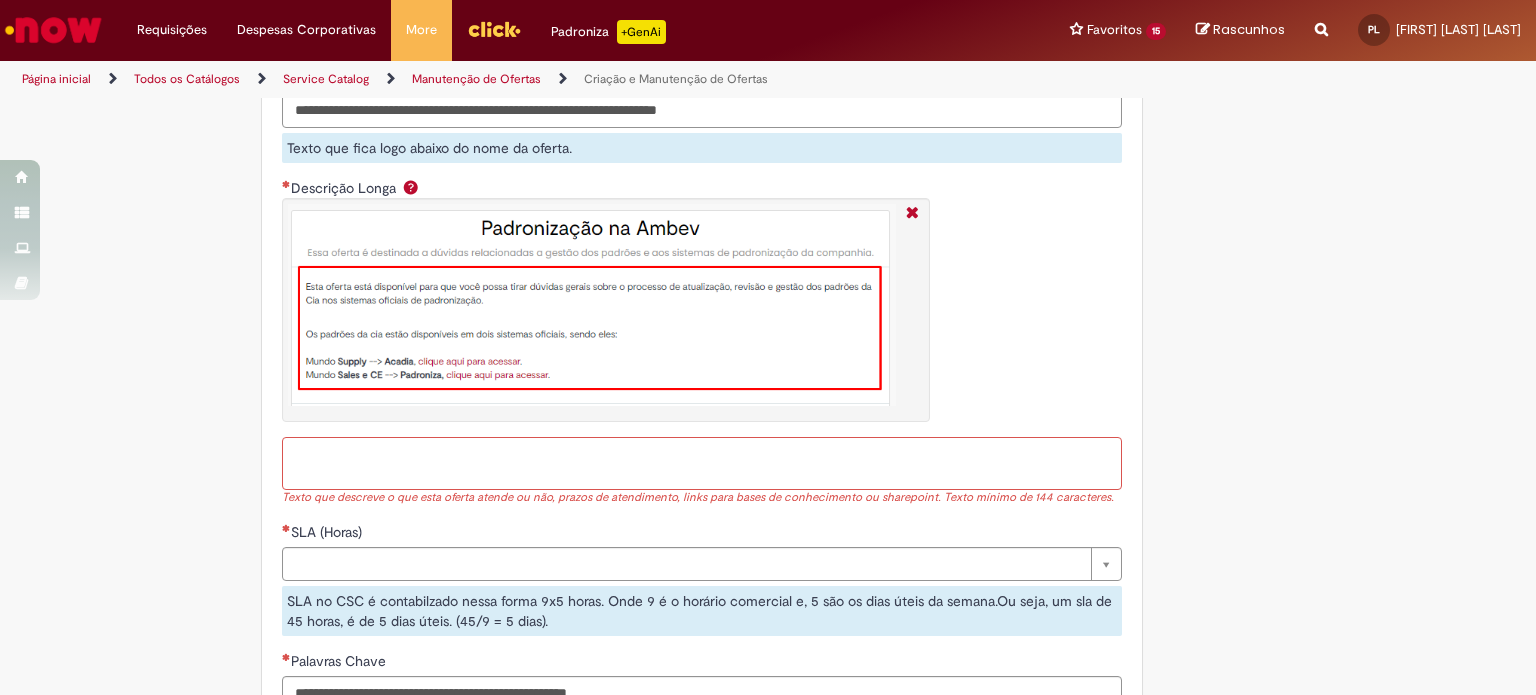 click on "Descrição Longa" at bounding box center [702, 464] 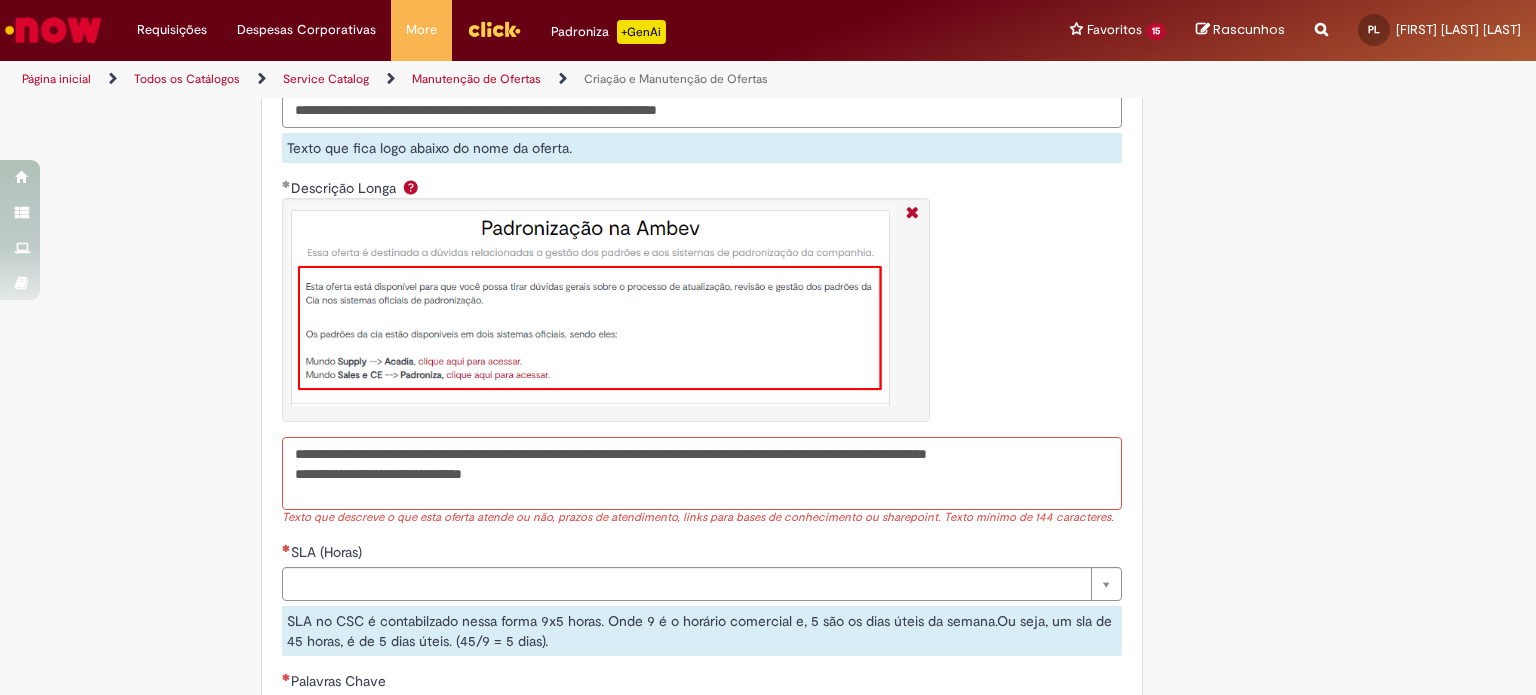 click on "**********" at bounding box center [702, 474] 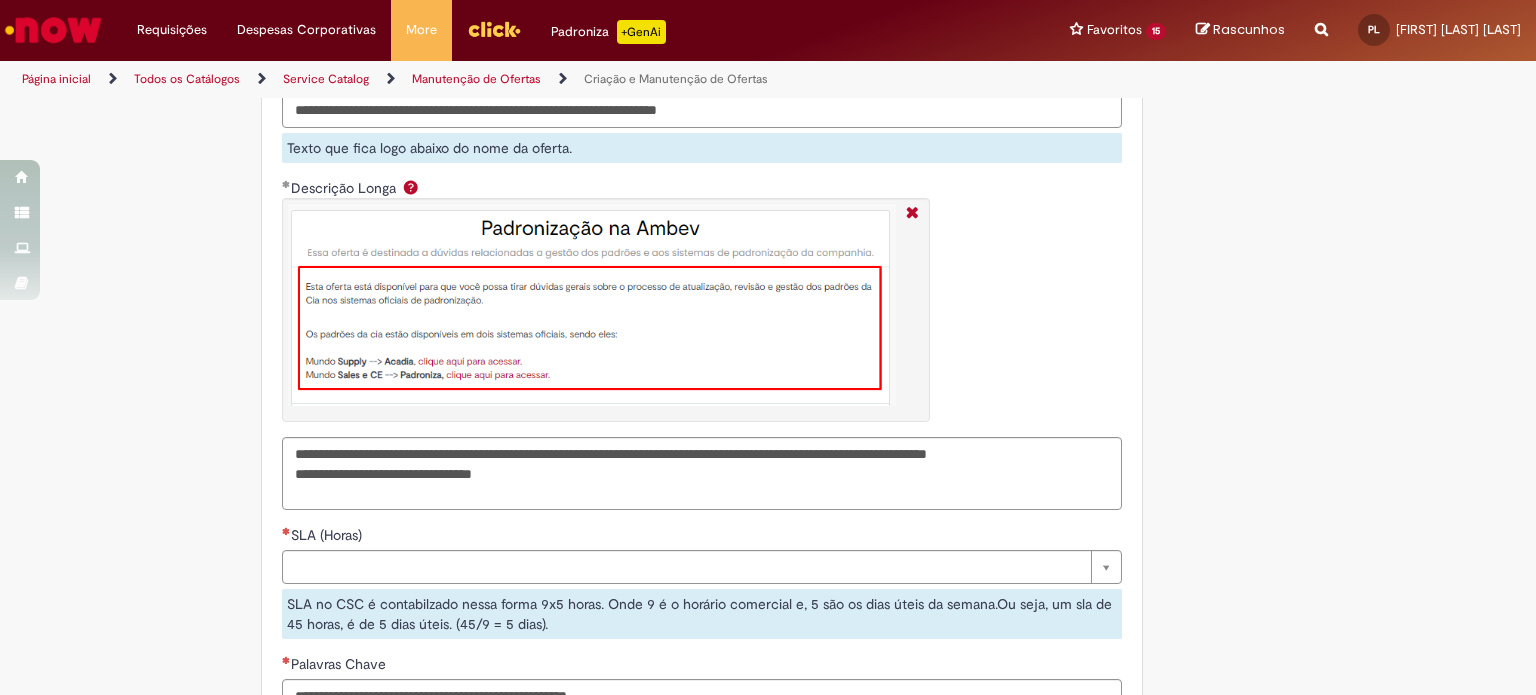 click on "Tire dúvidas com LupiAssist    +GenAI
Oi! Eu sou LupiAssist, uma Inteligência Artificial Generativa em constante aprendizado   Meu conteúdo é monitorado para trazer uma melhor experiência
Dúvidas comuns:
Só mais um instante, estou consultando nossas bases de conhecimento  e escrevendo a melhor resposta pra você!
Title
Lorem ipsum dolor sit amet    Fazer uma nova pergunta
Gerei esta resposta utilizando IA Generativa em conjunto com os nossos padrões. Em caso de divergência, os documentos oficiais prevalecerão.
Saiba mais em:
Ou ligue para:
E aí, te ajudei?
Sim, obrigado!" at bounding box center [768, -580] 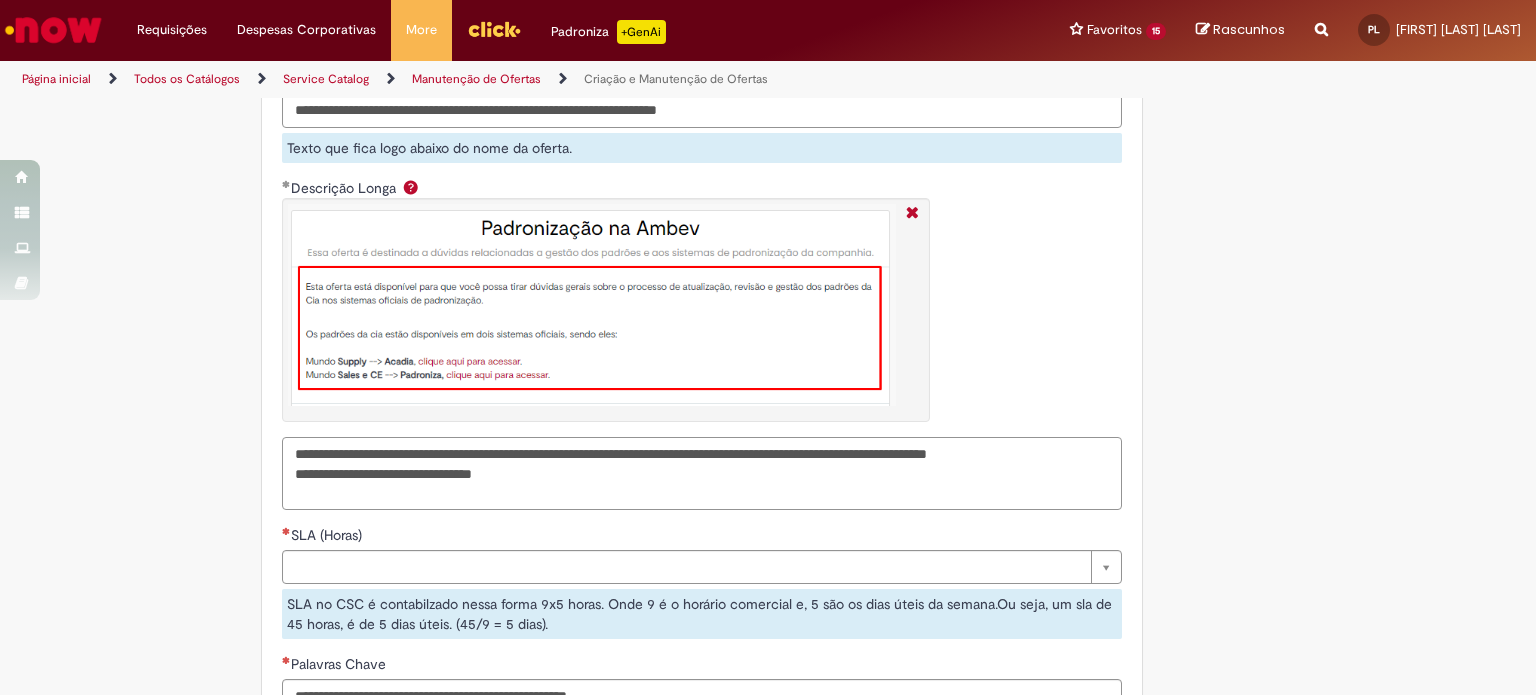 drag, startPoint x: 528, startPoint y: 484, endPoint x: 597, endPoint y: 507, distance: 72.73238 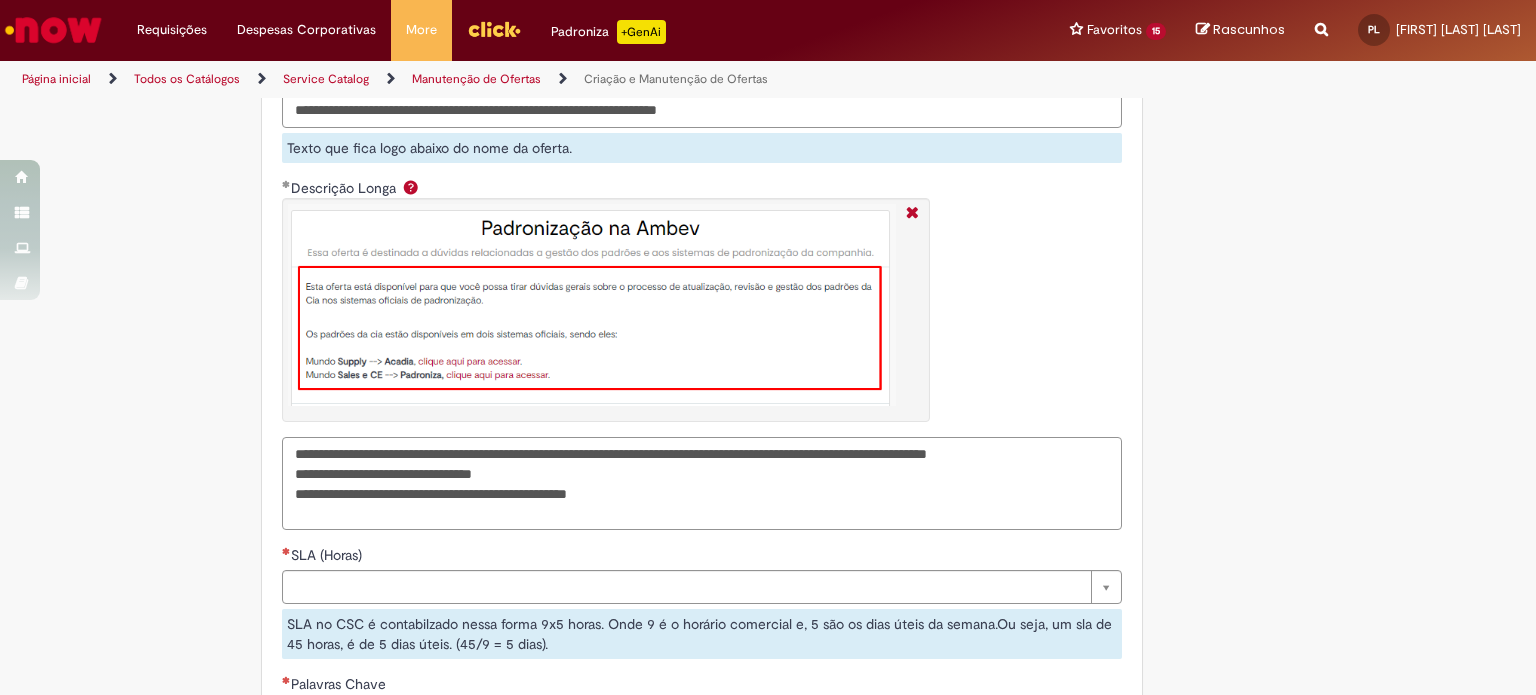 paste on "**********" 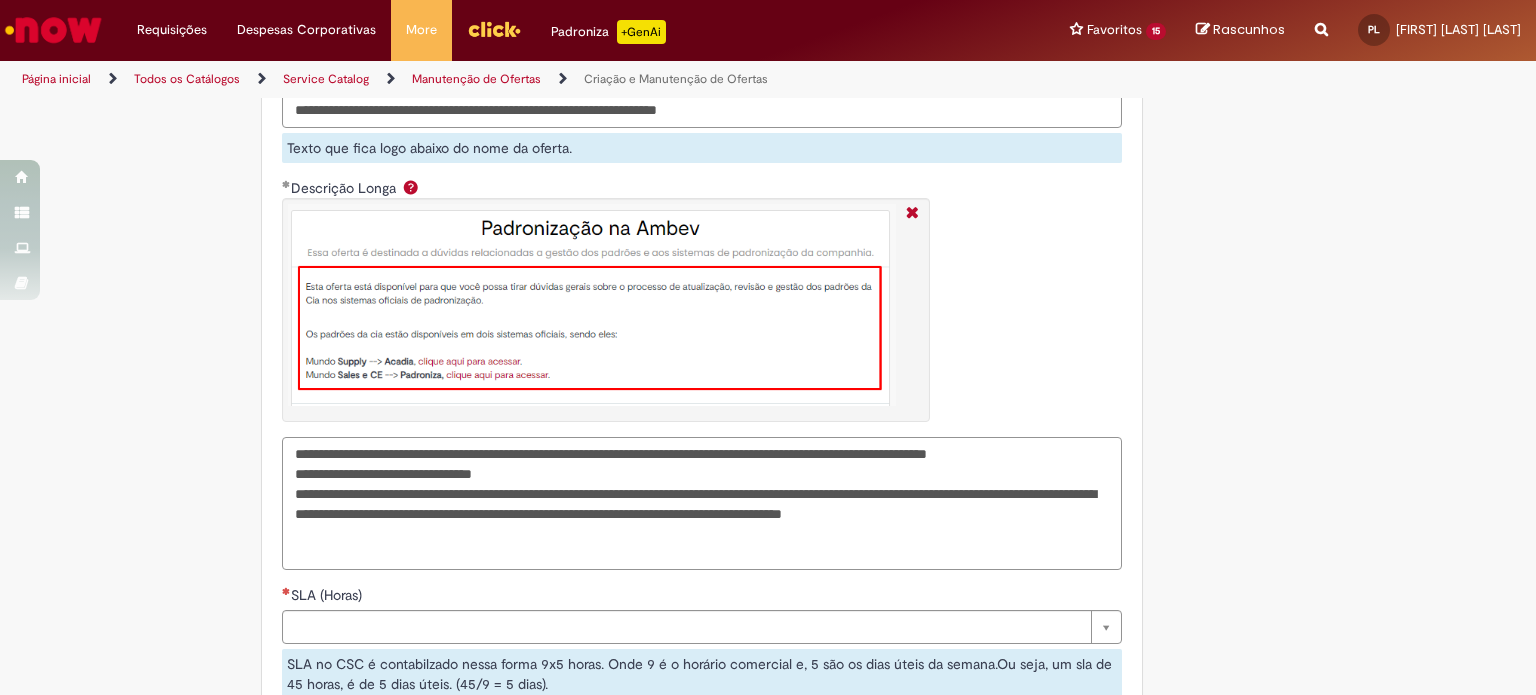 click on "**********" at bounding box center (702, 504) 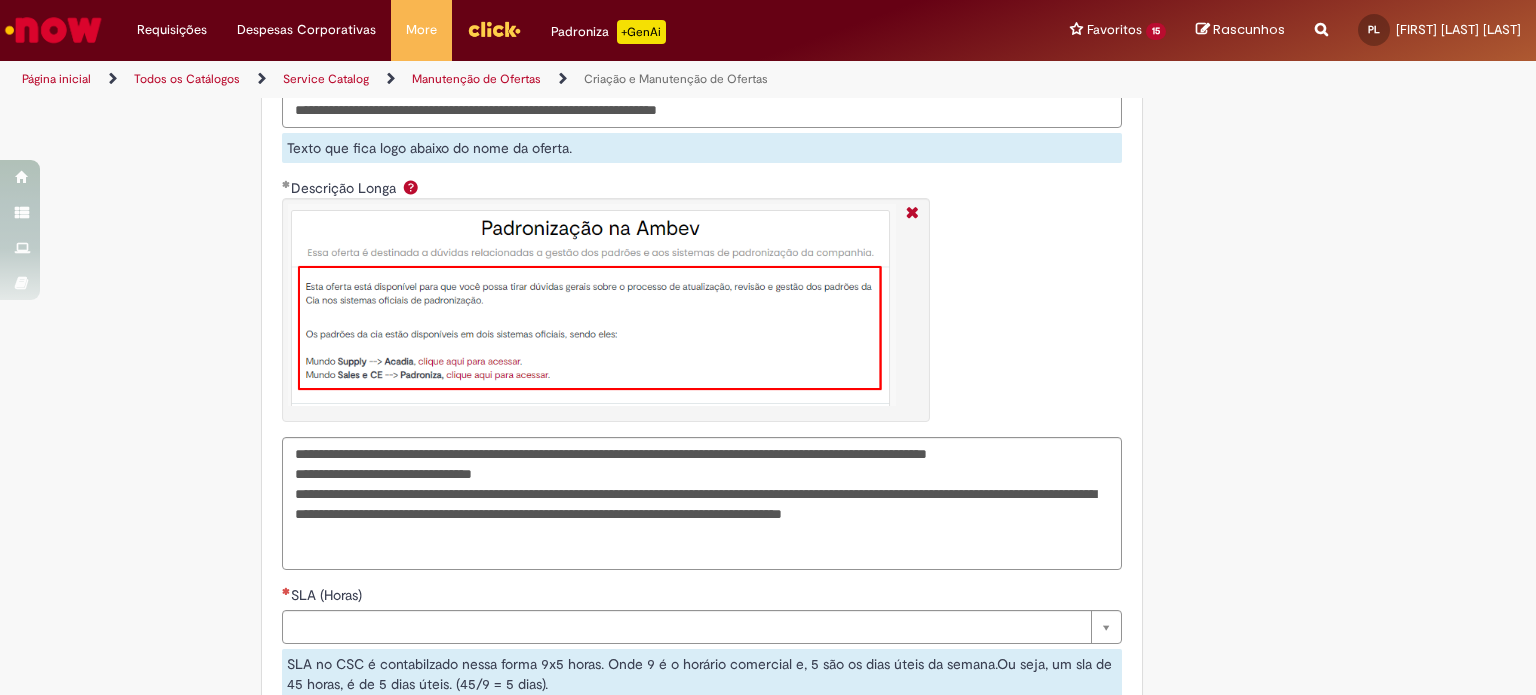 click on "Adicionar a Favoritos
Criação e Manutenção de Ofertas
Oferta de criação e manutenção de ofertas no Servicenow.
Serviços Automatizados Disponíveis
Abaixo estão os serviços automatizados que agora estão disponíveis para você, permitindo maior agilidade e eficiência no gerenciamento de ofertas e processos:
Alteração Anexos
Alteração de descrição curta ou longa
Relacionamento entre Oferta e KB
Relacionamento entre Ofertas
Esses serviços não requerem interação humana e são executados diretamente em produção (ambiente utilizado no dia a dia) sem a necessidade de análise manual por parte de um especialista.
Importante : Esses serviços não serão mais atendidos por meio de desta oferta, sendo exclusivos através dos links acima.
Serviços Disponíveis na Oferta Atual
Nesta oferta, você pode solicitar os seguintes serviços:" at bounding box center (768, -550) 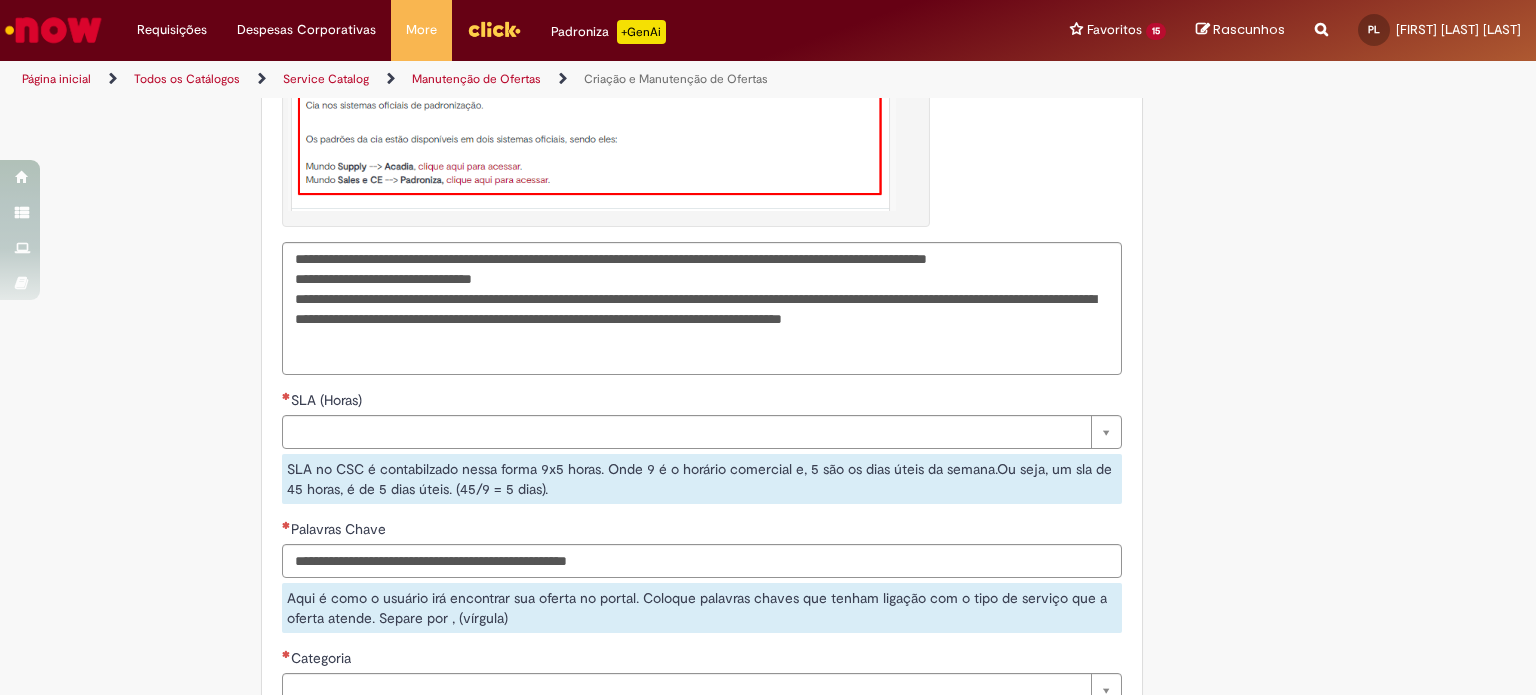 scroll, scrollTop: 3411, scrollLeft: 0, axis: vertical 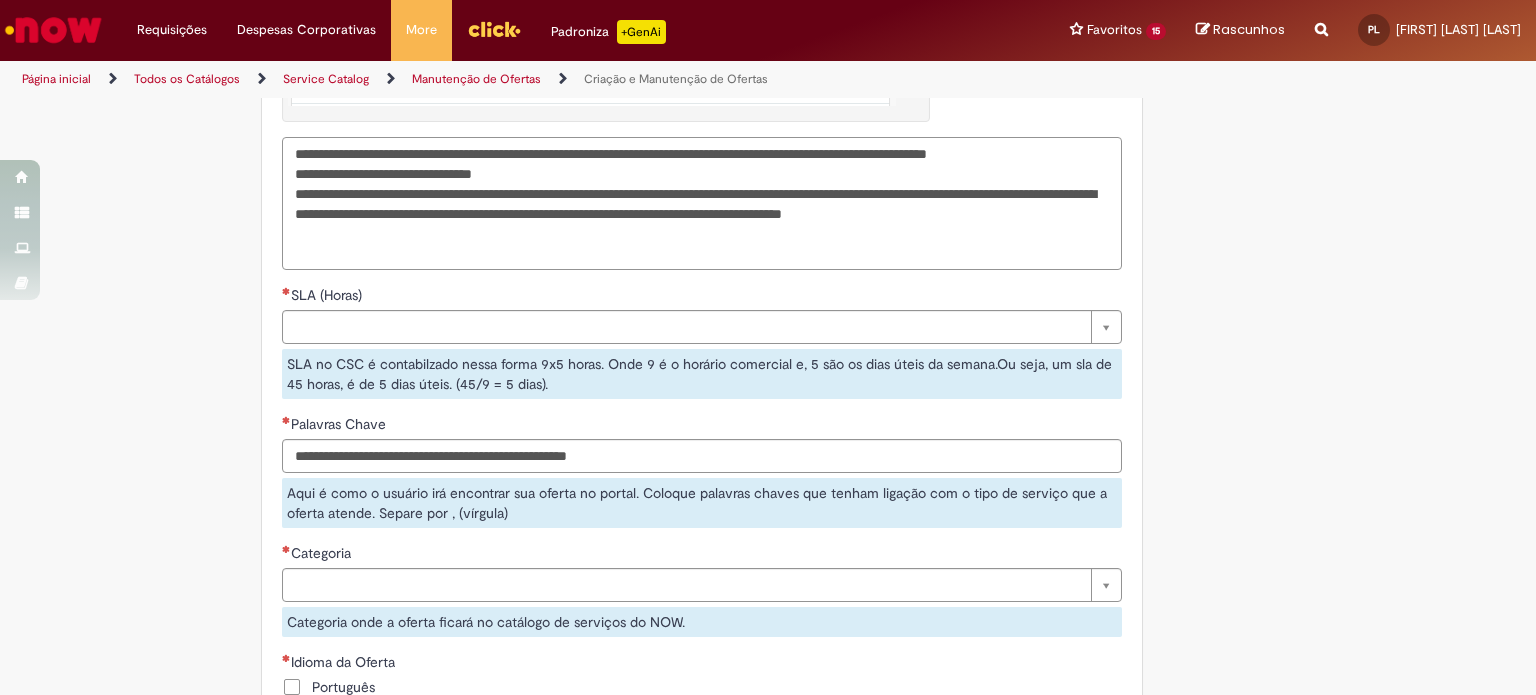 click on "**********" at bounding box center [702, 204] 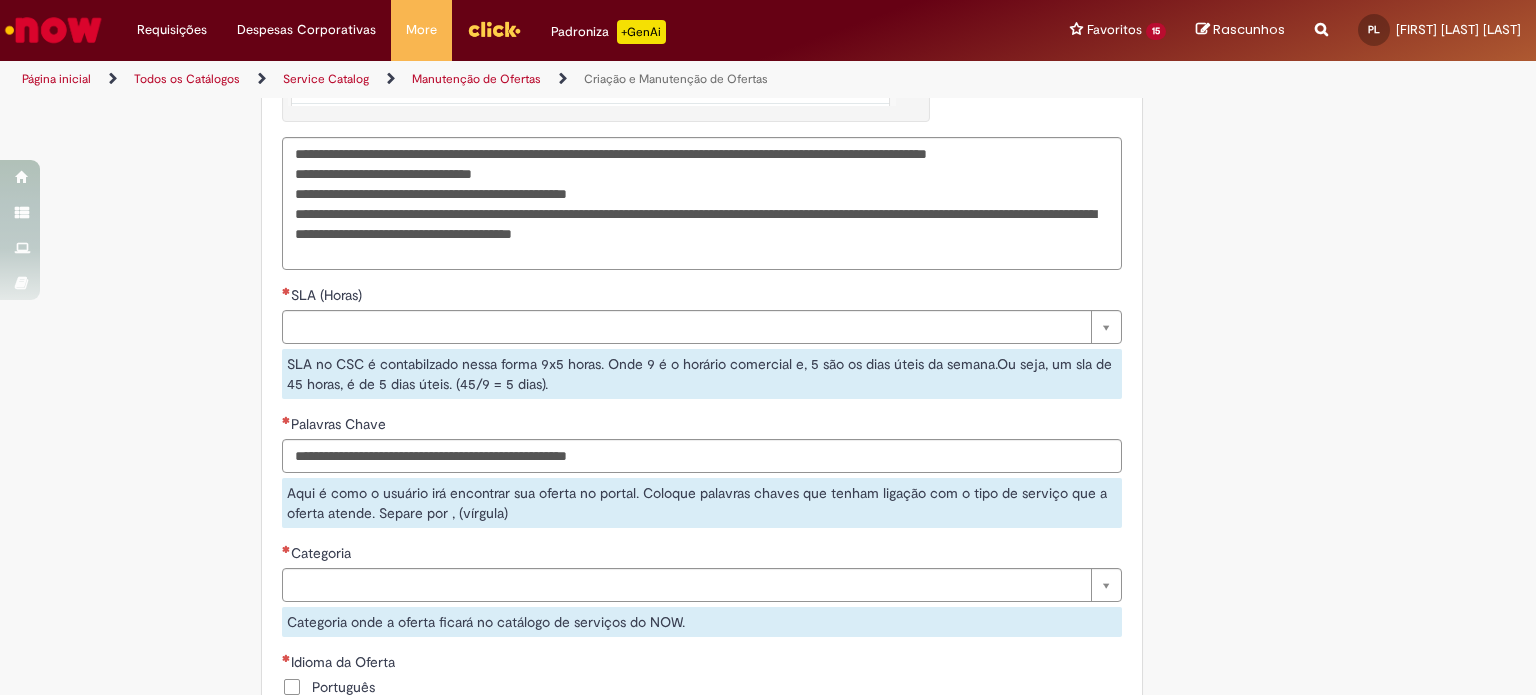 click on "Tire dúvidas com LupiAssist    +GenAI
Oi! Eu sou LupiAssist, uma Inteligência Artificial Generativa em constante aprendizado   Meu conteúdo é monitorado para trazer uma melhor experiência
Dúvidas comuns:
Só mais um instante, estou consultando nossas bases de conhecimento  e escrevendo a melhor resposta pra você!
Title
Lorem ipsum dolor sit amet    Fazer uma nova pergunta
Gerei esta resposta utilizando IA Generativa em conjunto com os nossos padrões. Em caso de divergência, os documentos oficiais prevalecerão.
Saiba mais em:
Ou ligue para:
E aí, te ajudei?
Sim, obrigado!" at bounding box center [768, -850] 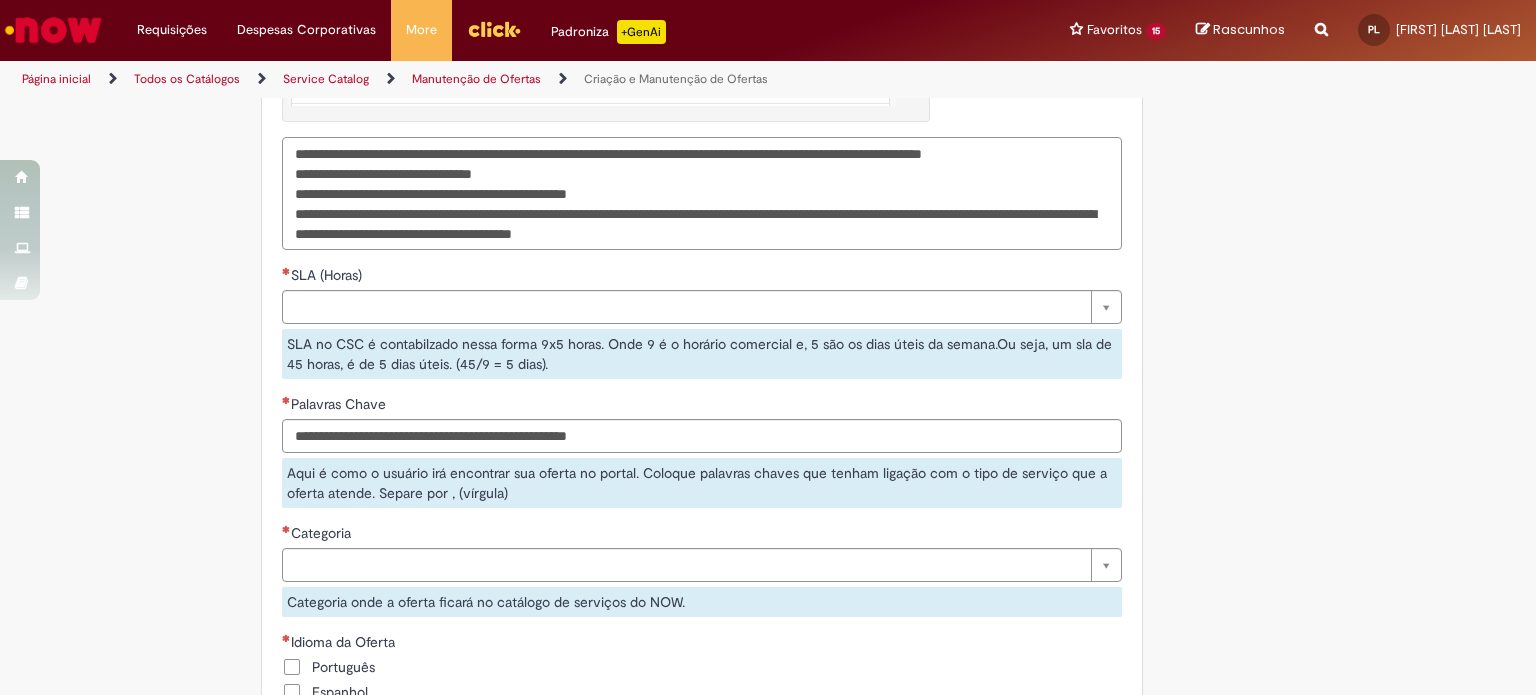 type on "**********" 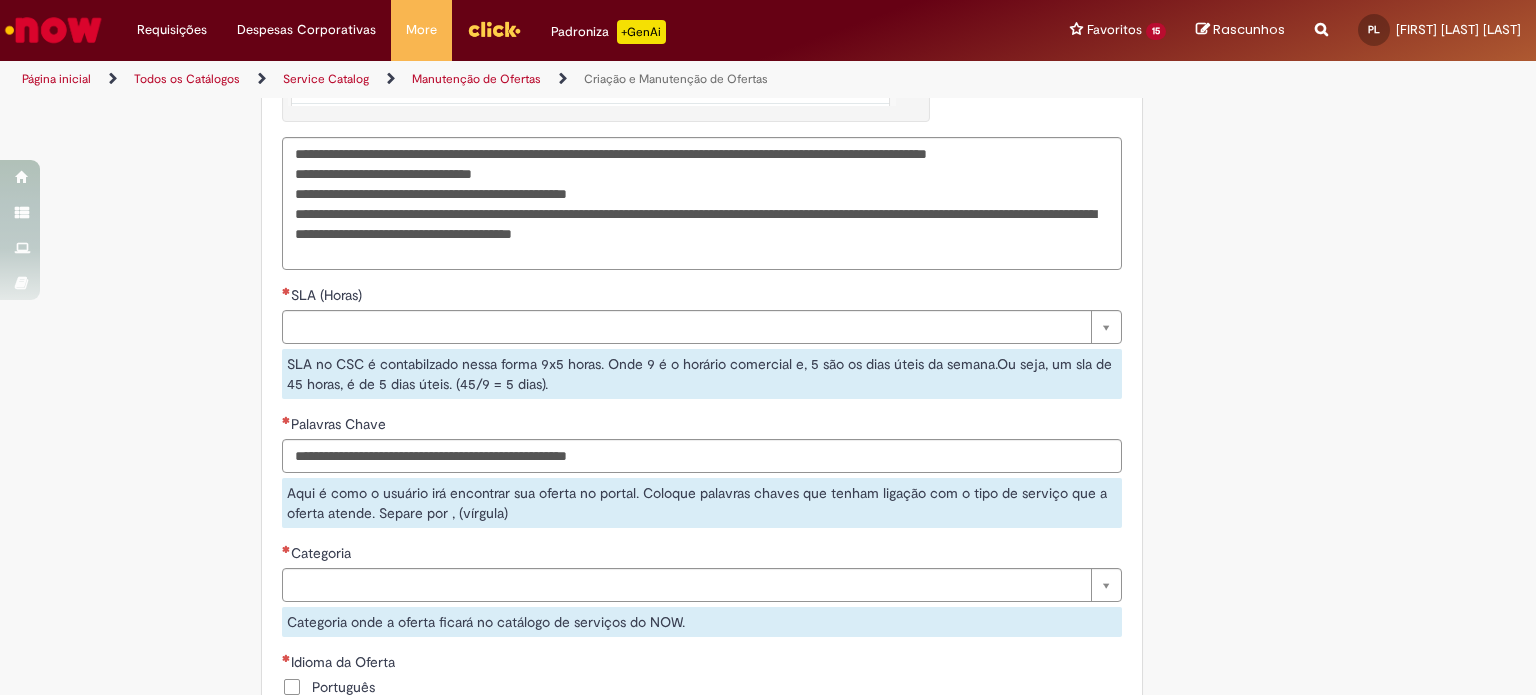 click on "Adicionar a Favoritos
Criação e Manutenção de Ofertas
Oferta de criação e manutenção de ofertas no Servicenow.
Serviços Automatizados Disponíveis
Abaixo estão os serviços automatizados que agora estão disponíveis para você, permitindo maior agilidade e eficiência no gerenciamento de ofertas e processos:
Alteração Anexos
Alteração de descrição curta ou longa
Relacionamento entre Oferta e KB
Relacionamento entre Ofertas
Esses serviços não requerem interação humana e são executados diretamente em produção (ambiente utilizado no dia a dia) sem a necessidade de análise manual por parte de um especialista.
Importante : Esses serviços não serão mais atendidos por meio de desta oferta, sendo exclusivos através dos links acima.
Serviços Disponíveis na Oferta Atual
Nesta oferta, você pode solicitar os seguintes serviços:" at bounding box center [768, -850] 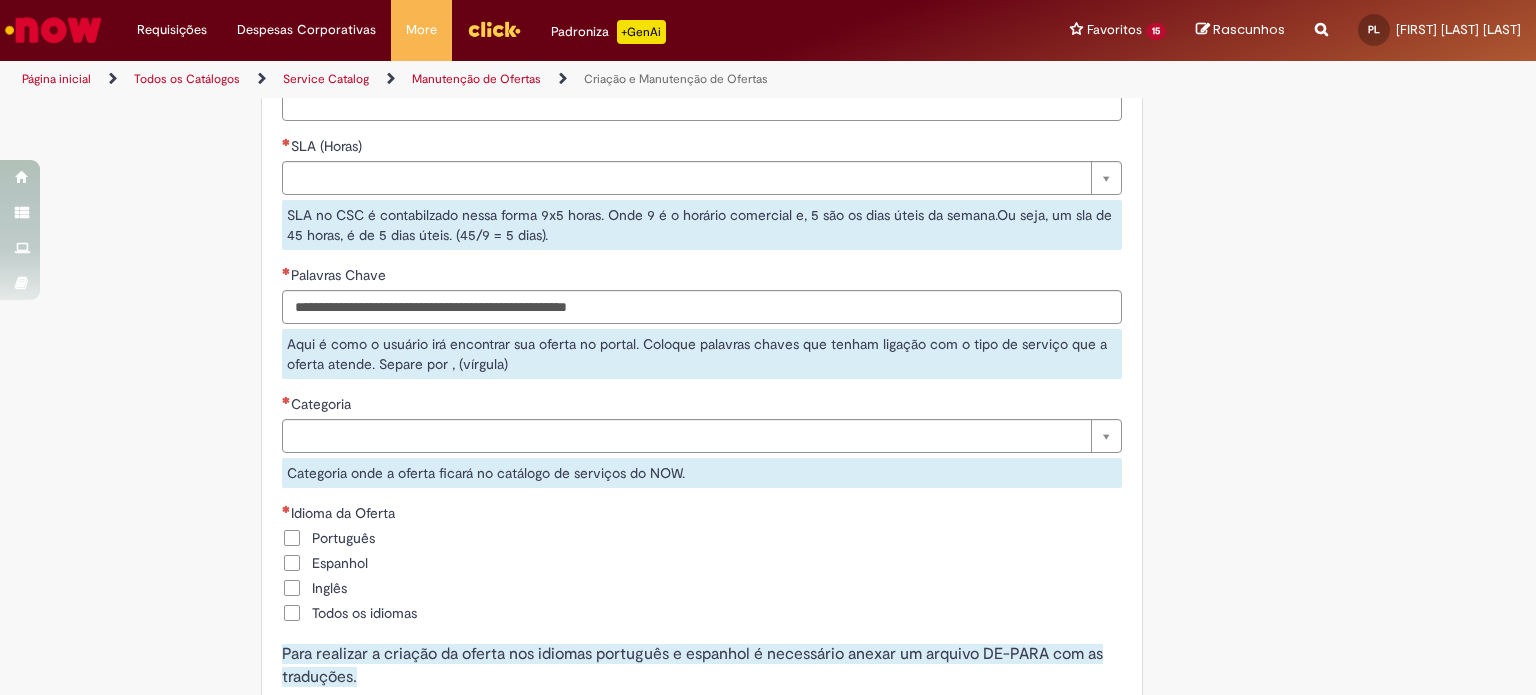 scroll, scrollTop: 3511, scrollLeft: 0, axis: vertical 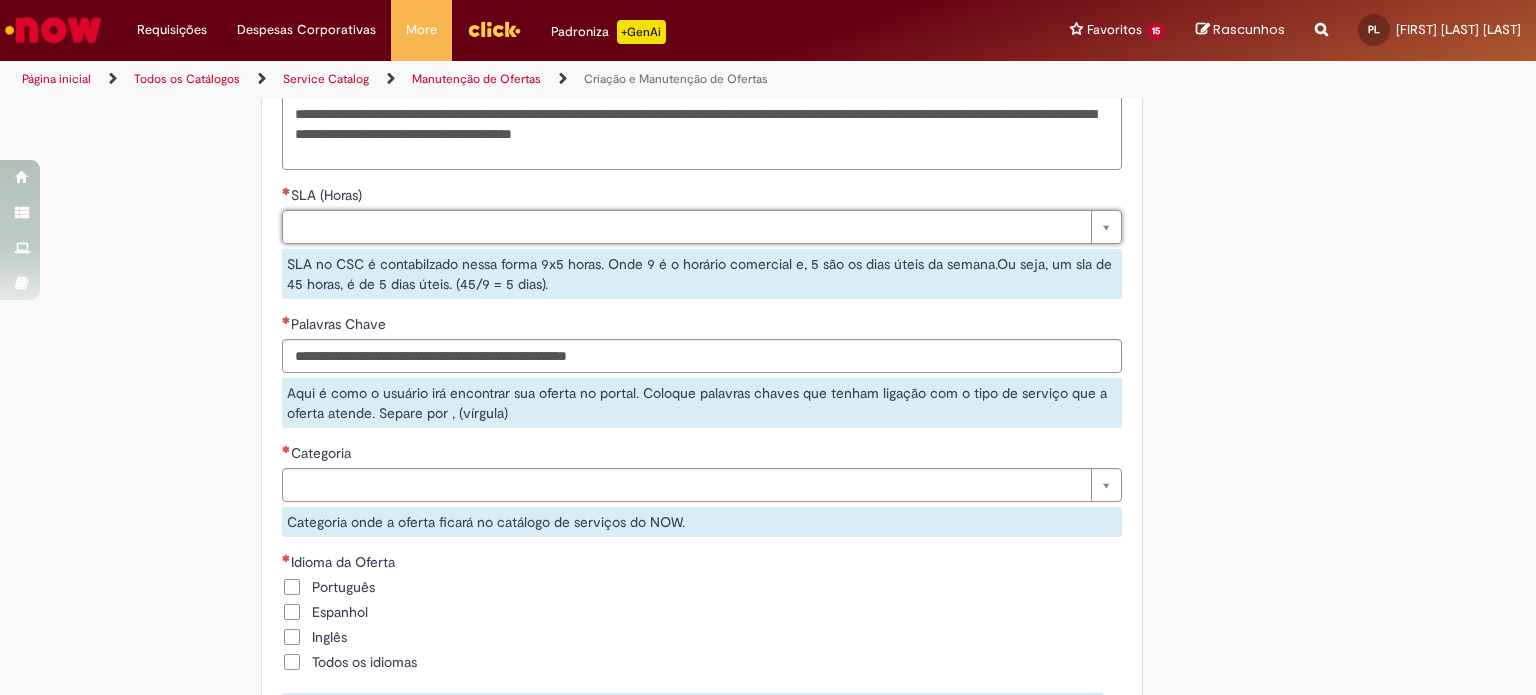 type on "*" 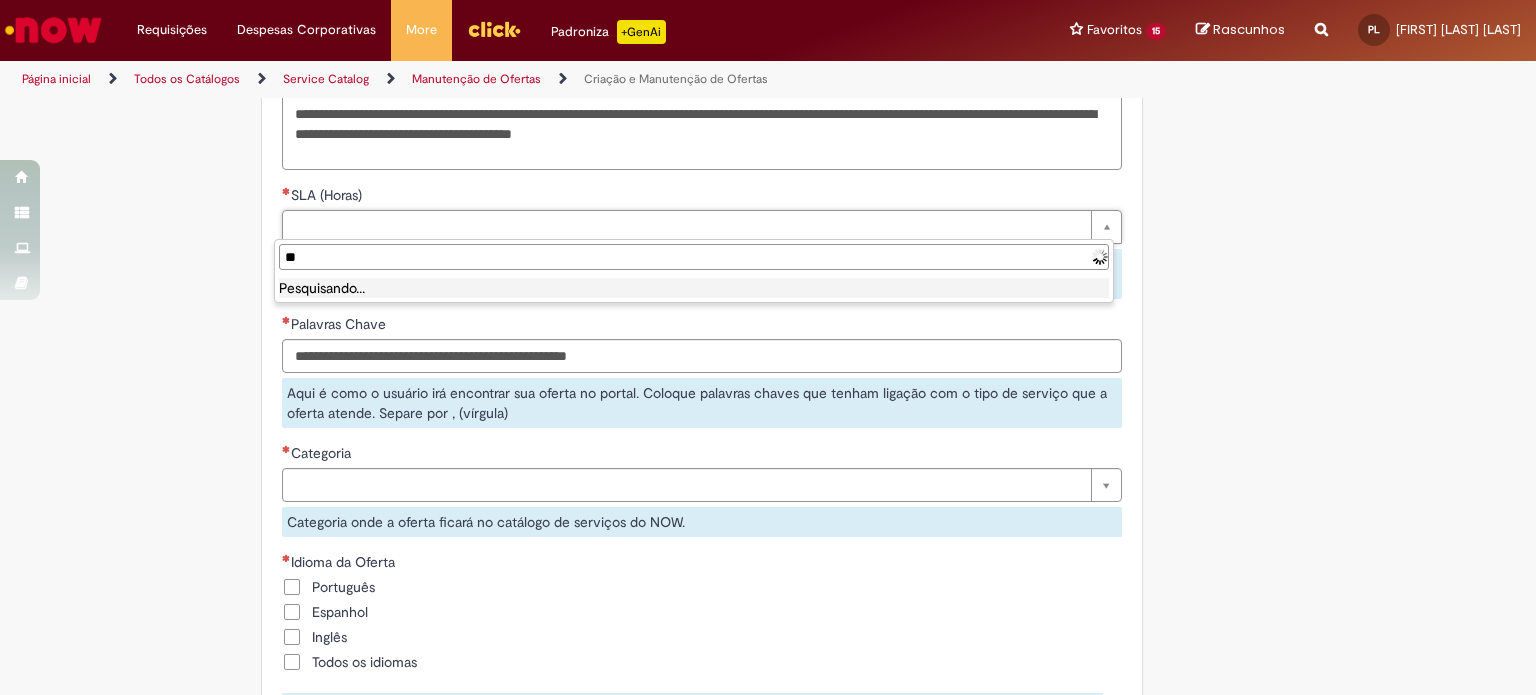 type on "*" 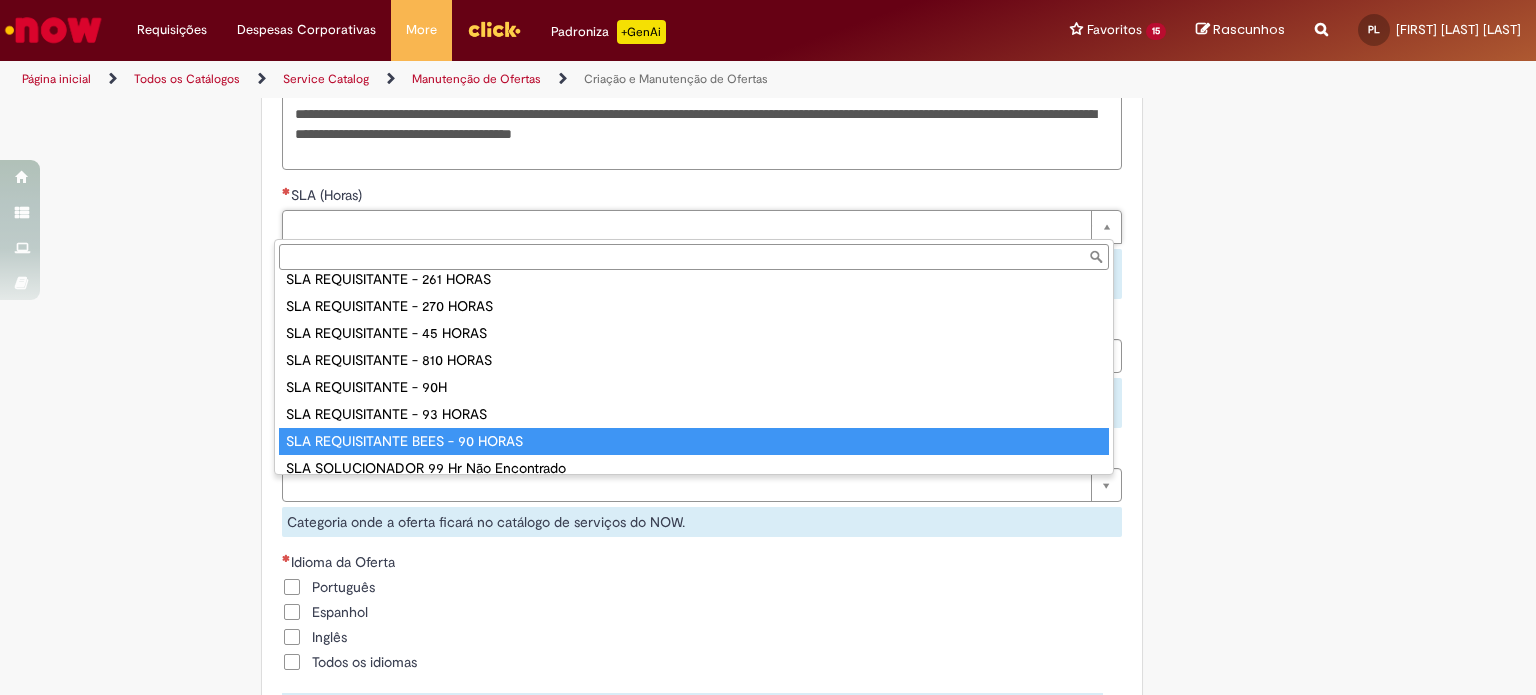 scroll, scrollTop: 1300, scrollLeft: 0, axis: vertical 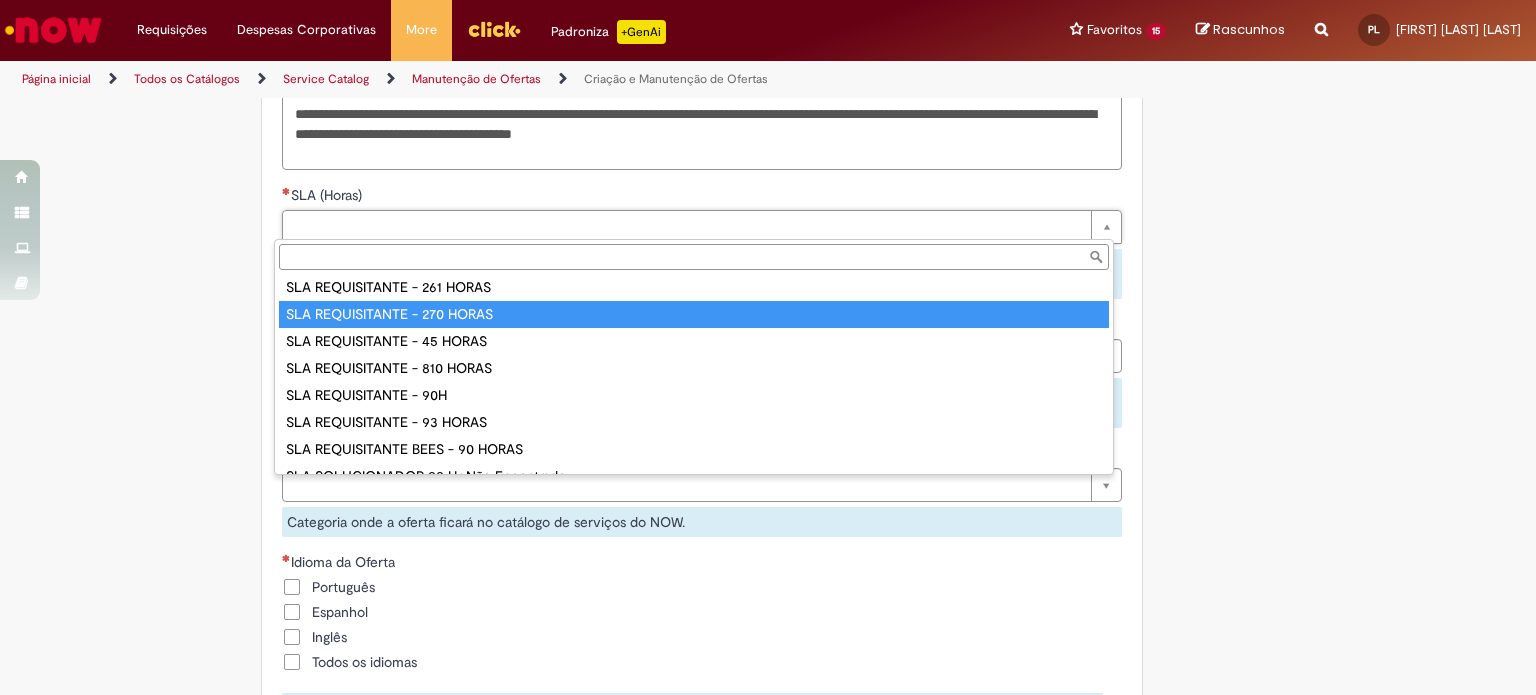 type on "*" 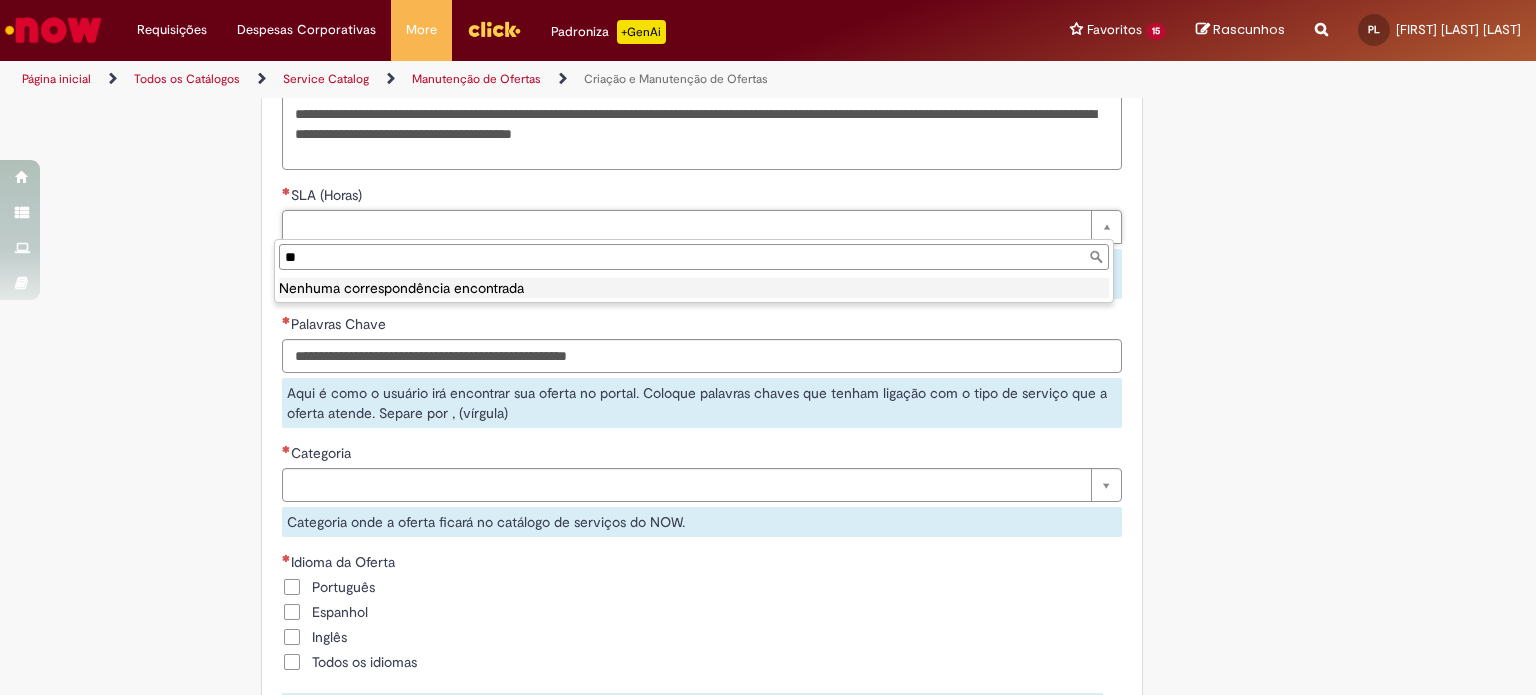 scroll, scrollTop: 0, scrollLeft: 0, axis: both 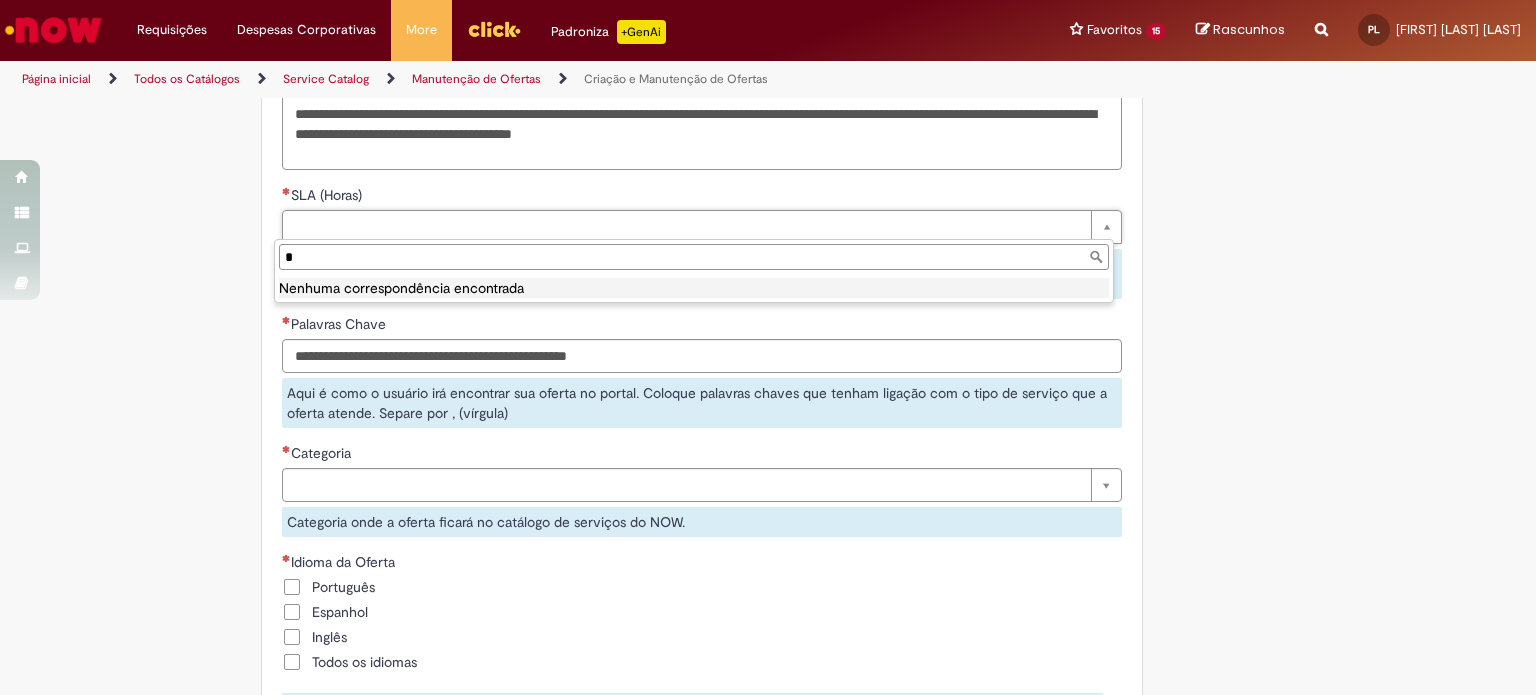 type 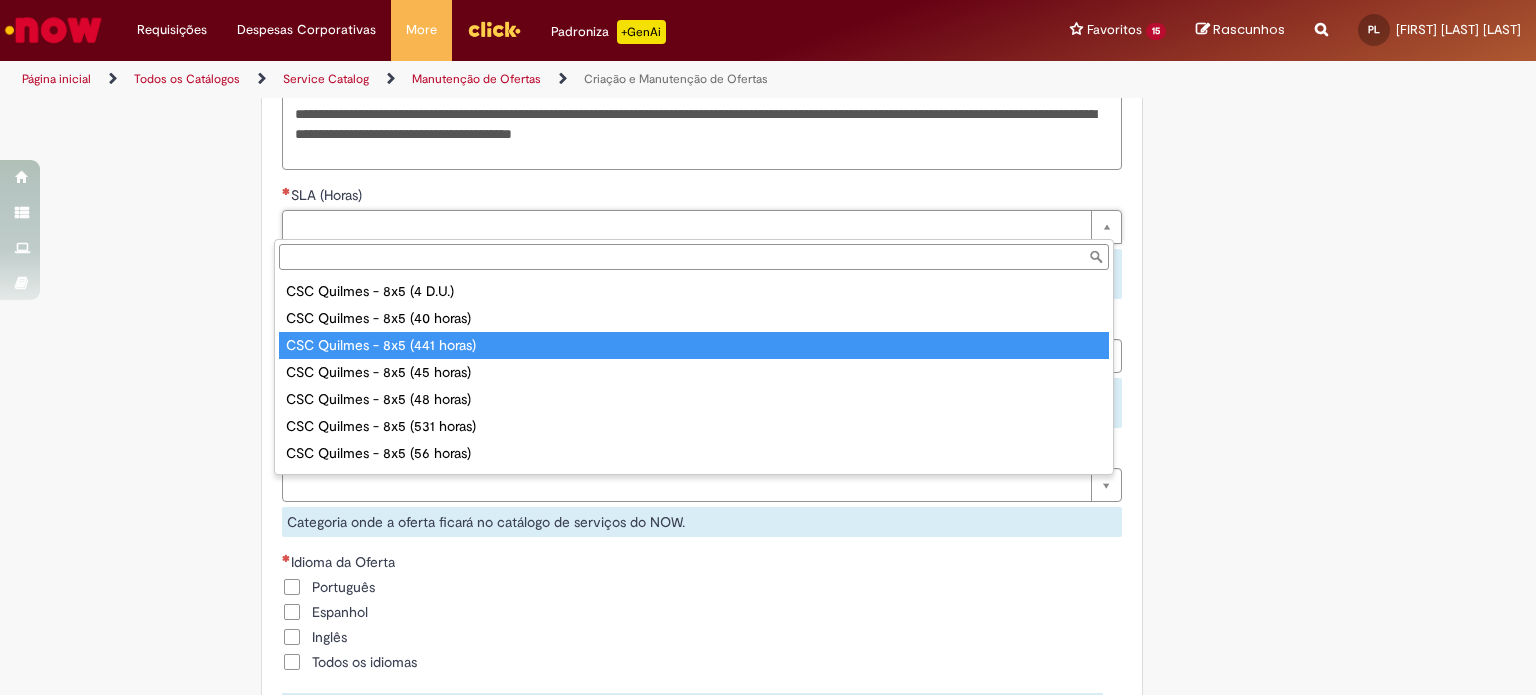 scroll, scrollTop: 400, scrollLeft: 0, axis: vertical 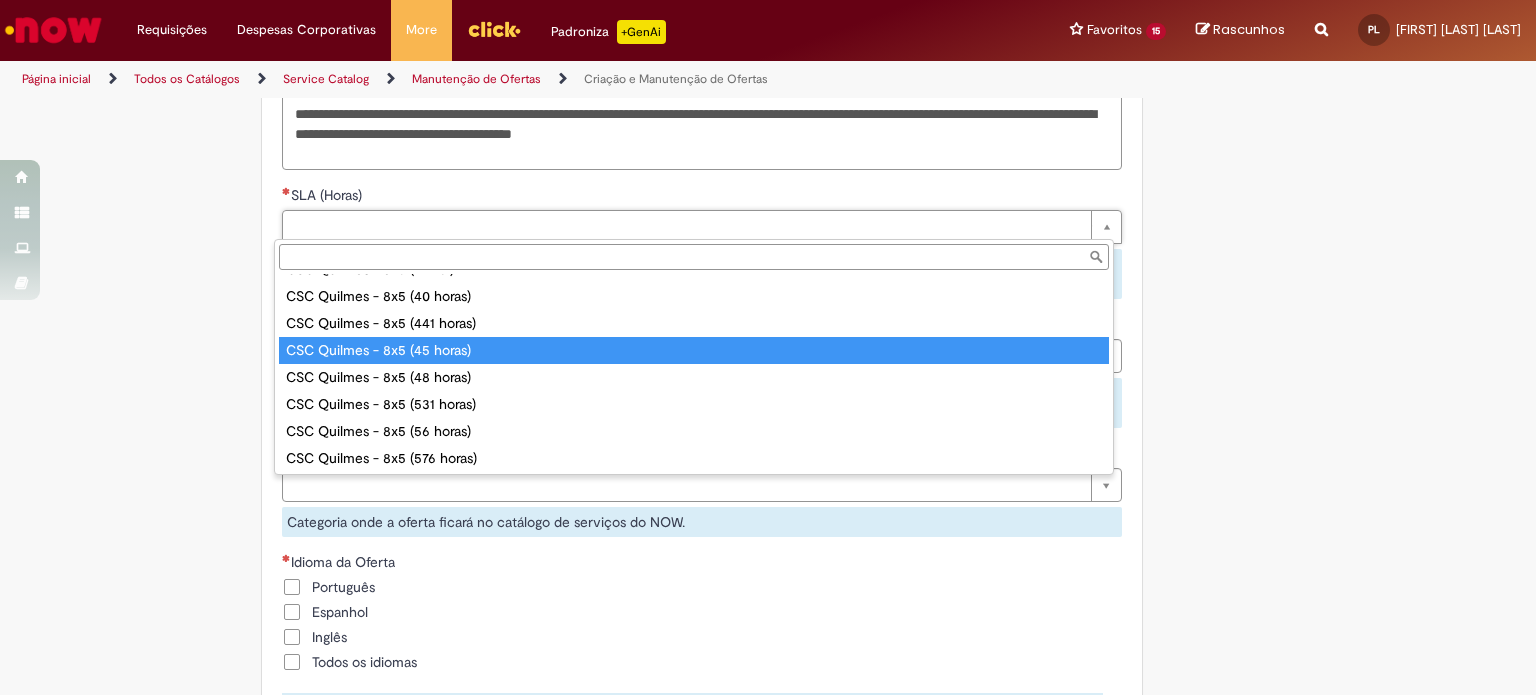 type on "**********" 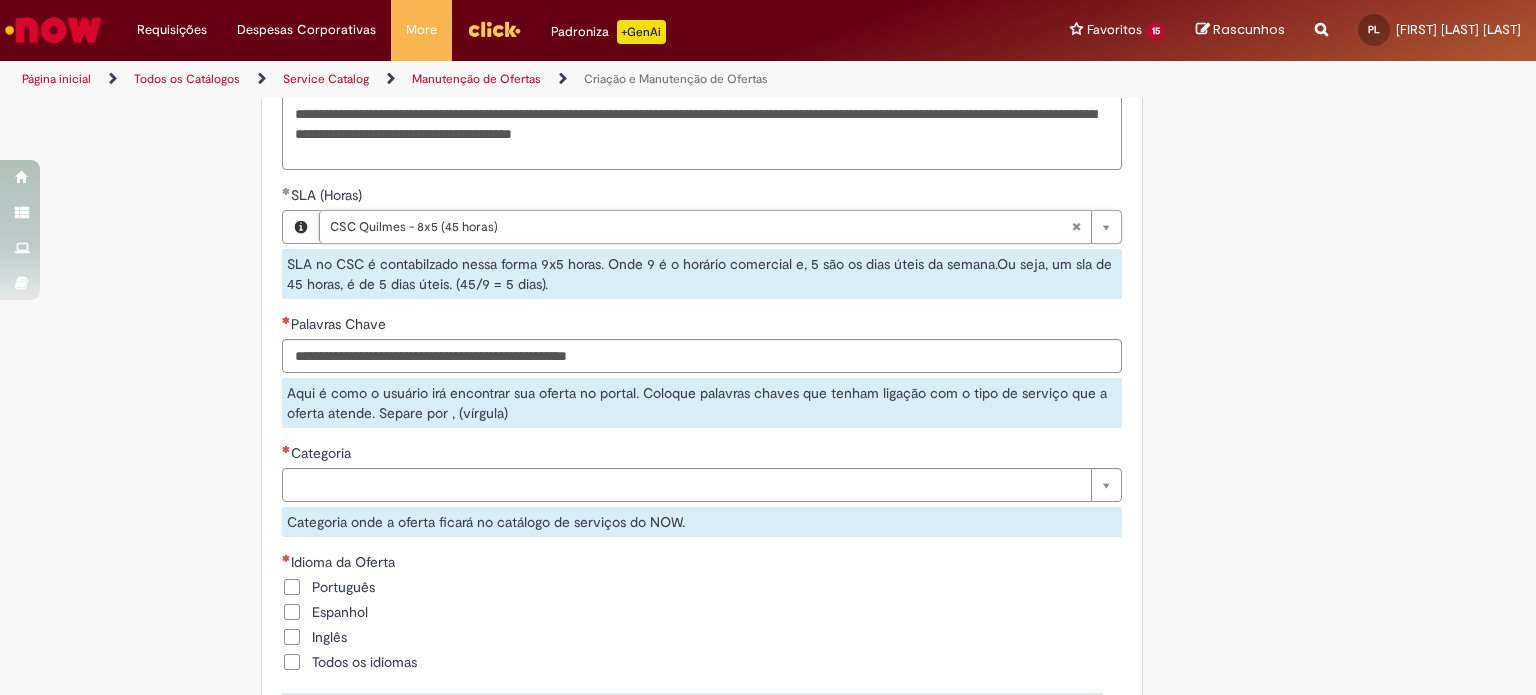 click on "Adicionar a Favoritos
Criação e Manutenção de Ofertas
Oferta de criação e manutenção de ofertas no Servicenow.
Serviços Automatizados Disponíveis
Abaixo estão os serviços automatizados que agora estão disponíveis para você, permitindo maior agilidade e eficiência no gerenciamento de ofertas e processos:
Alteração Anexos
Alteração de descrição curta ou longa
Relacionamento entre Oferta e KB
Relacionamento entre Ofertas
Esses serviços não requerem interação humana e são executados diretamente em produção (ambiente utilizado no dia a dia) sem a necessidade de análise manual por parte de um especialista.
Importante : Esses serviços não serão mais atendidos por meio de desta oferta, sendo exclusivos através dos links acima.
Serviços Disponíveis na Oferta Atual
Nesta oferta, você pode solicitar os seguintes serviços:" at bounding box center (768, -950) 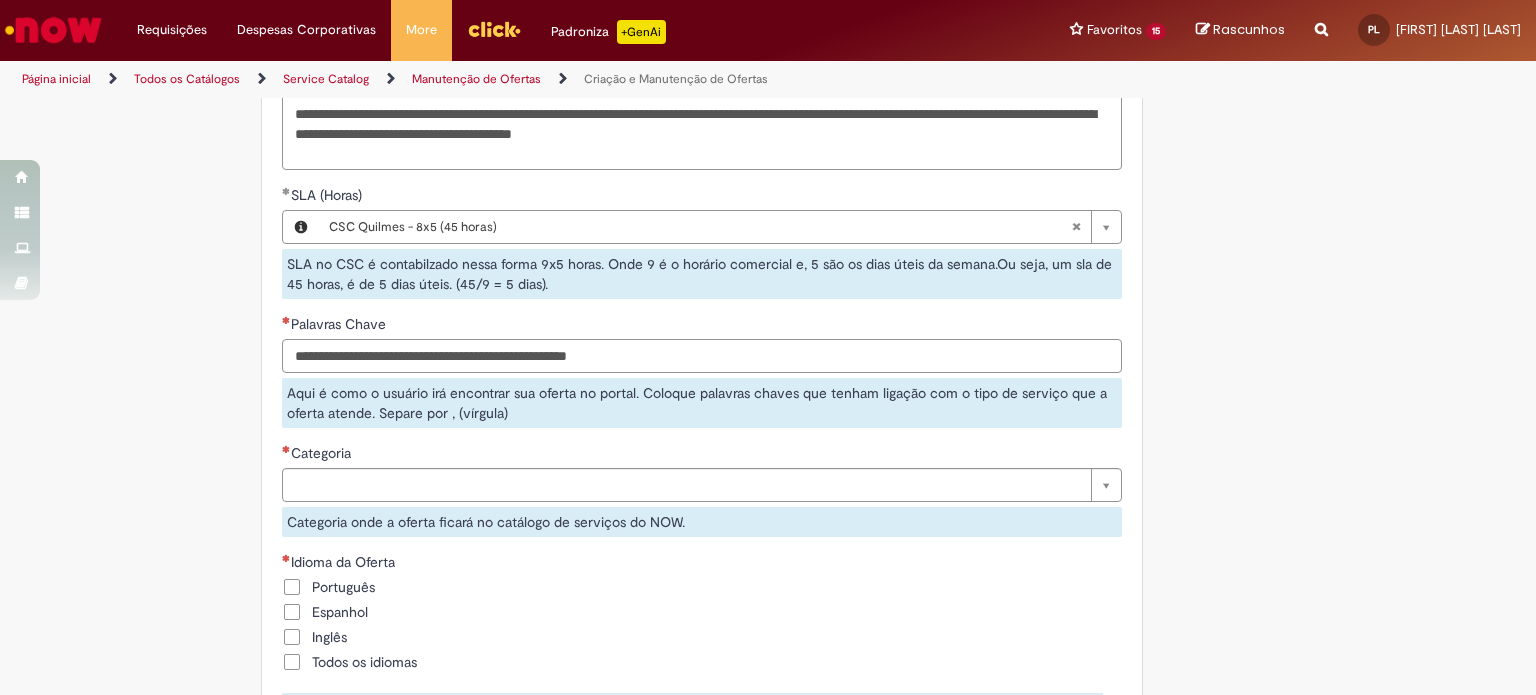 click on "Palavras Chave" at bounding box center (702, 356) 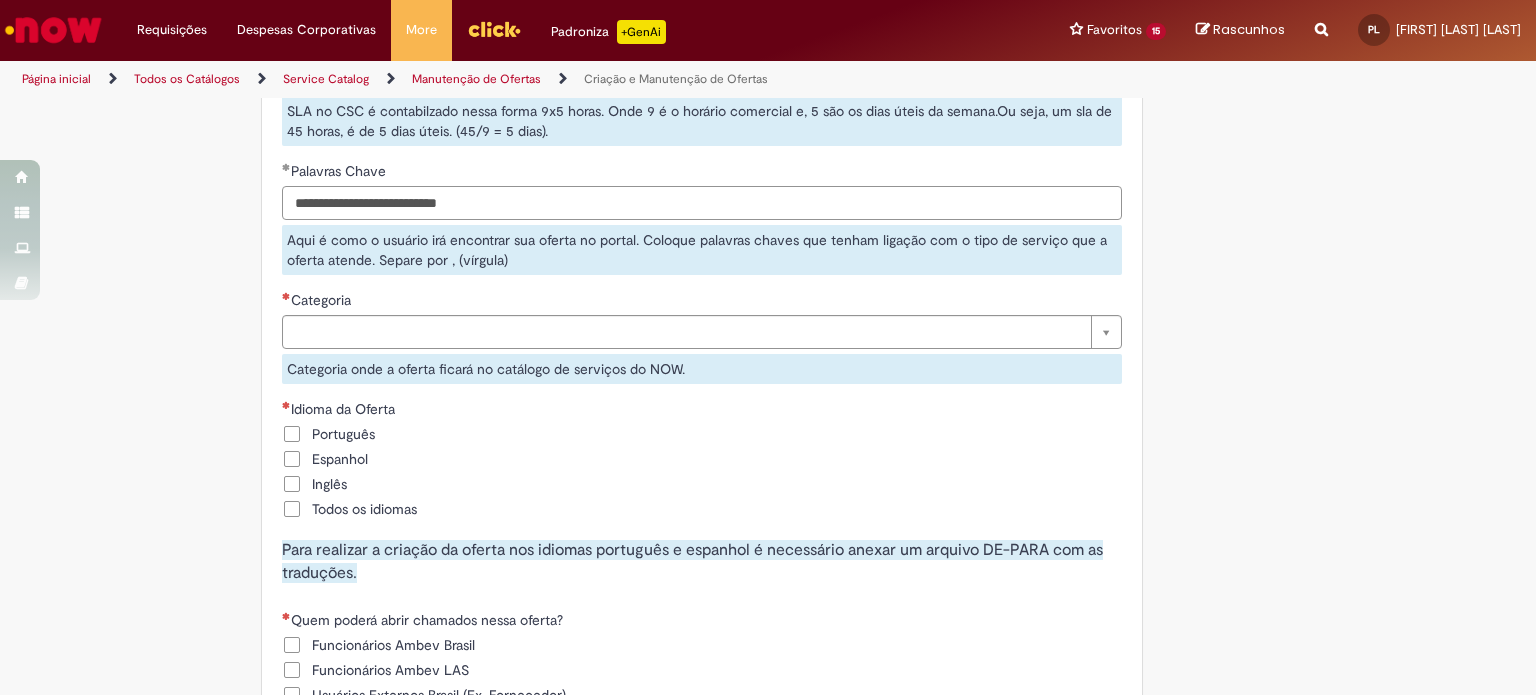 scroll, scrollTop: 3711, scrollLeft: 0, axis: vertical 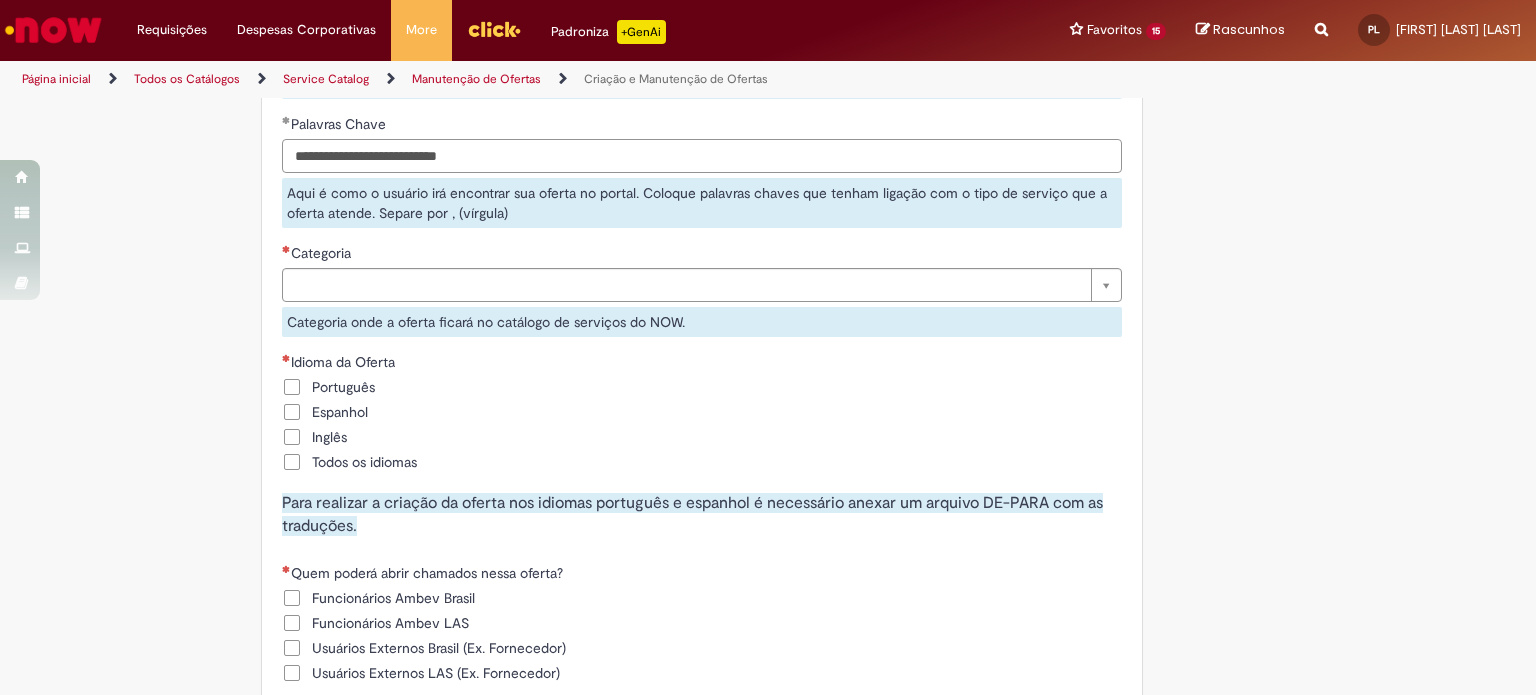 type on "**********" 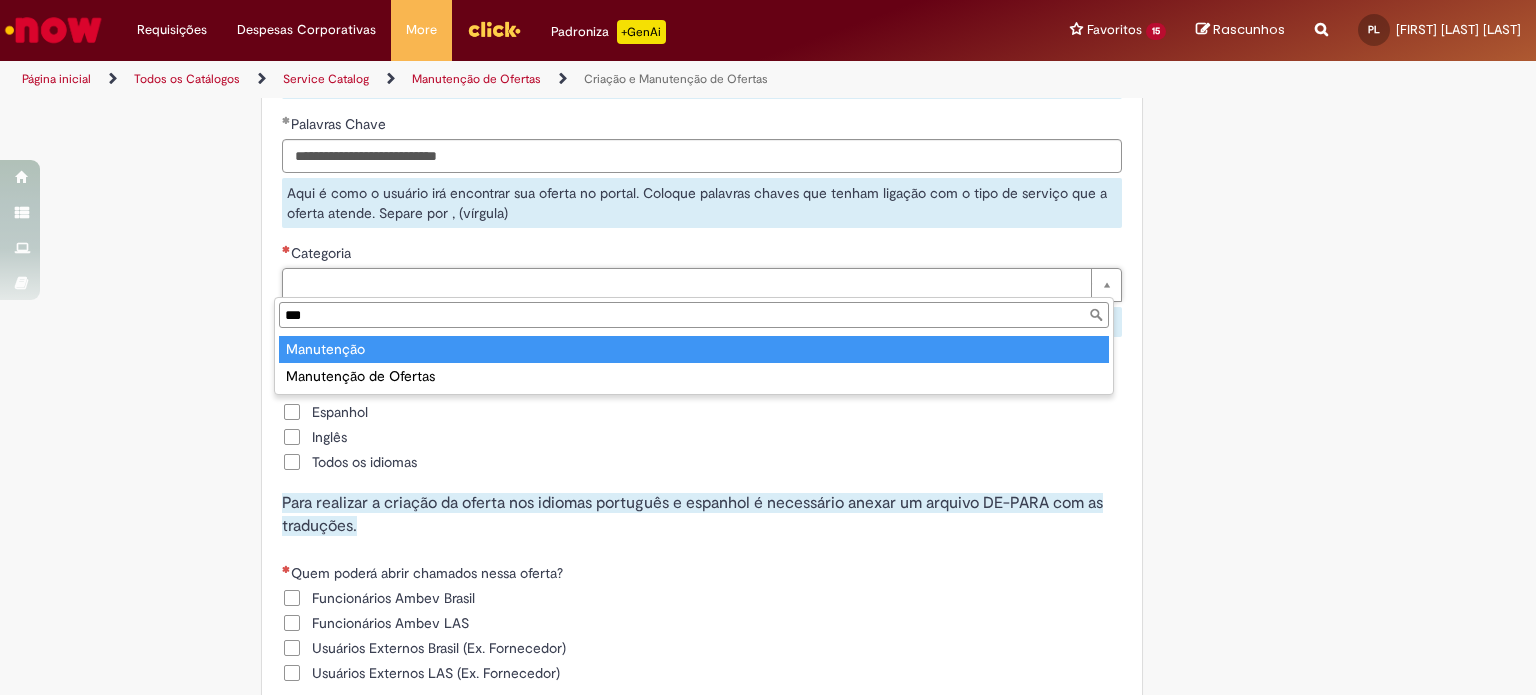scroll, scrollTop: 0, scrollLeft: 0, axis: both 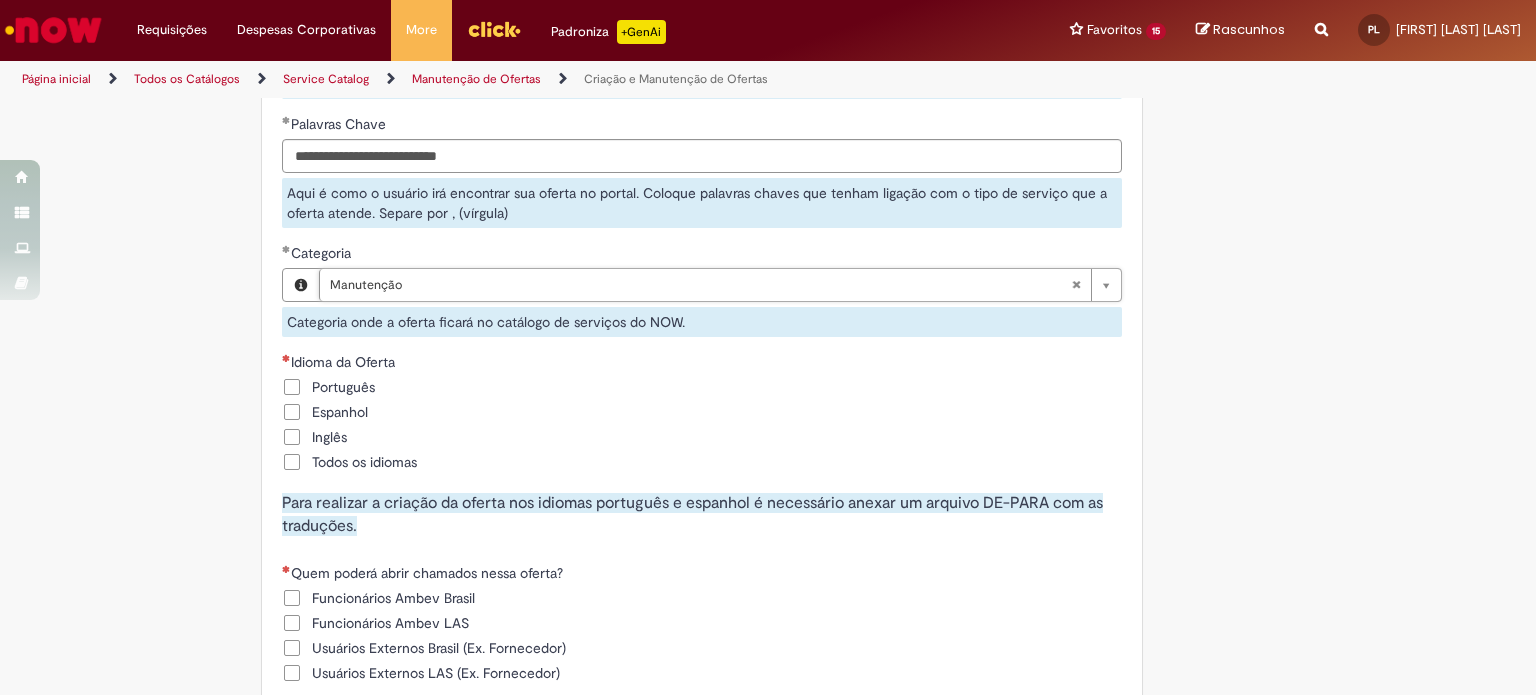 click on "Português" at bounding box center (328, 387) 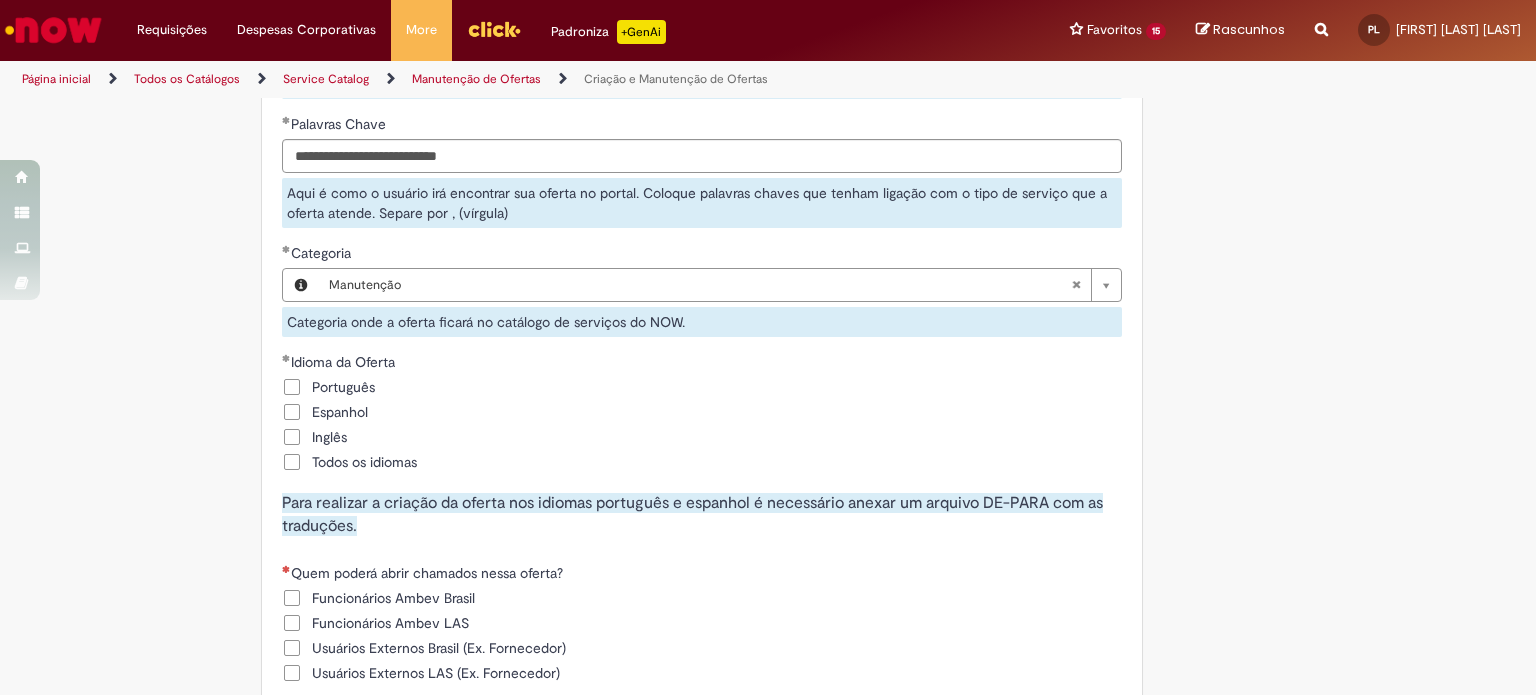 click on "Espanhol" at bounding box center (340, 412) 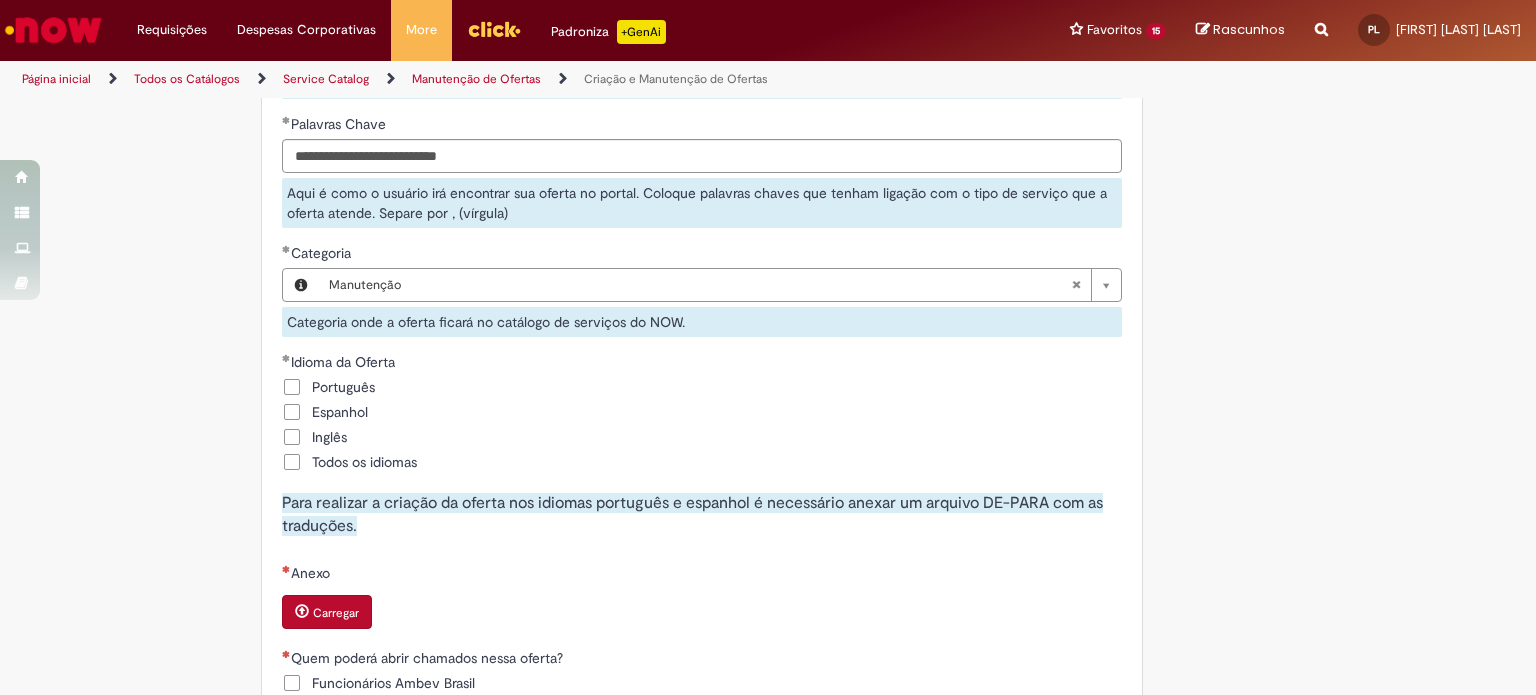 scroll, scrollTop: 3811, scrollLeft: 0, axis: vertical 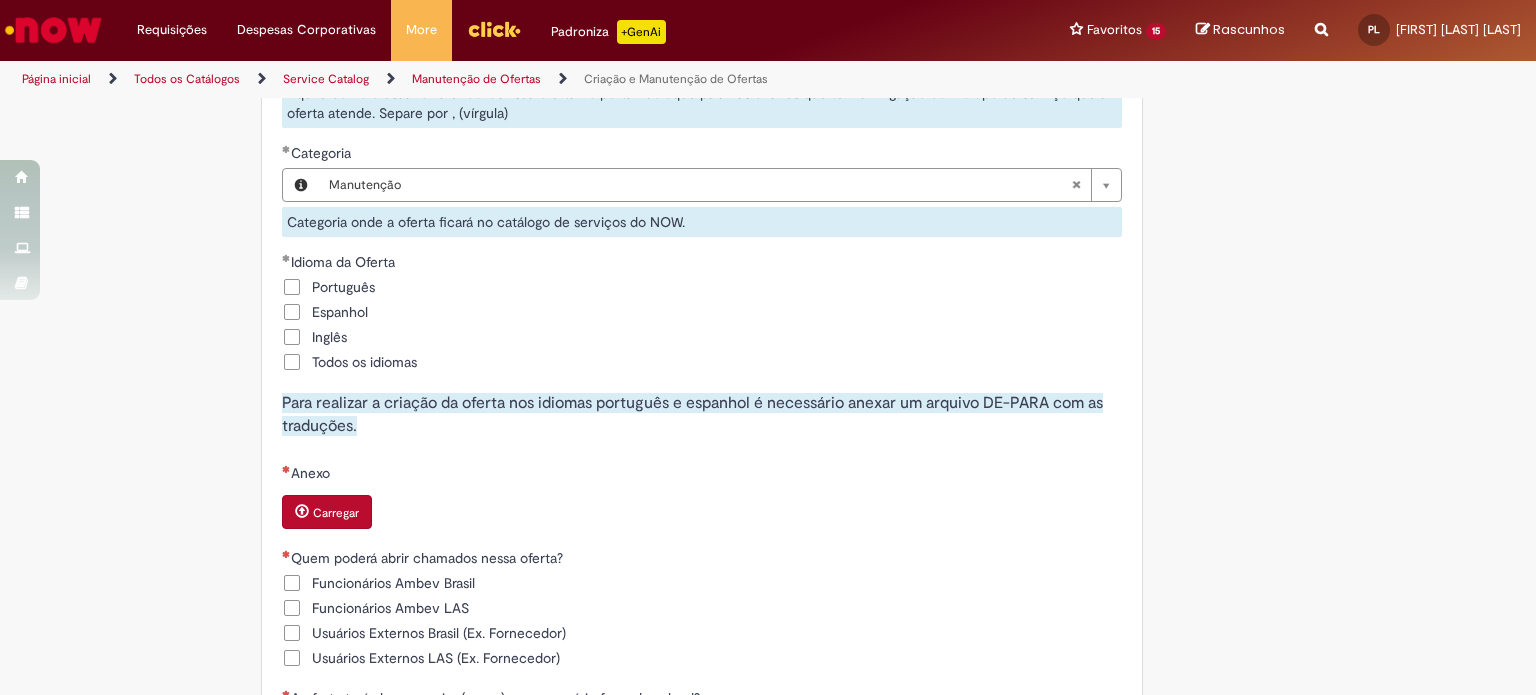 click on "Espanhol" at bounding box center (340, 312) 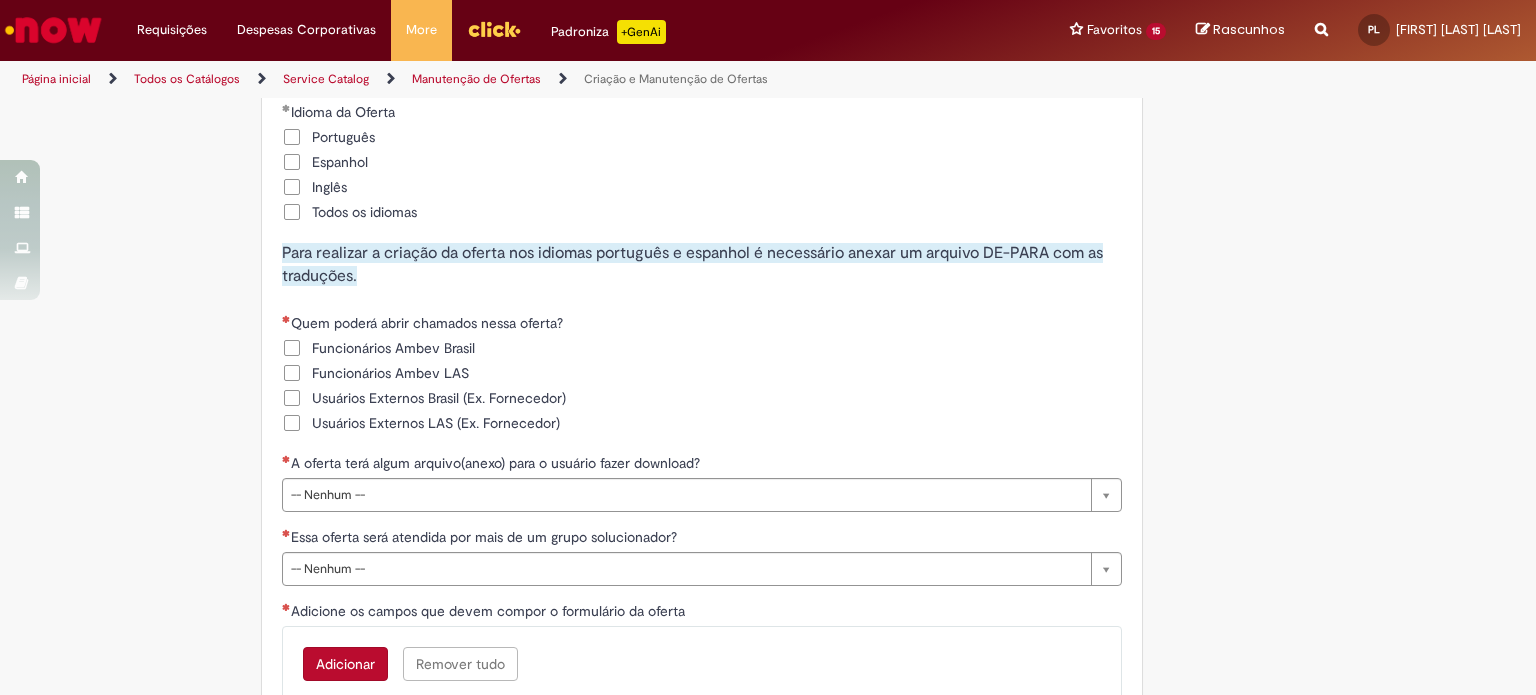 scroll, scrollTop: 4011, scrollLeft: 0, axis: vertical 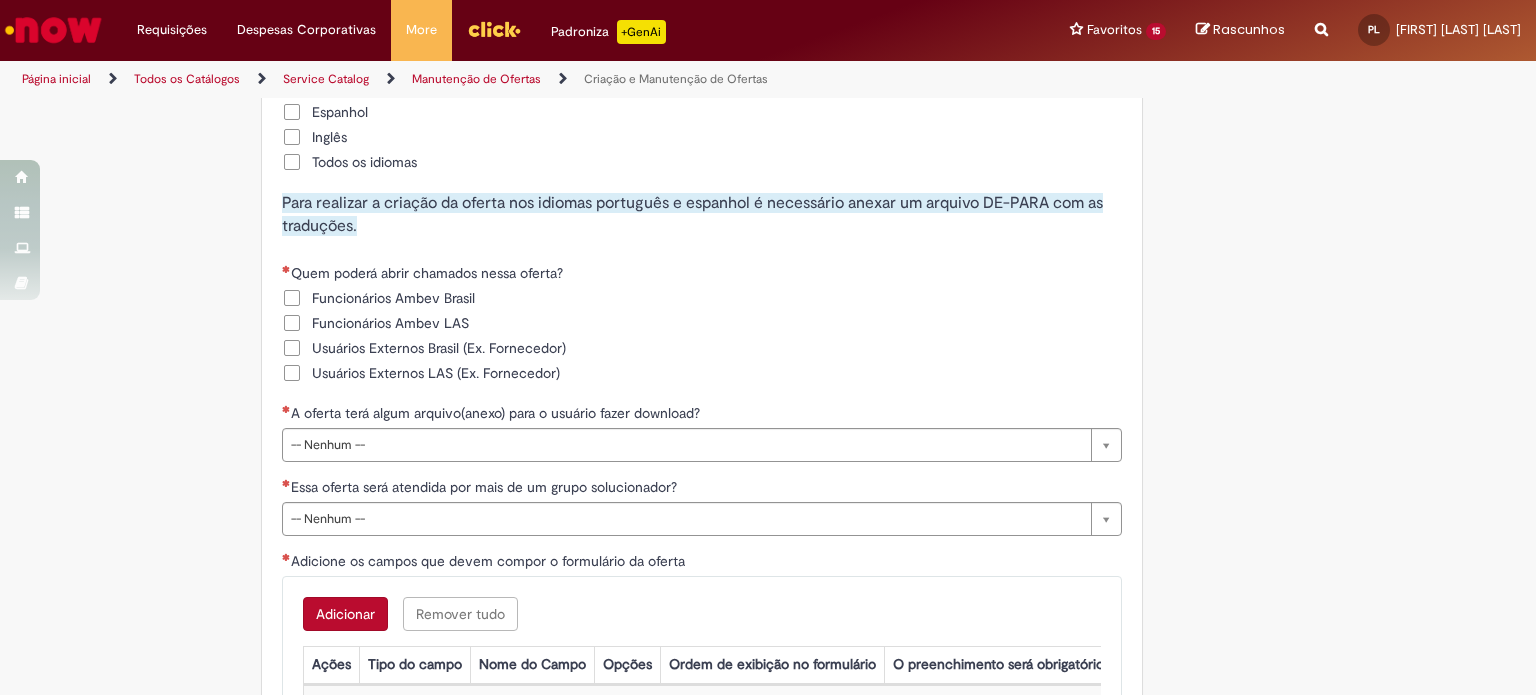 click on "Funcionários Ambev Brasil" at bounding box center (393, 298) 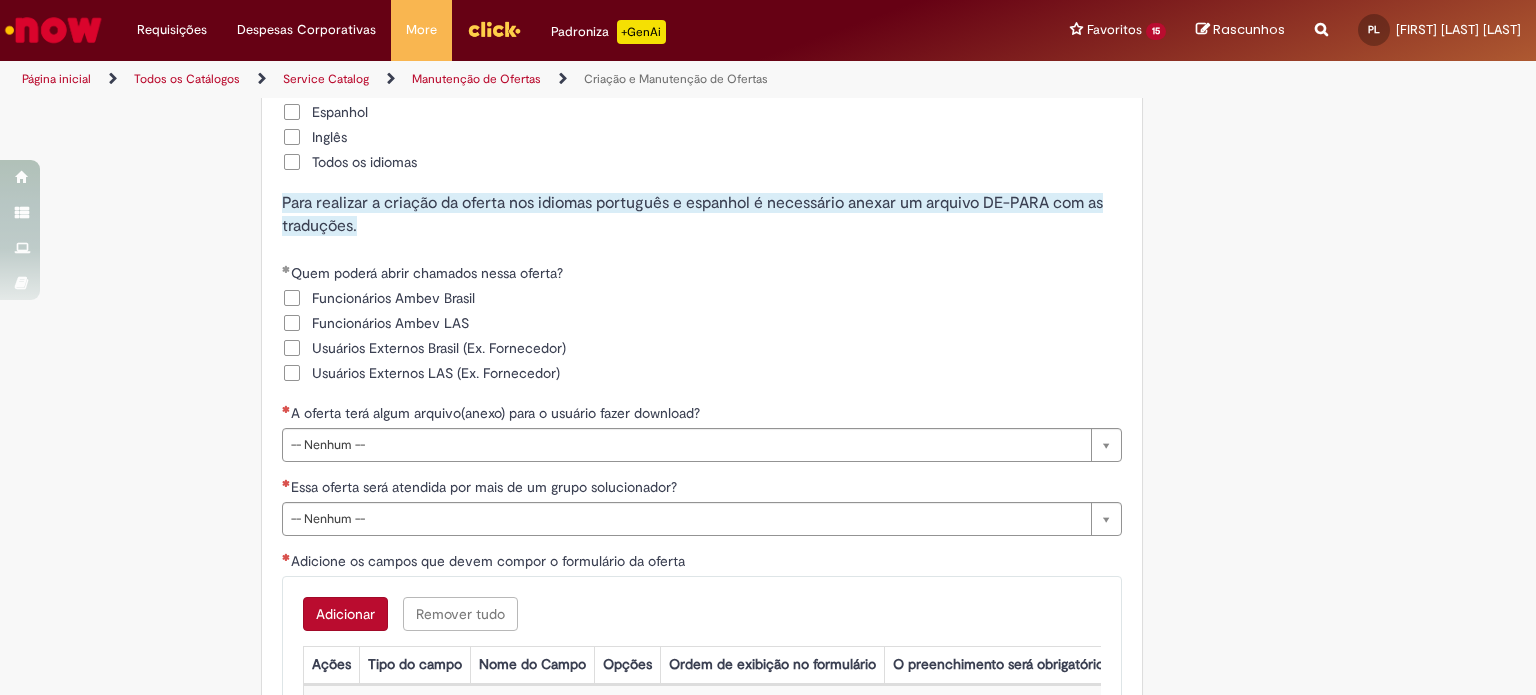 click on "Funcionários Ambev LAS" at bounding box center [390, 323] 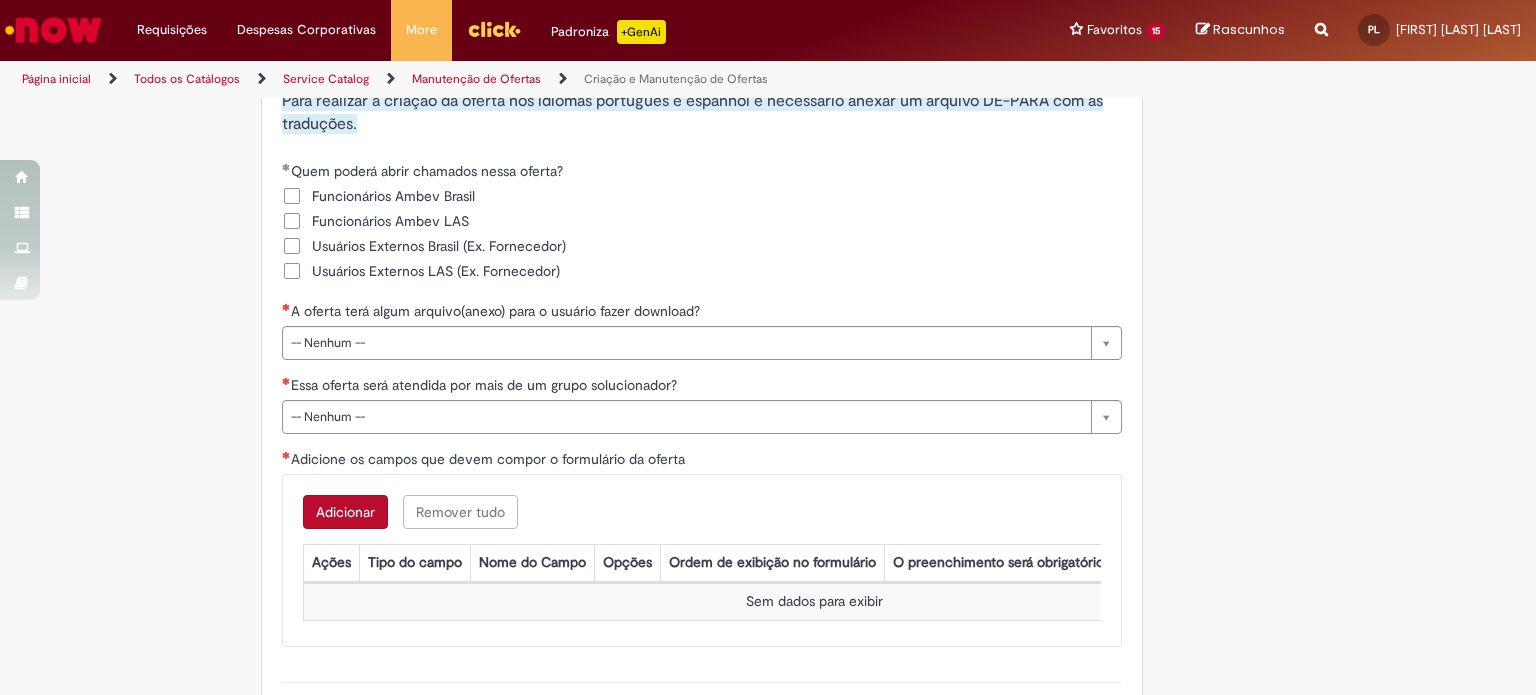 scroll, scrollTop: 4111, scrollLeft: 0, axis: vertical 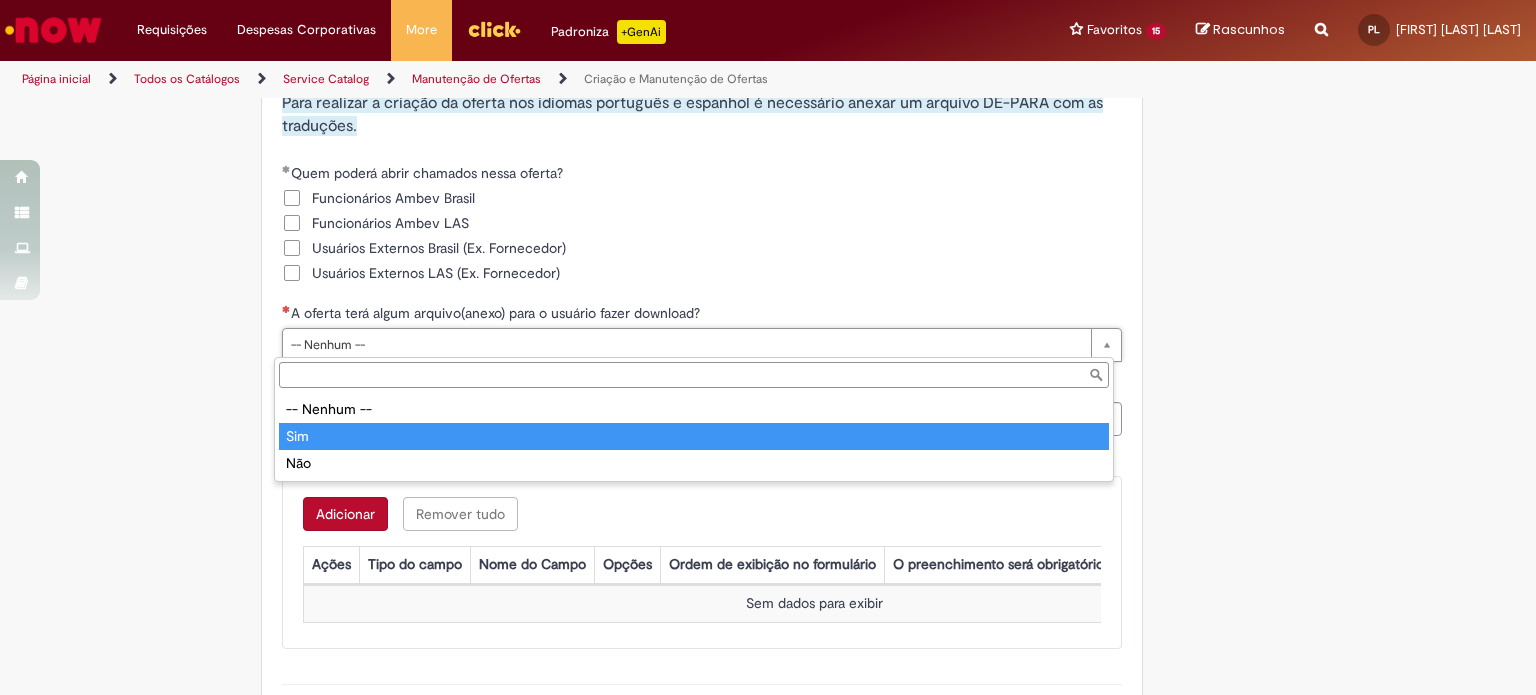 type on "***" 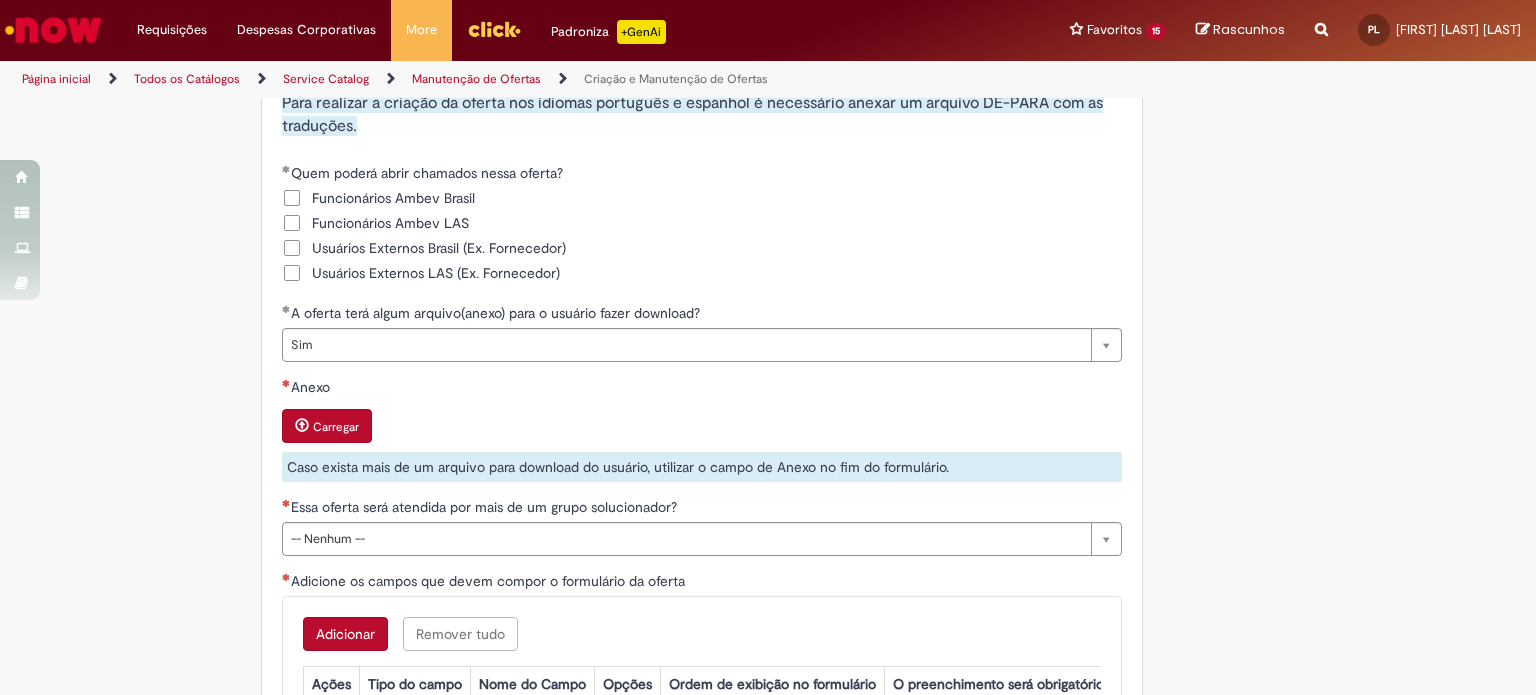 click on "Adicionar a Favoritos
Criação e Manutenção de Ofertas
Oferta de criação e manutenção de ofertas no Servicenow.
Serviços Automatizados Disponíveis
Abaixo estão os serviços automatizados que agora estão disponíveis para você, permitindo maior agilidade e eficiência no gerenciamento de ofertas e processos:
Alteração Anexos
Alteração de descrição curta ou longa
Relacionamento entre Oferta e KB
Relacionamento entre Ofertas
Esses serviços não requerem interação humana e são executados diretamente em produção (ambiente utilizado no dia a dia) sem a necessidade de análise manual por parte de um especialista.
Importante : Esses serviços não serão mais atendidos por meio de desta oferta, sendo exclusivos através dos links acima.
Serviços Disponíveis na Oferta Atual
Nesta oferta, você pode solicitar os seguintes serviços:" at bounding box center [768, -1491] 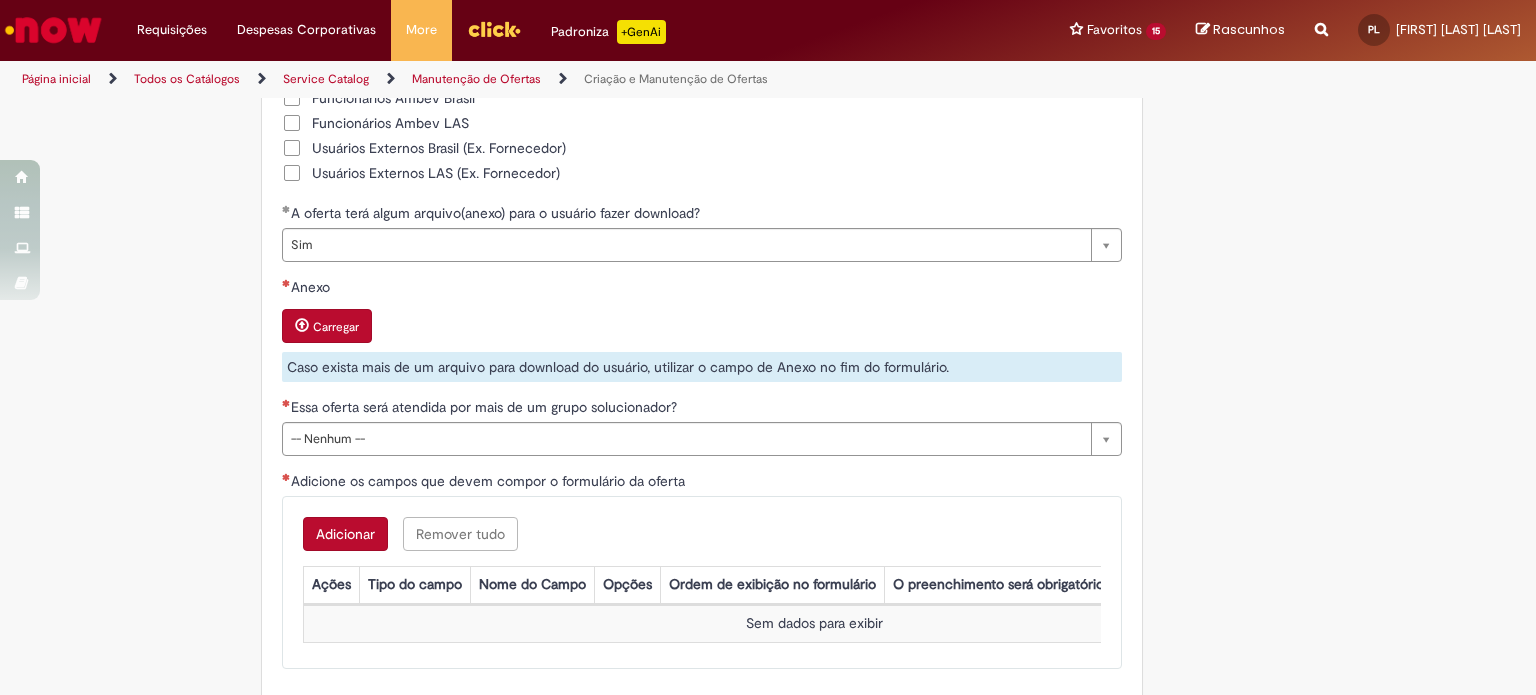 click on "Carregar" at bounding box center (336, 327) 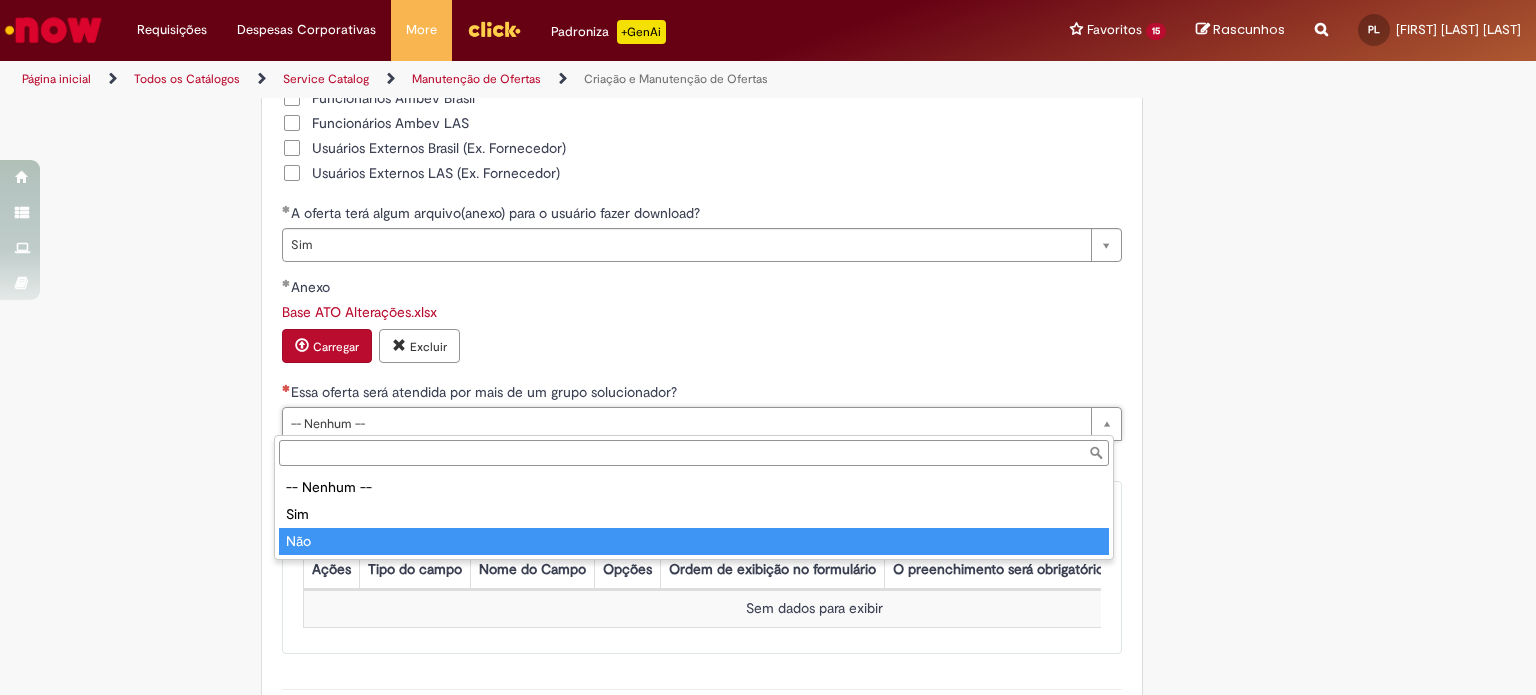 type on "***" 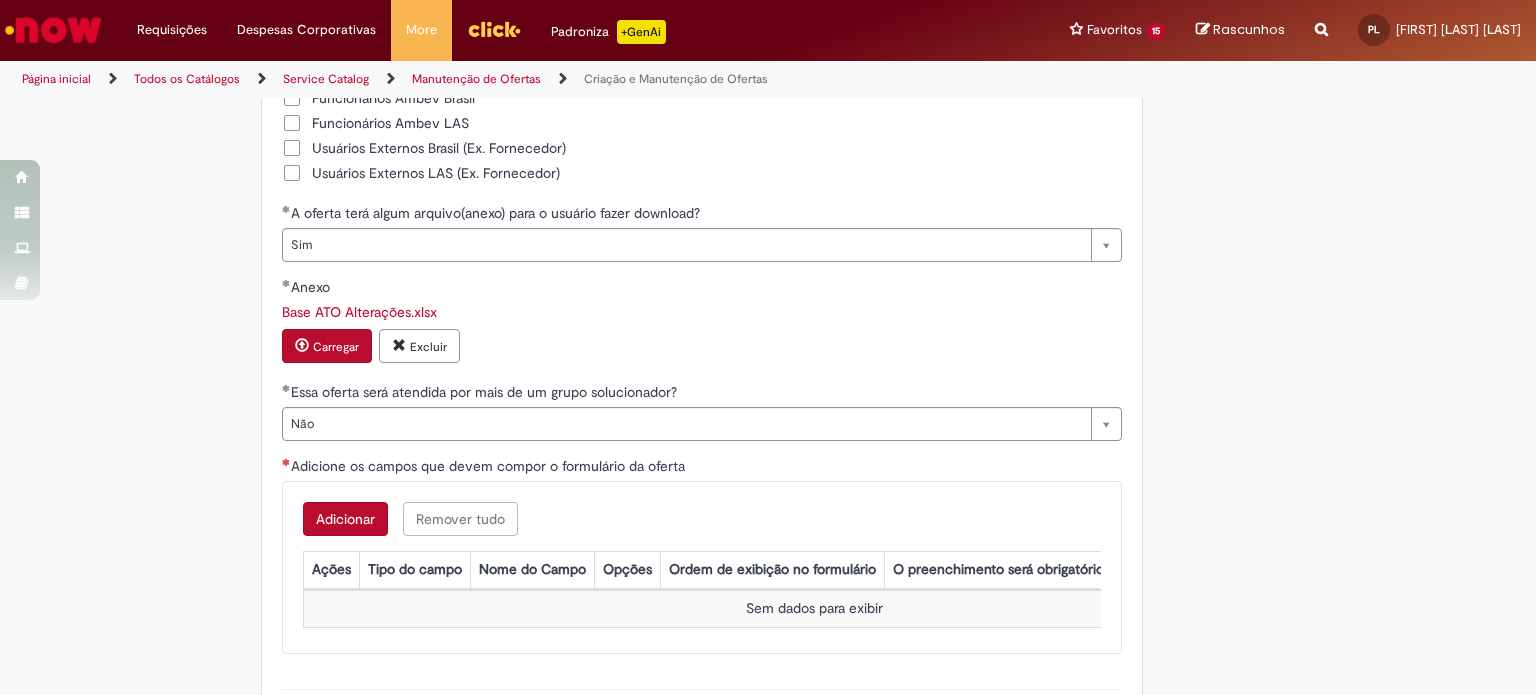 drag, startPoint x: 1321, startPoint y: 408, endPoint x: 1148, endPoint y: 424, distance: 173.73831 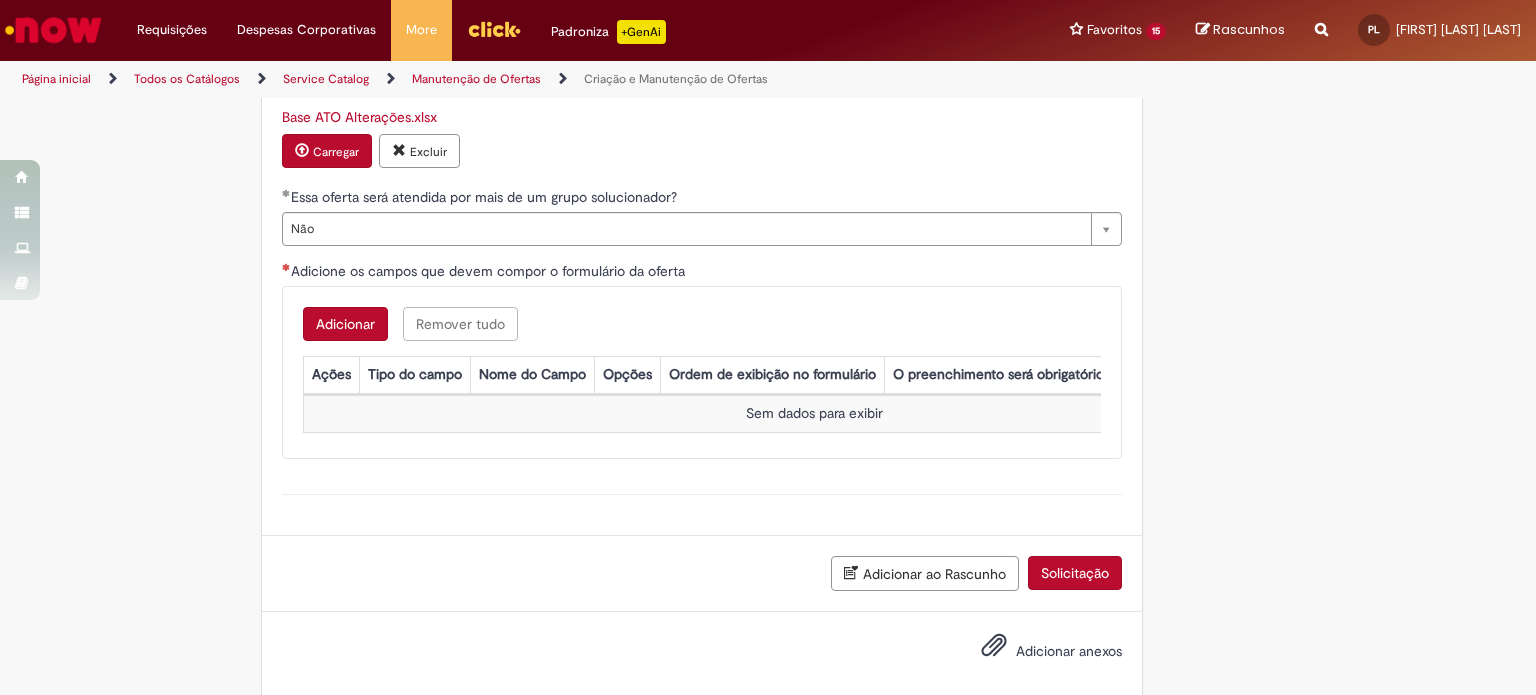 scroll, scrollTop: 4411, scrollLeft: 0, axis: vertical 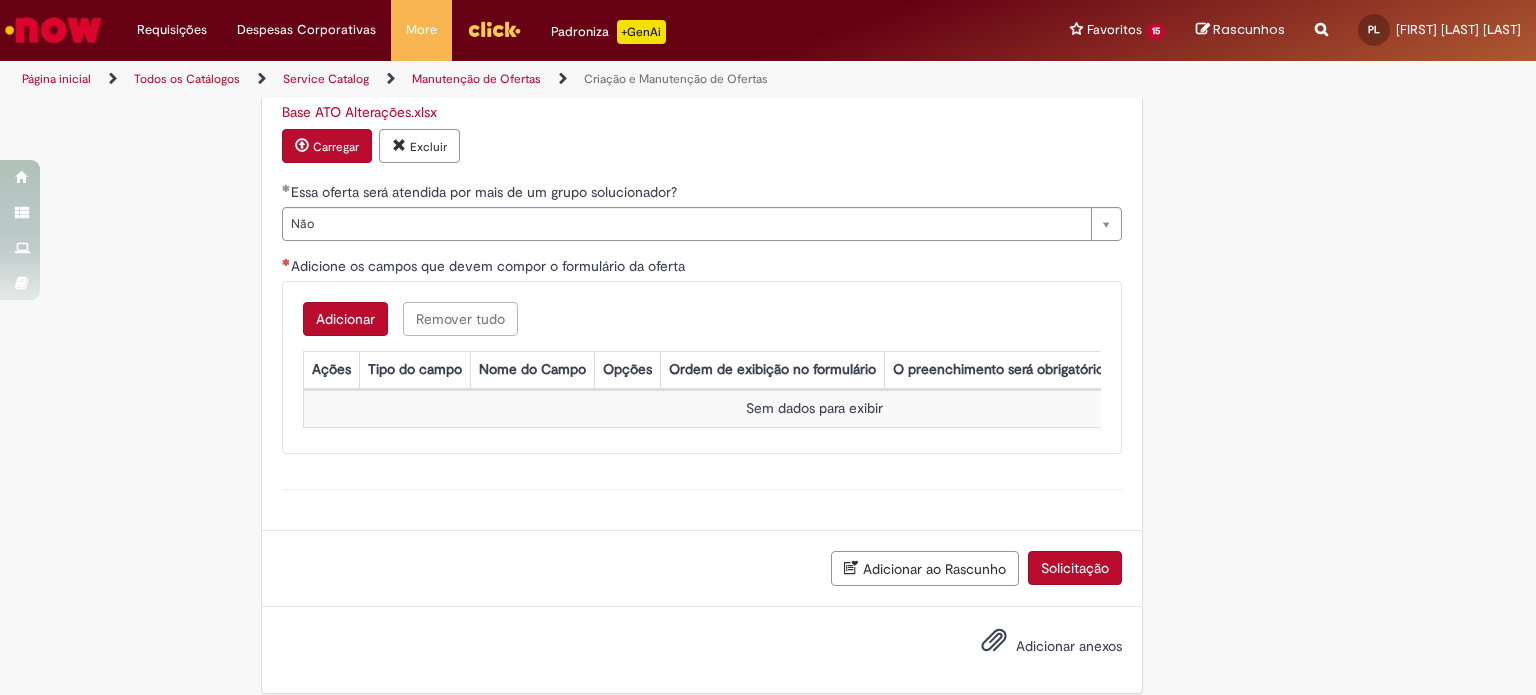 click on "Adicionar" at bounding box center [345, 319] 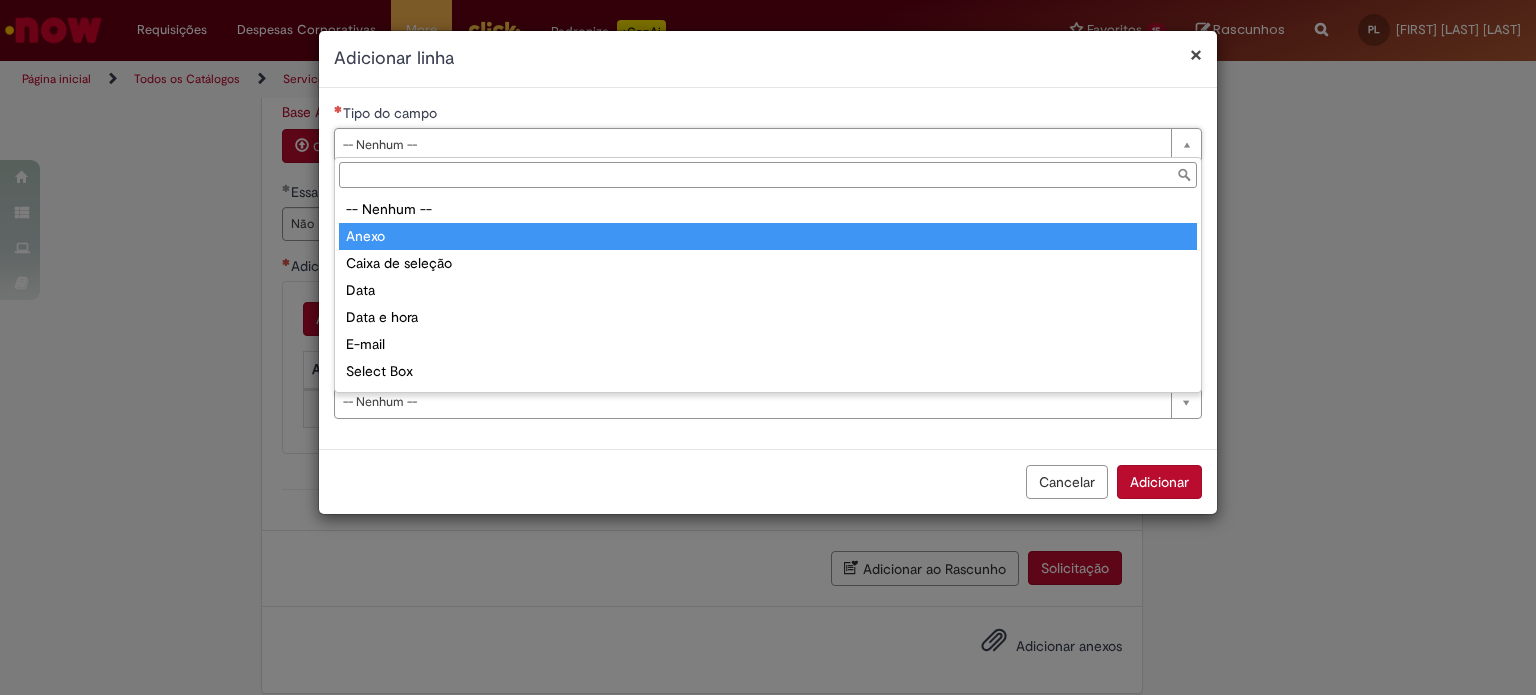 type on "*****" 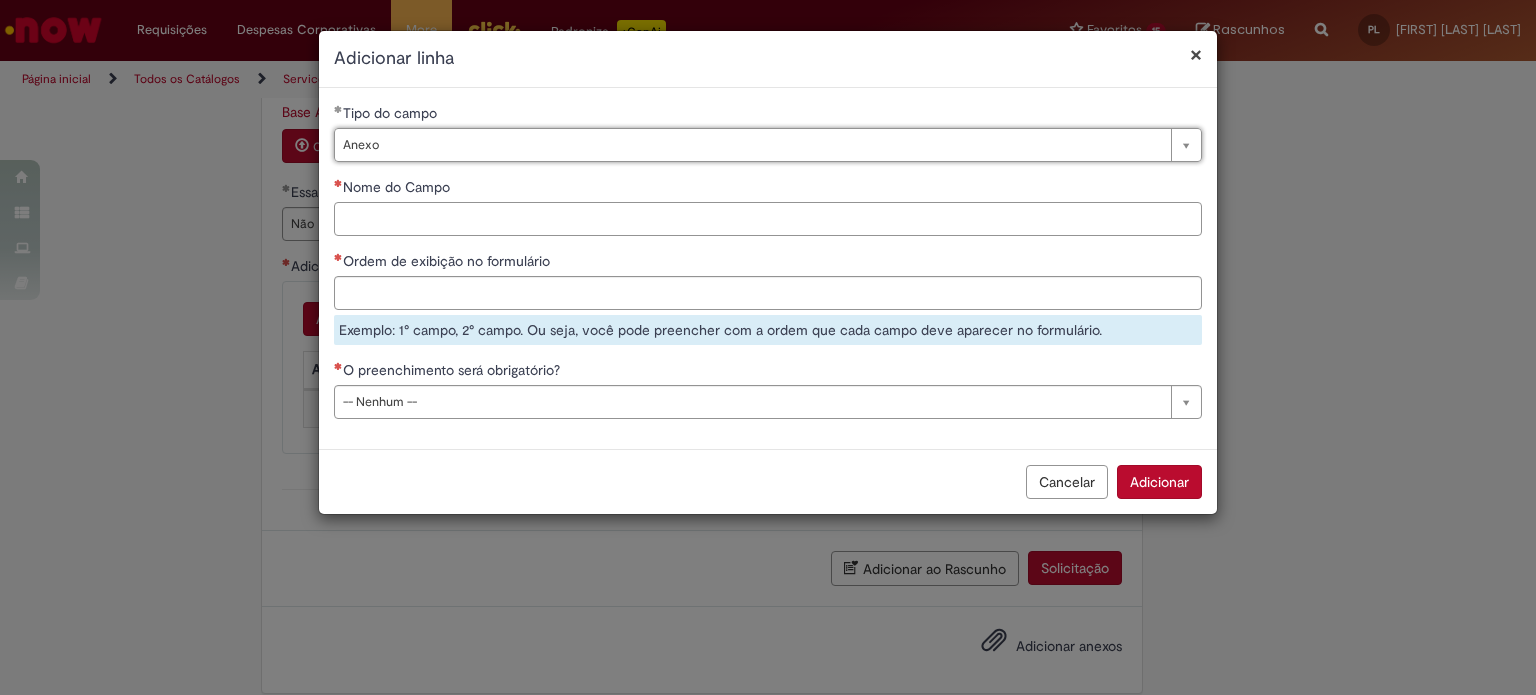 click on "Nome do Campo" at bounding box center [768, 219] 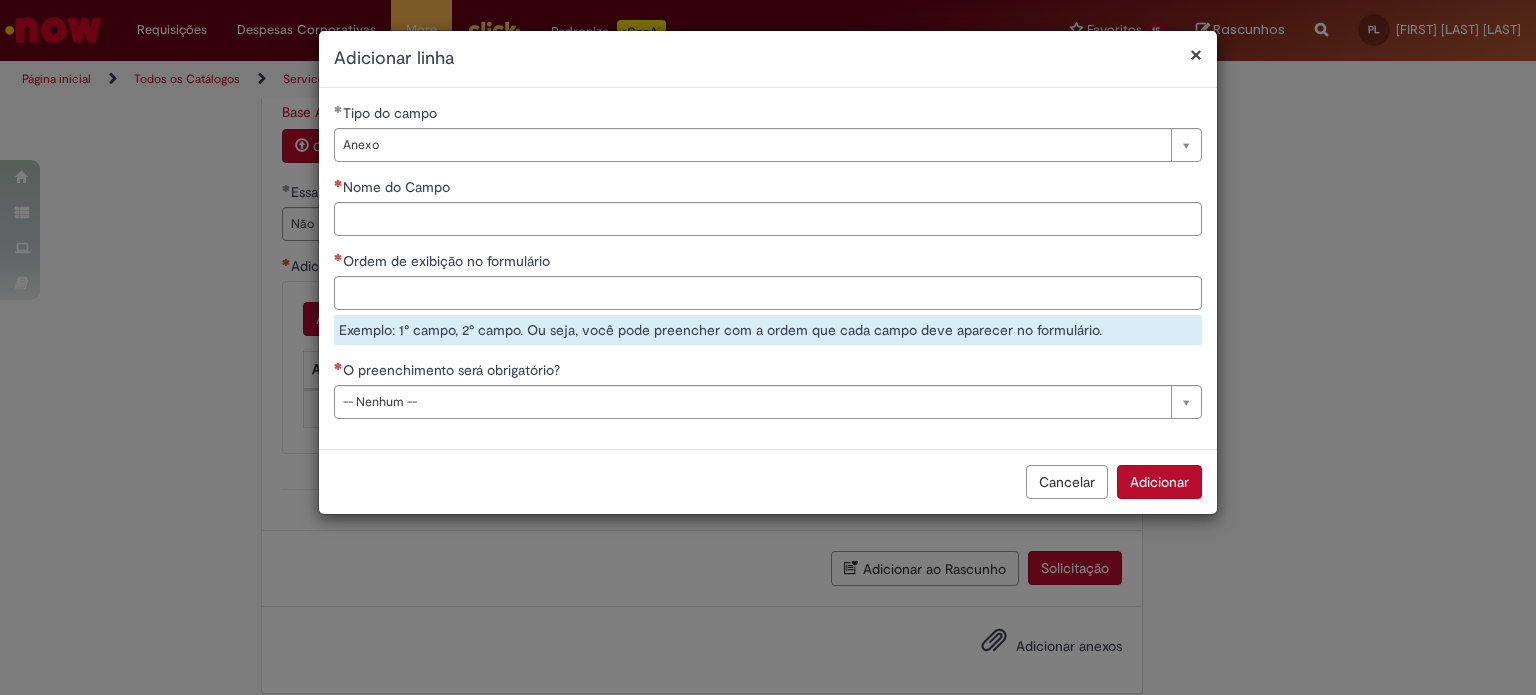 click on "Nome do Campo" at bounding box center (768, 189) 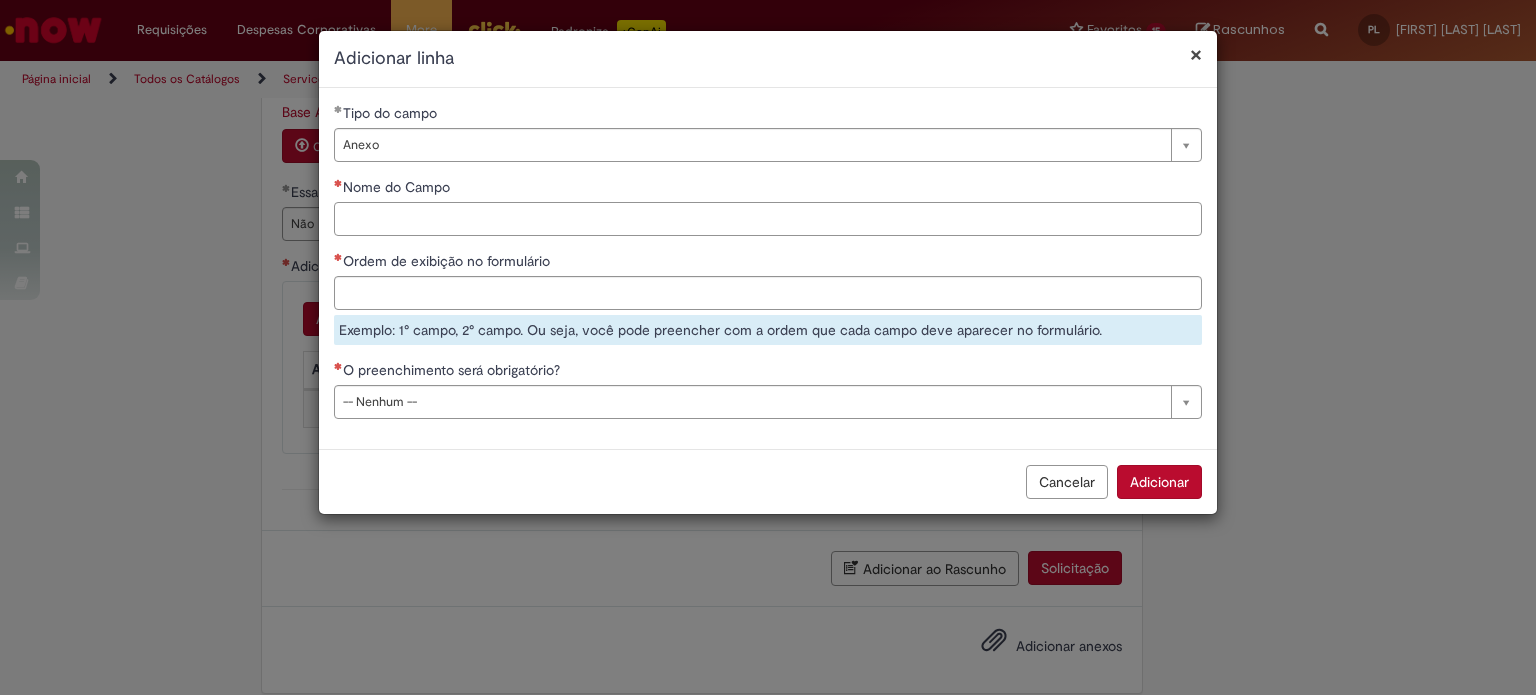 click on "Nome do Campo" at bounding box center [768, 219] 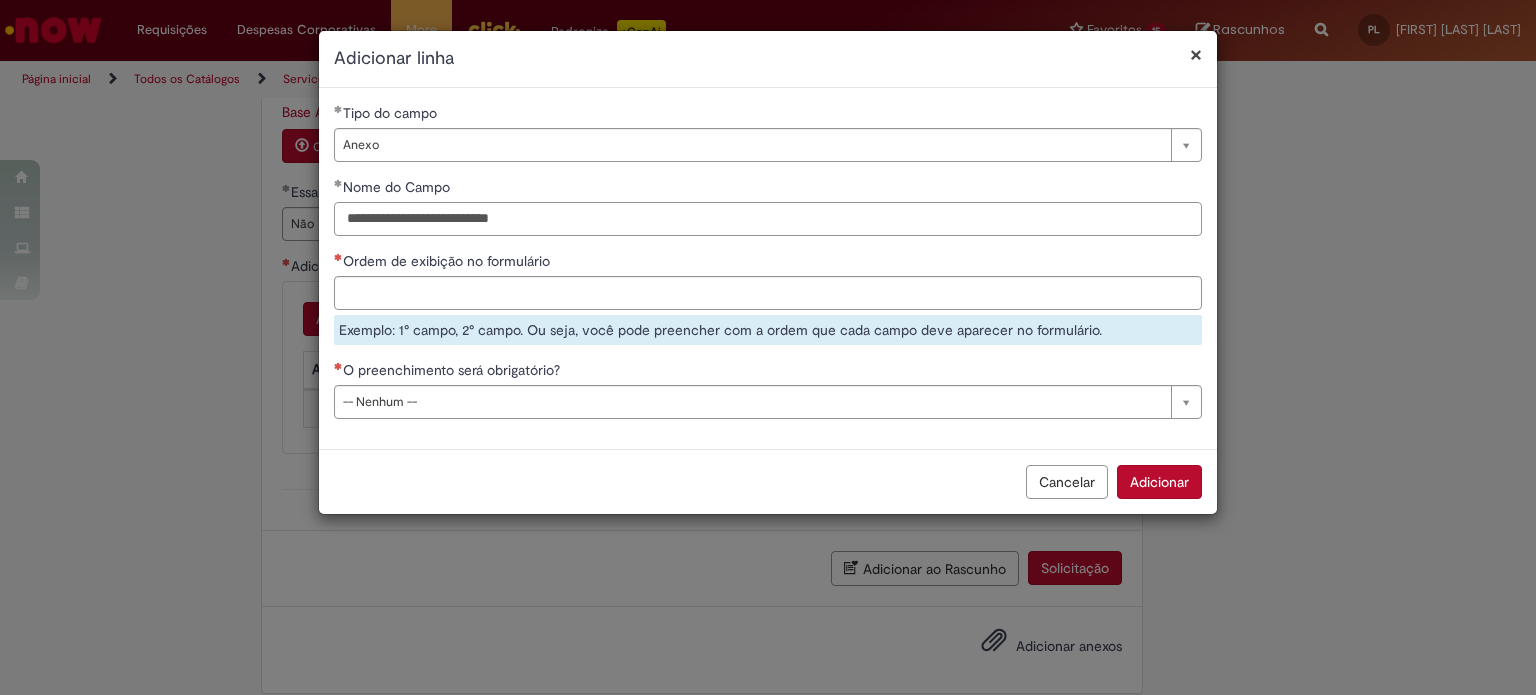 type on "**********" 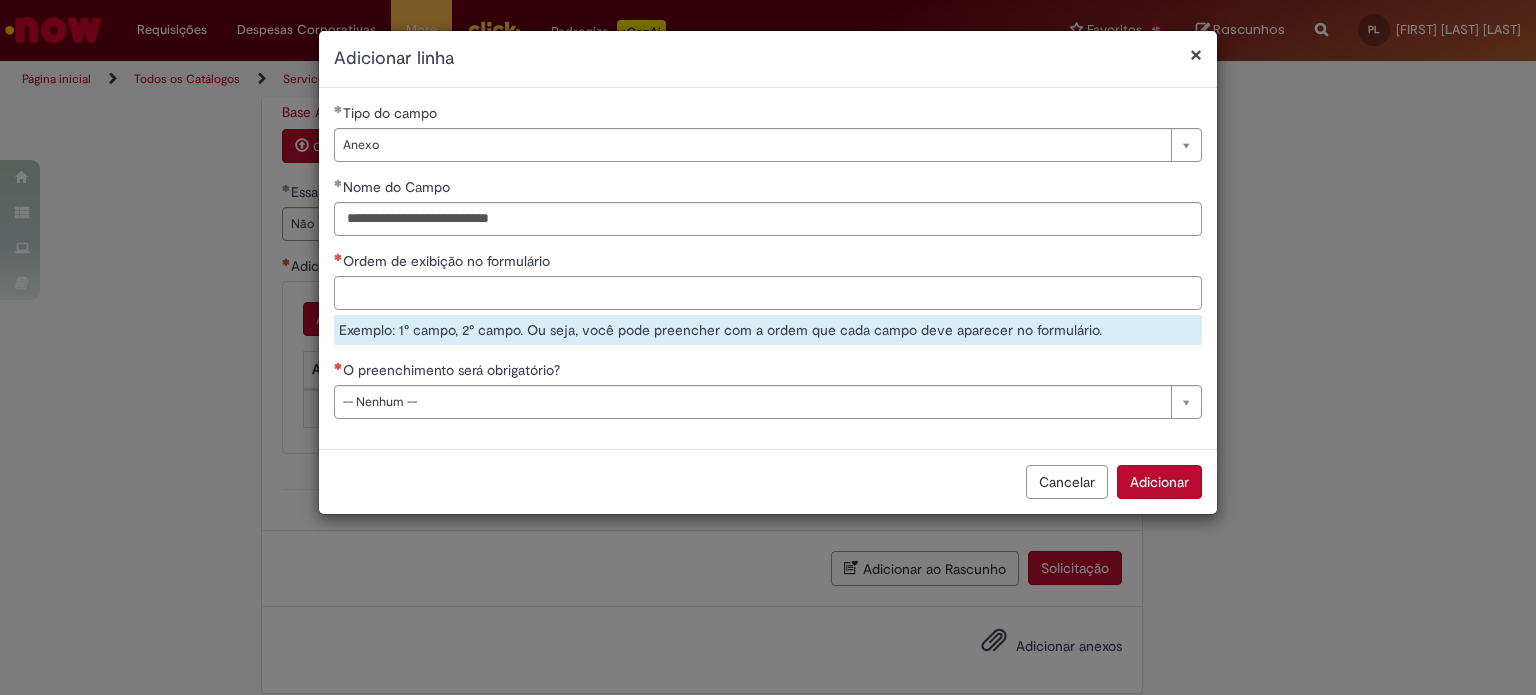 click on "Ordem de exibição no formulário" at bounding box center [768, 293] 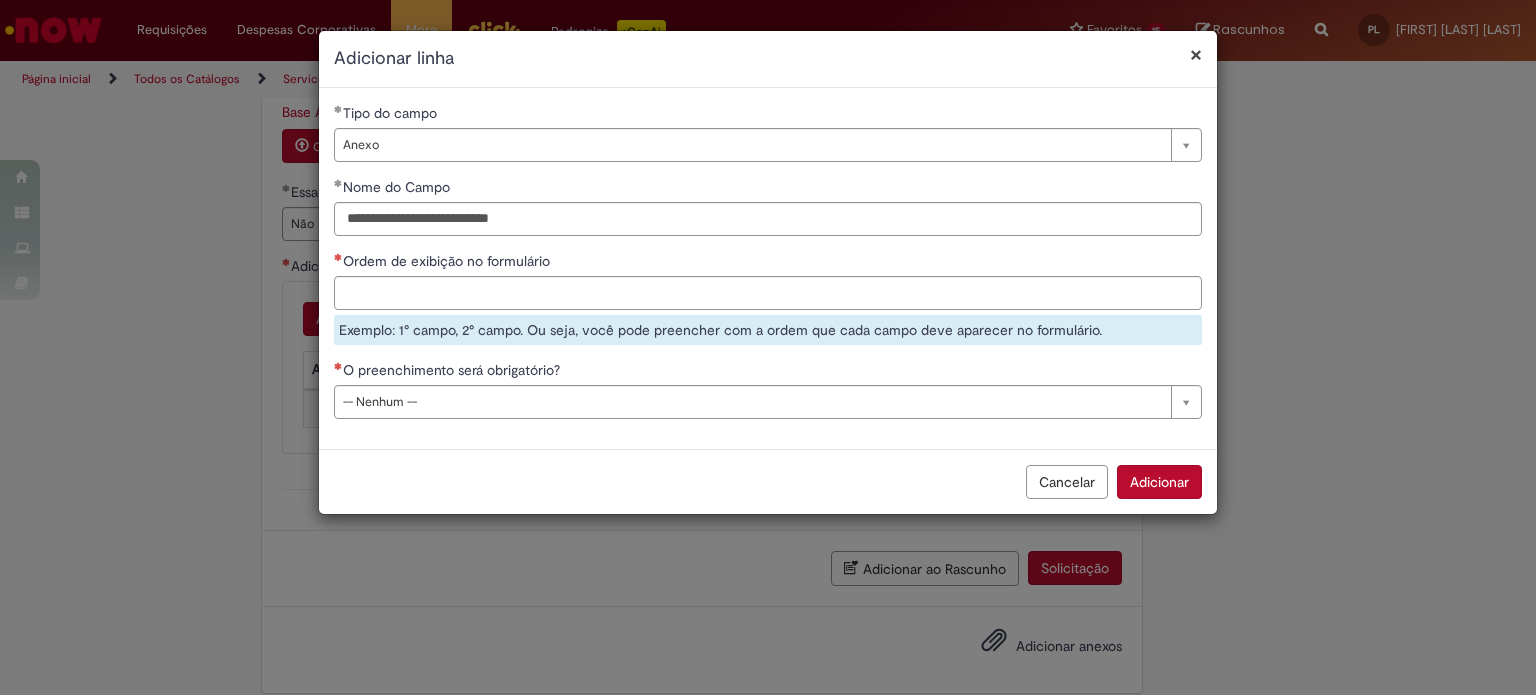 click on "Tipo do campo" at bounding box center [768, 115] 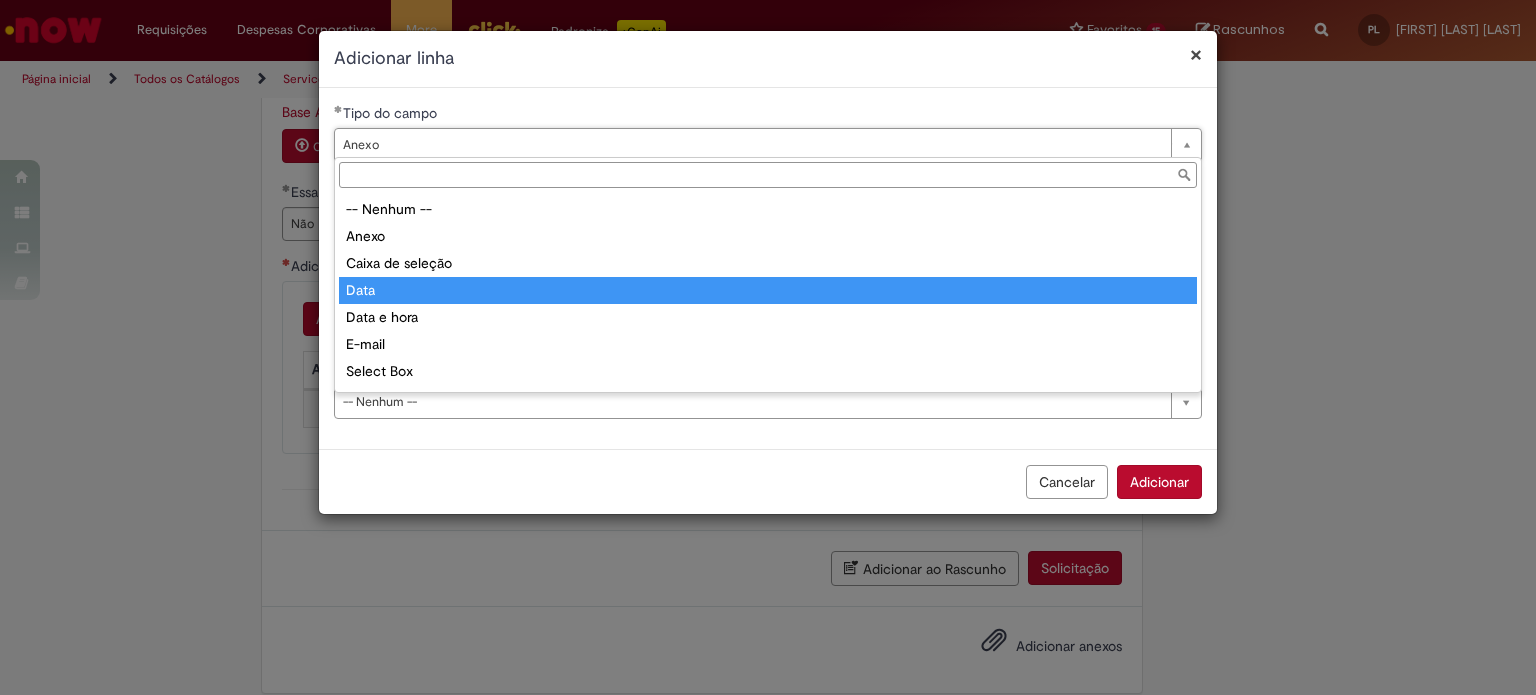 type on "****" 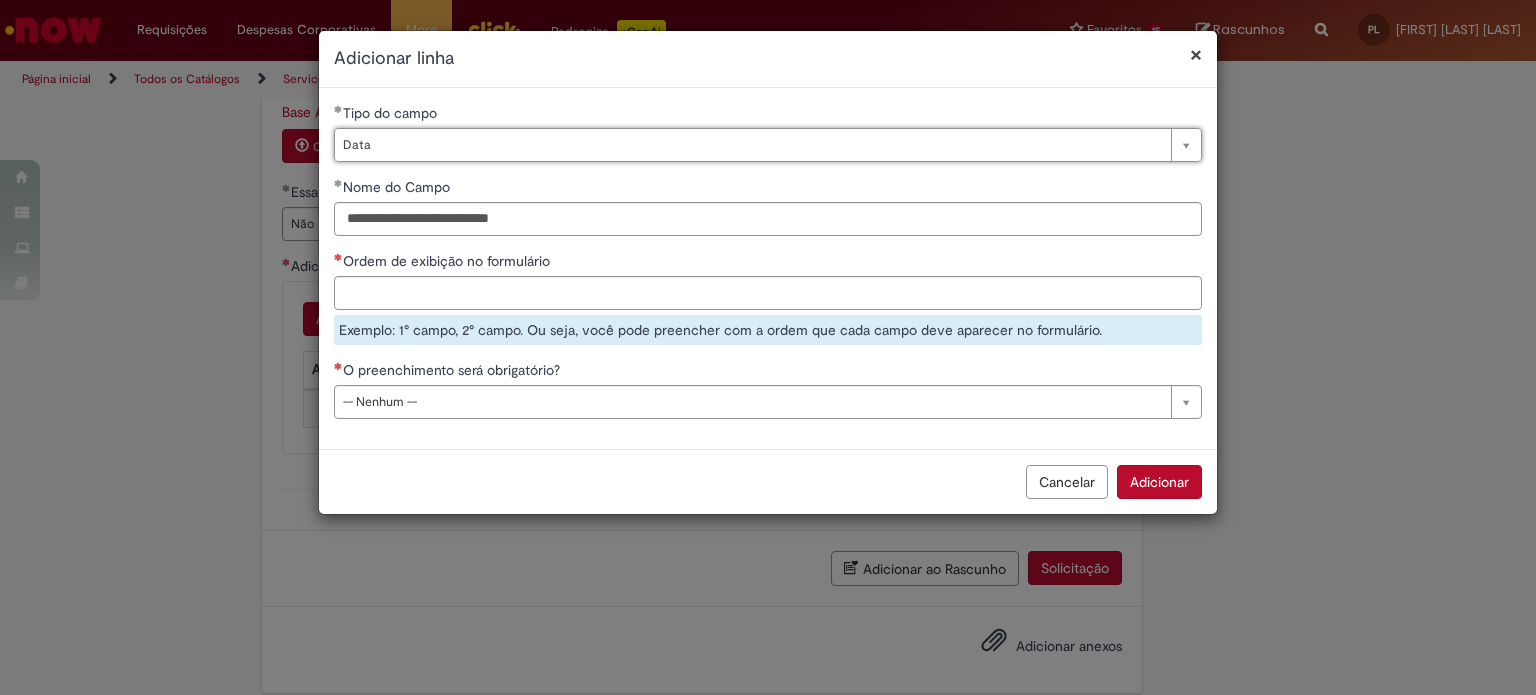 scroll, scrollTop: 0, scrollLeft: 27, axis: horizontal 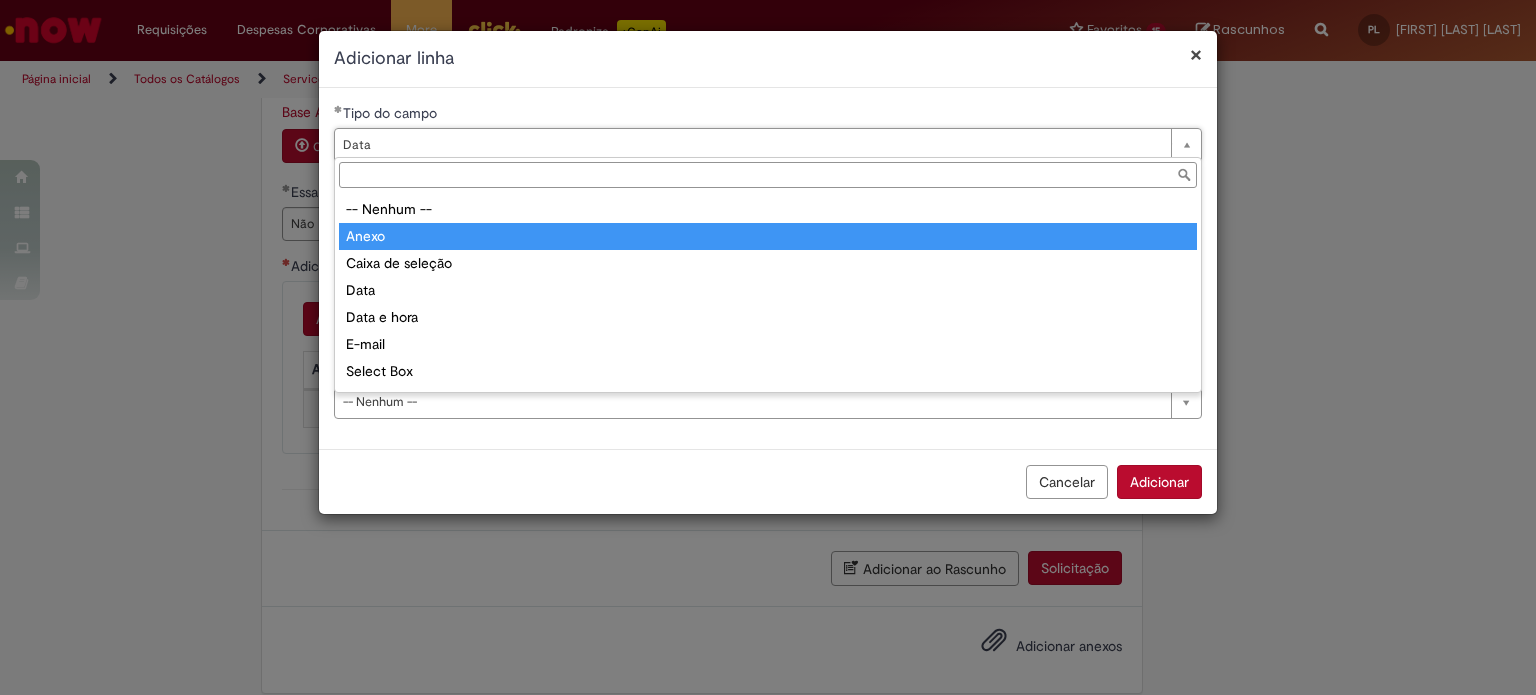 type on "*****" 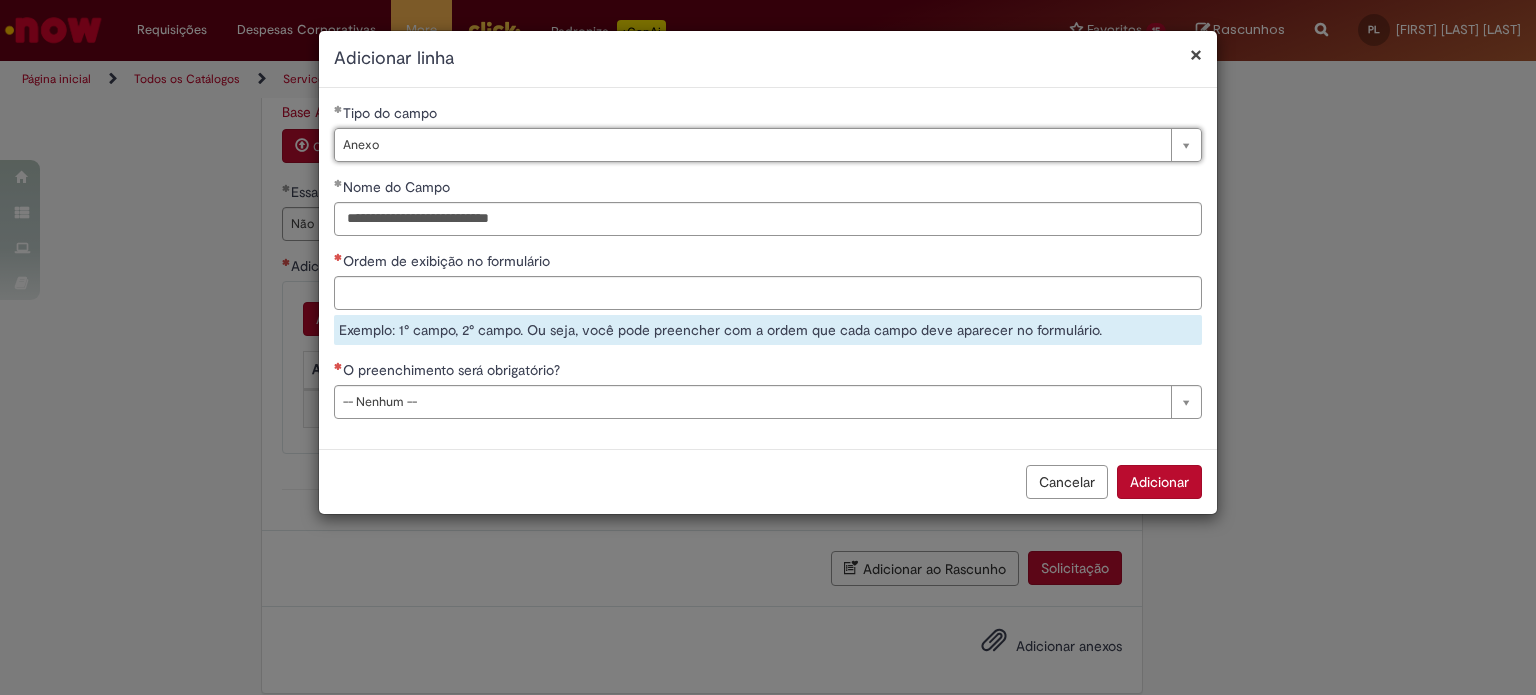 scroll, scrollTop: 0, scrollLeft: 27, axis: horizontal 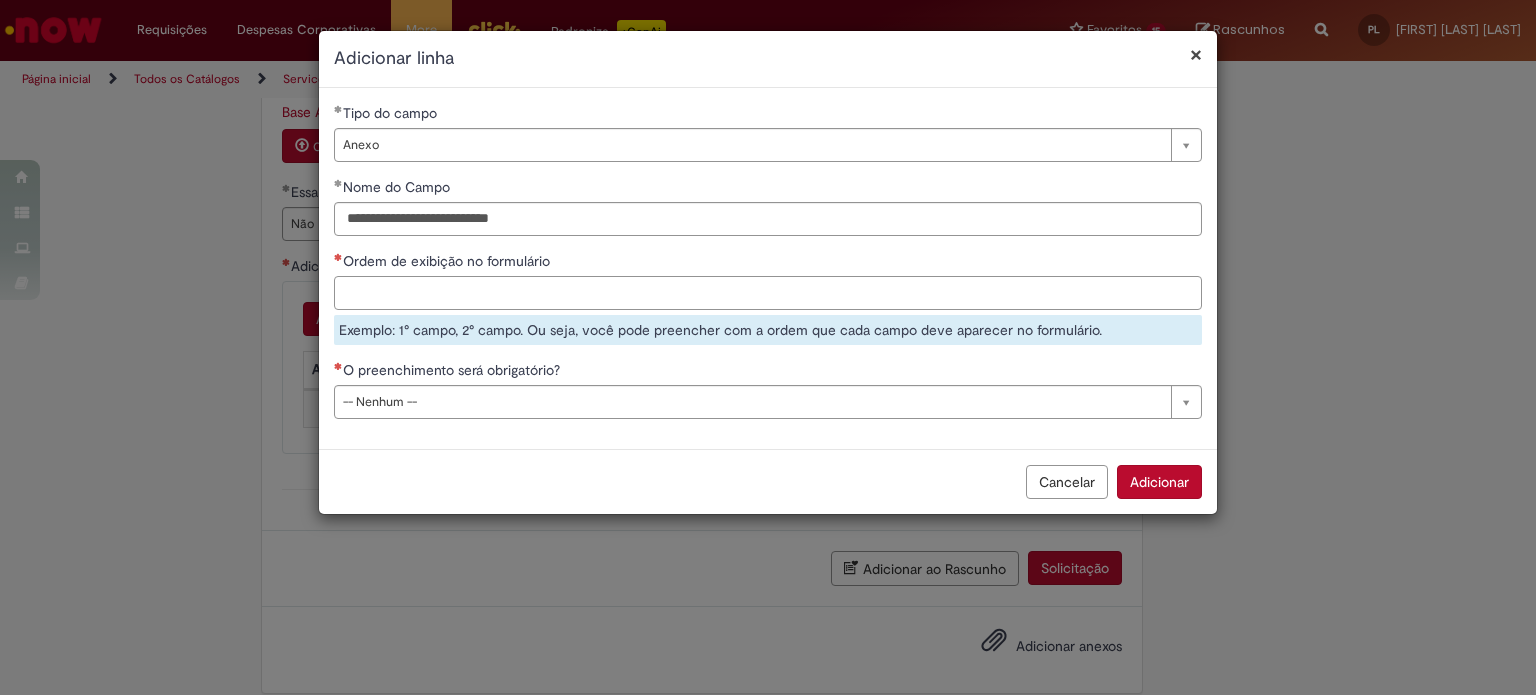 click on "Ordem de exibição no formulário" at bounding box center (768, 293) 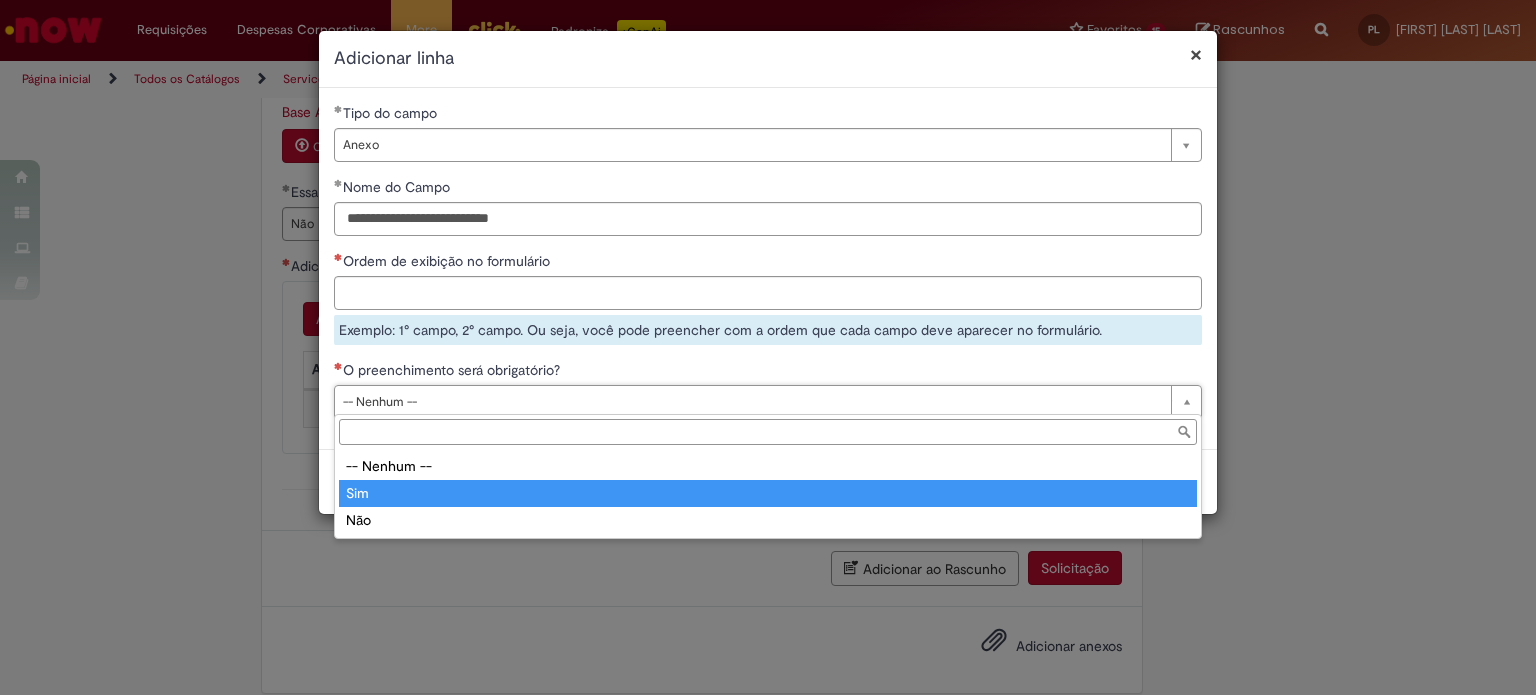 type on "***" 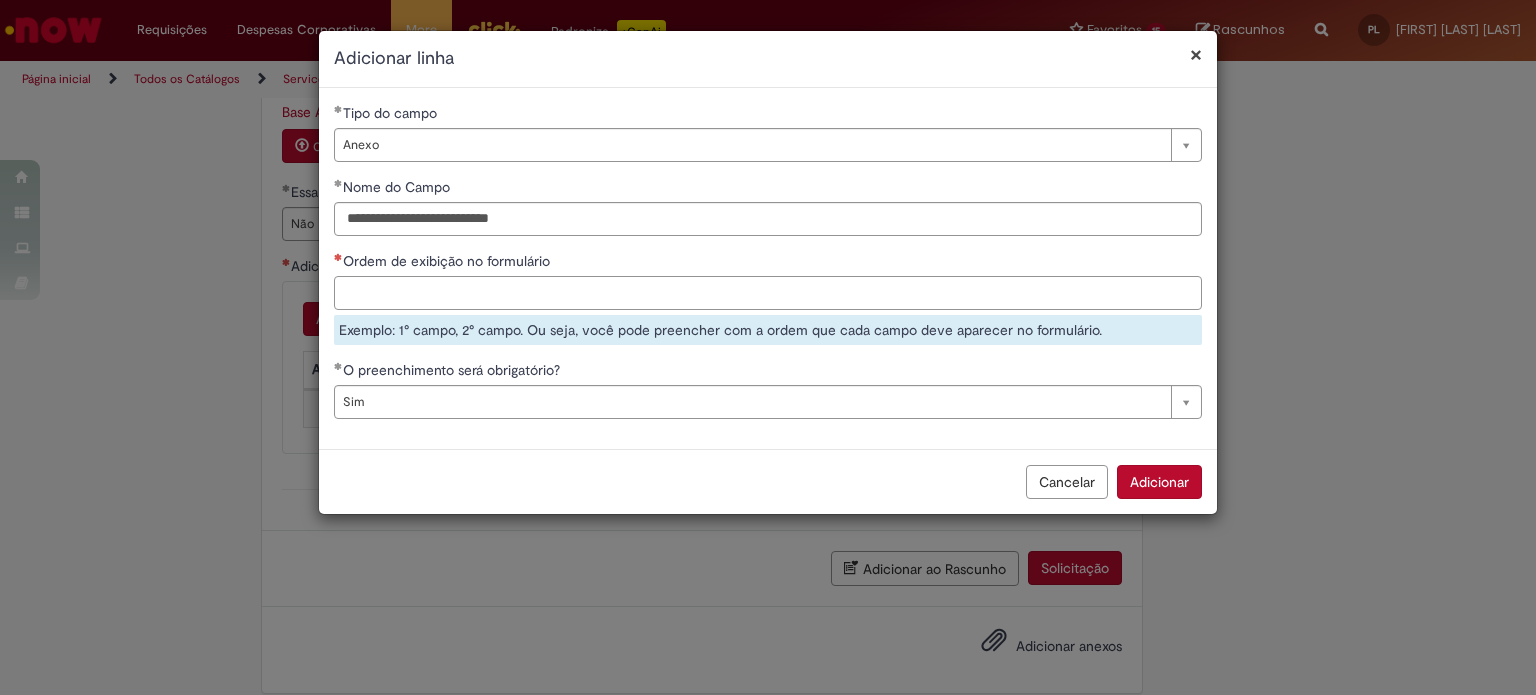 click on "Ordem de exibição no formulário" at bounding box center (768, 293) 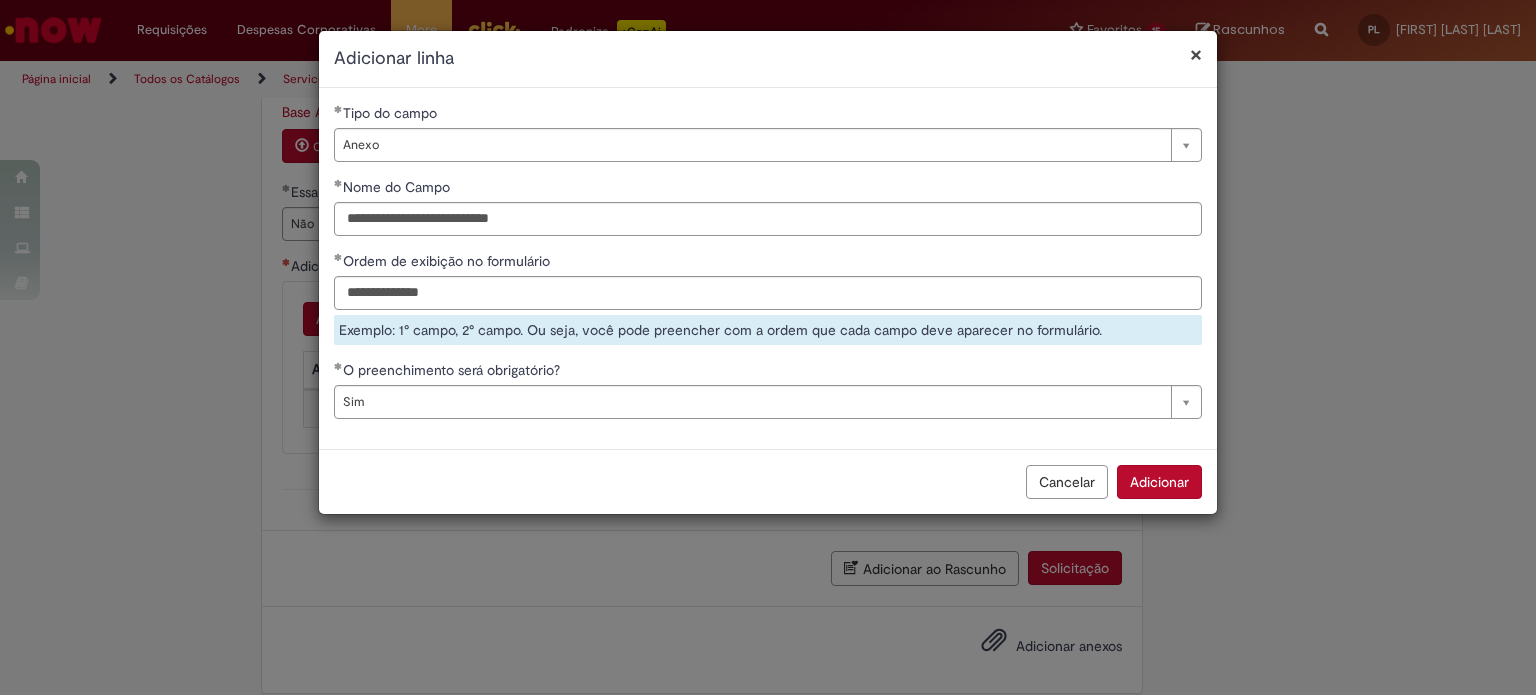 click on "Cancelar   Adicionar" at bounding box center [768, 481] 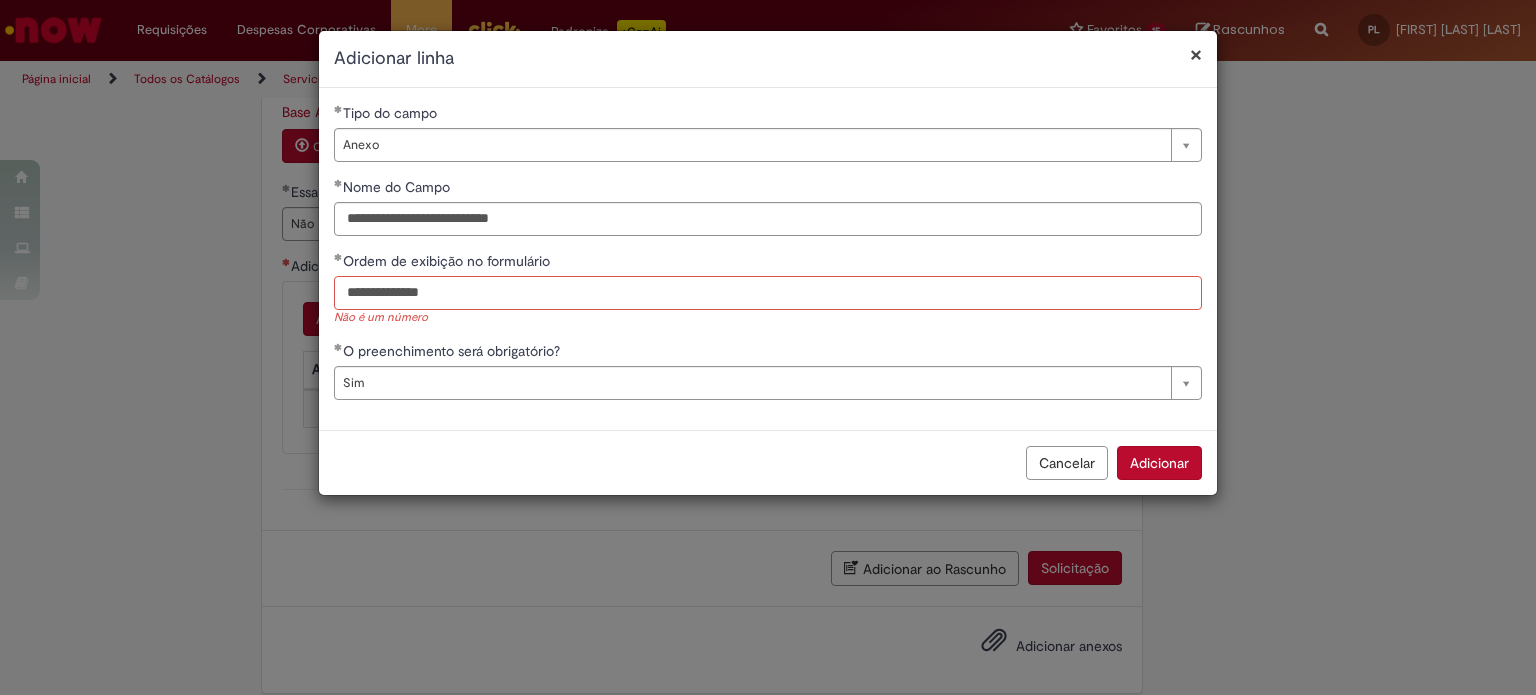 drag, startPoint x: 451, startPoint y: 295, endPoint x: 358, endPoint y: 283, distance: 93.770996 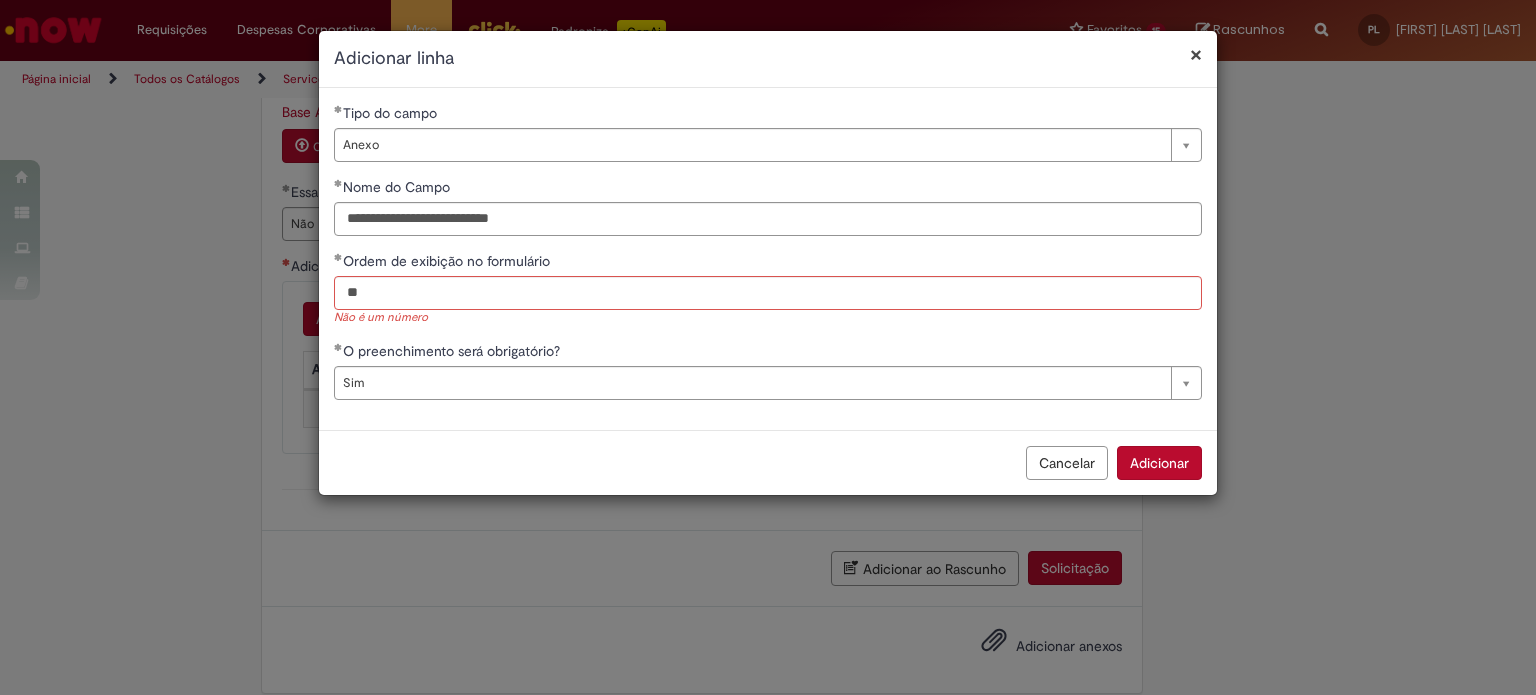 click on "Adicionar" at bounding box center [1159, 463] 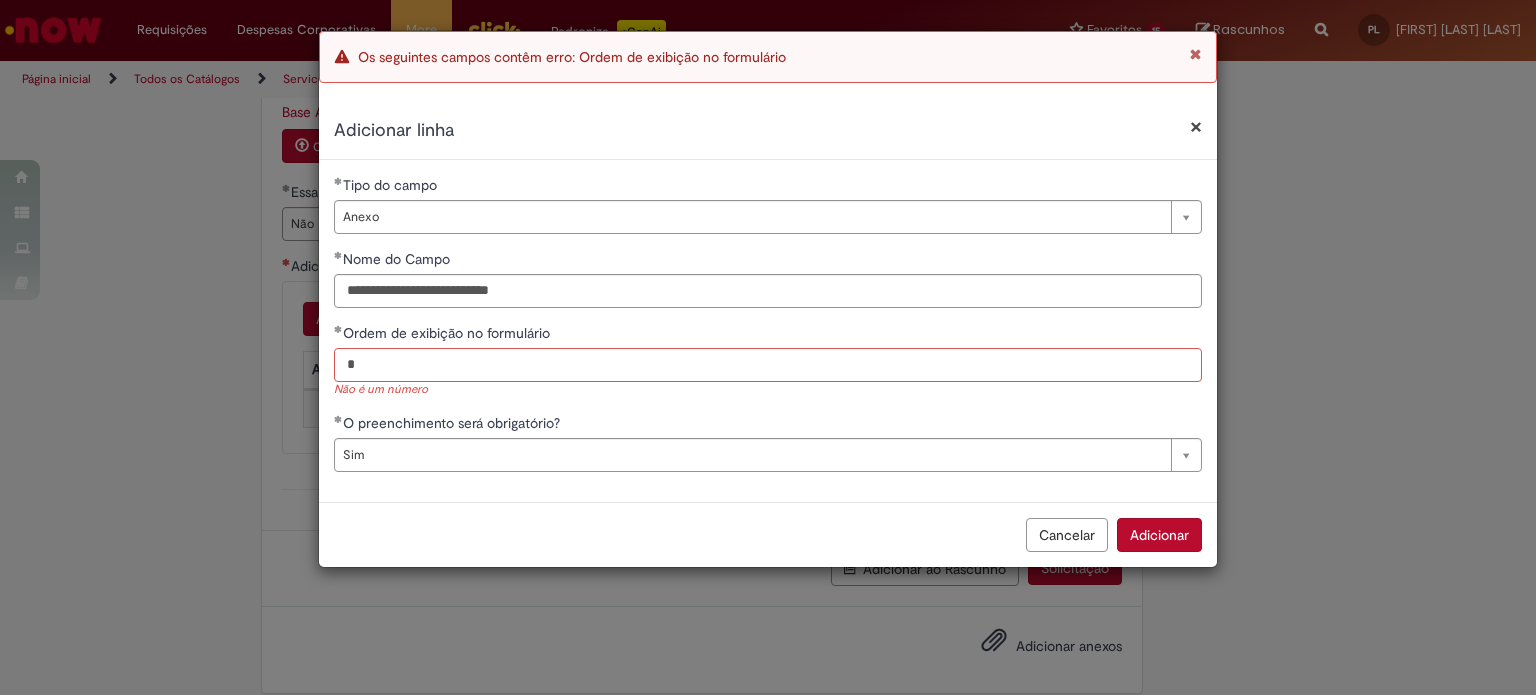 type on "*" 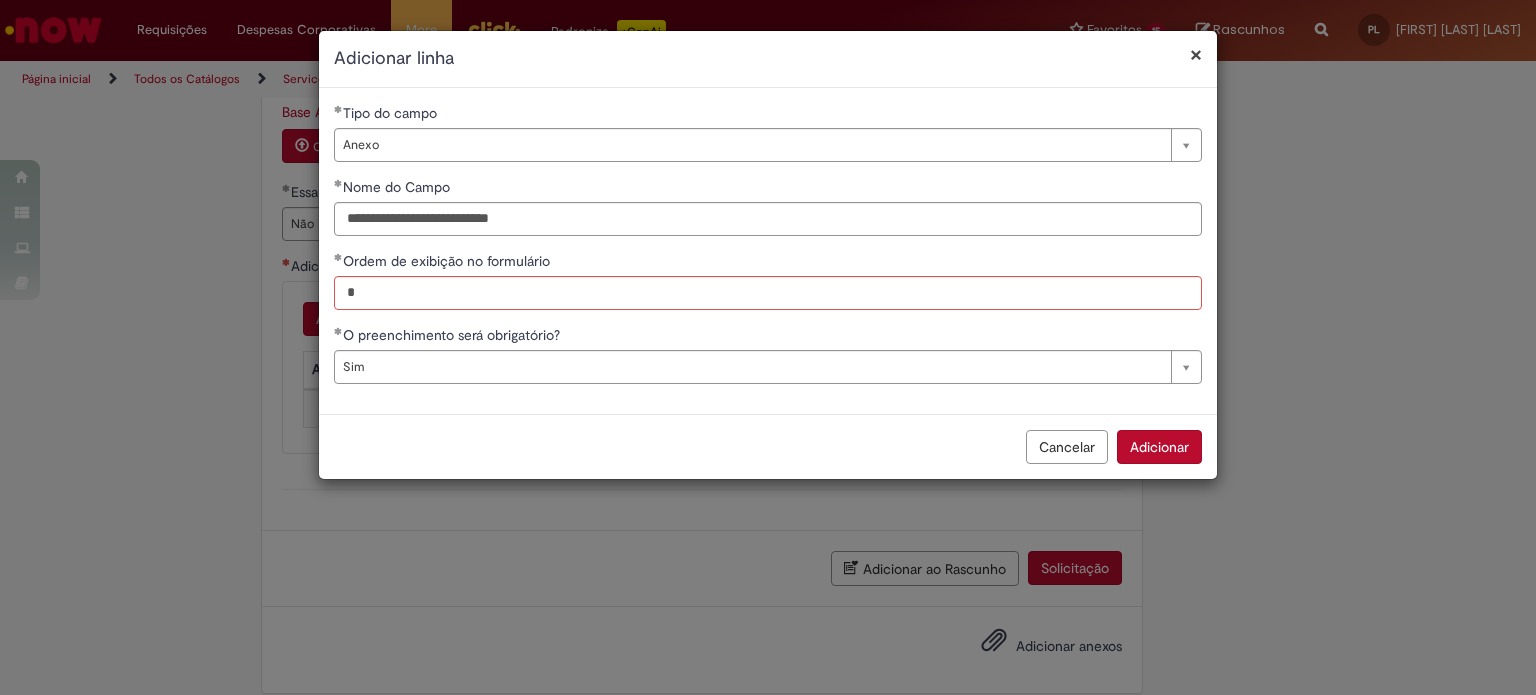 click on "**********" at bounding box center [768, 347] 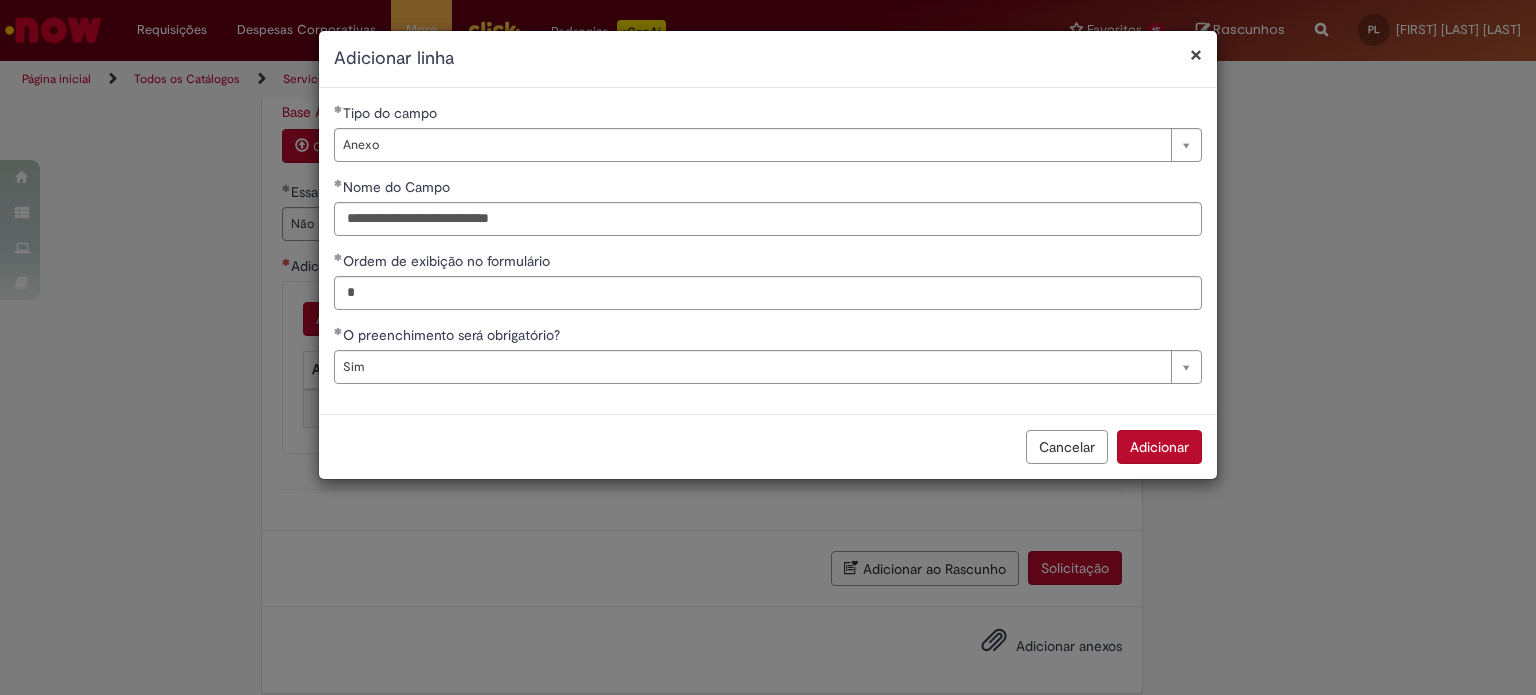 click on "Adicionar" at bounding box center [1159, 447] 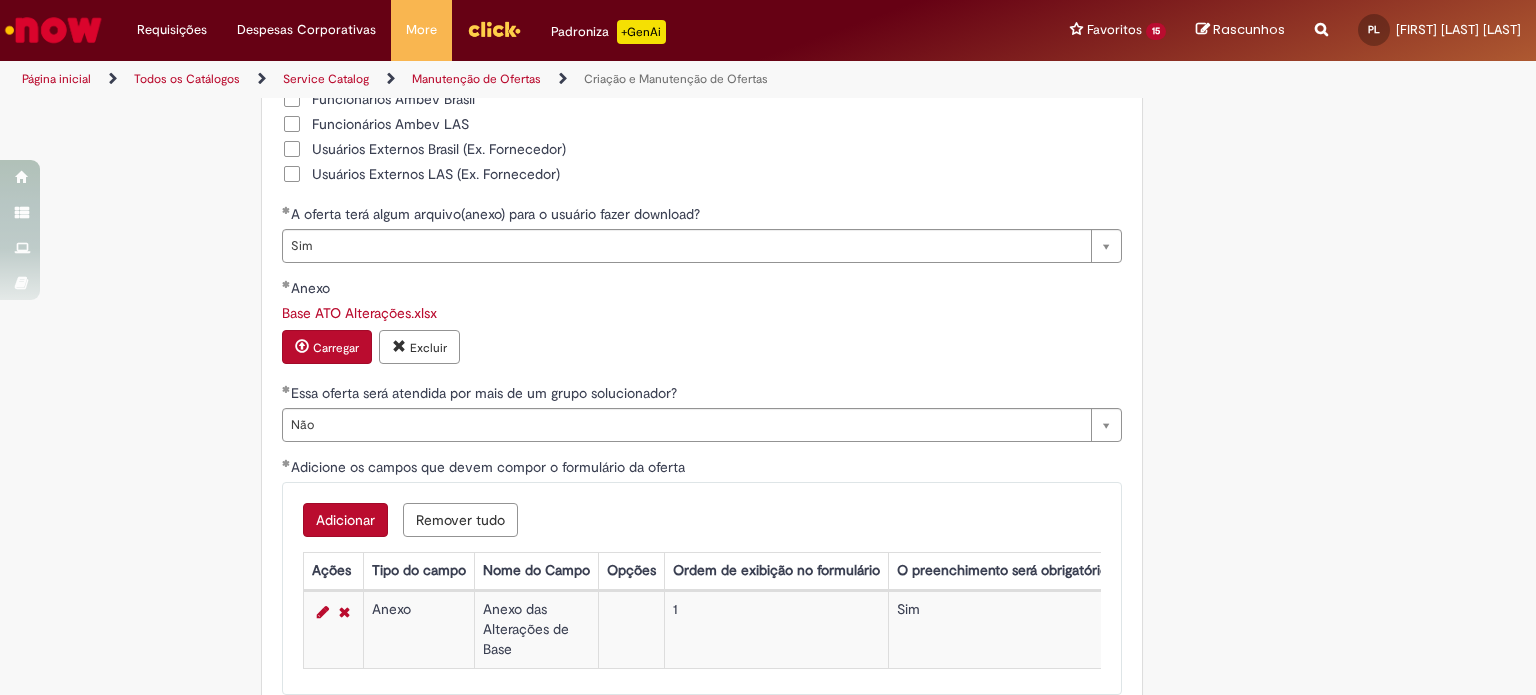 scroll, scrollTop: 4481, scrollLeft: 0, axis: vertical 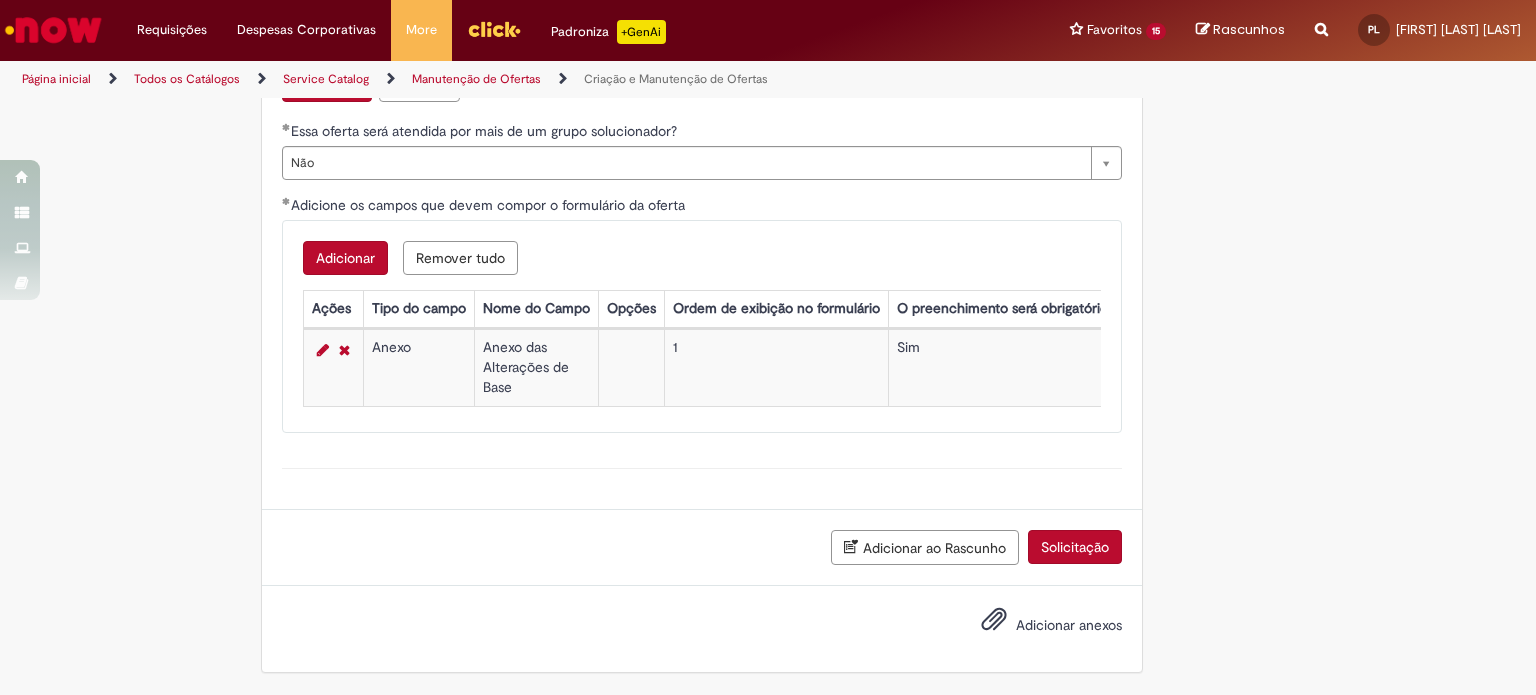 click on "Solicitação" at bounding box center (1075, 547) 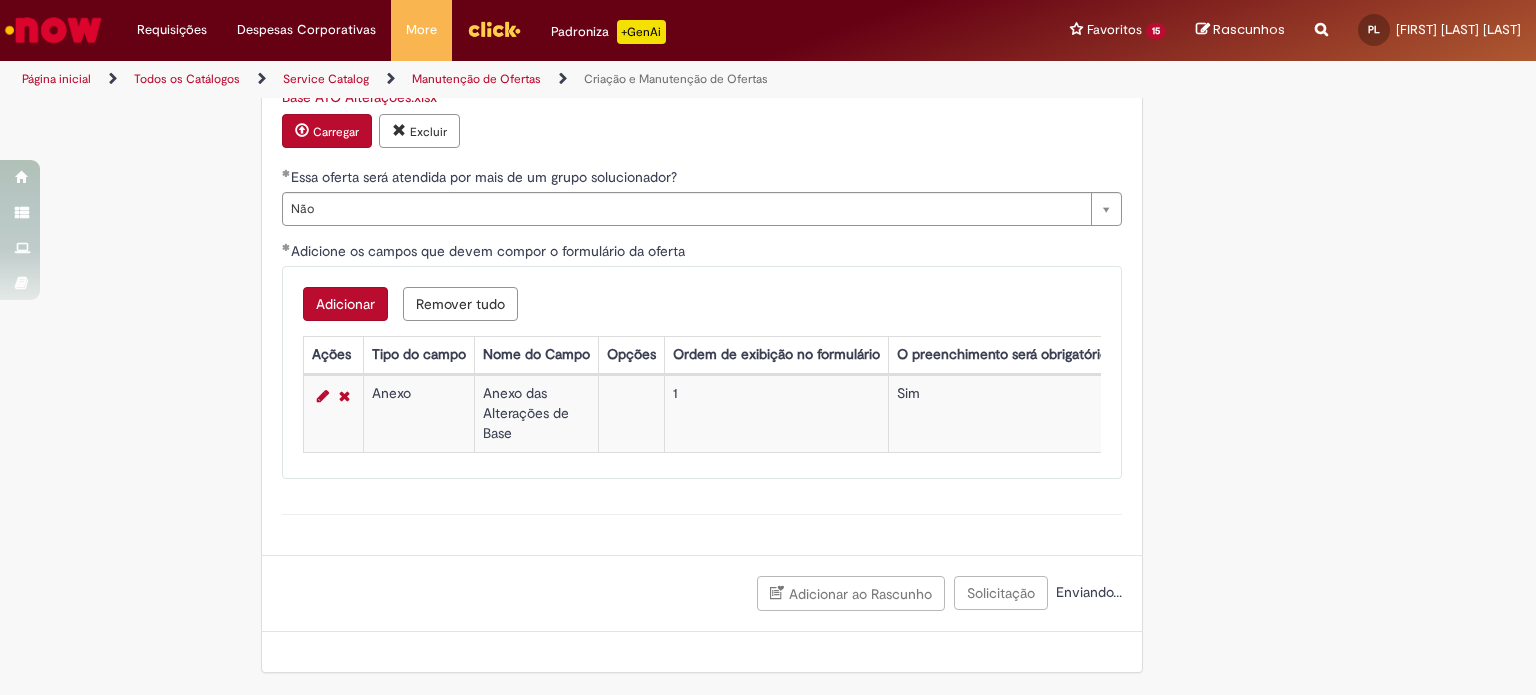 scroll, scrollTop: 4435, scrollLeft: 0, axis: vertical 